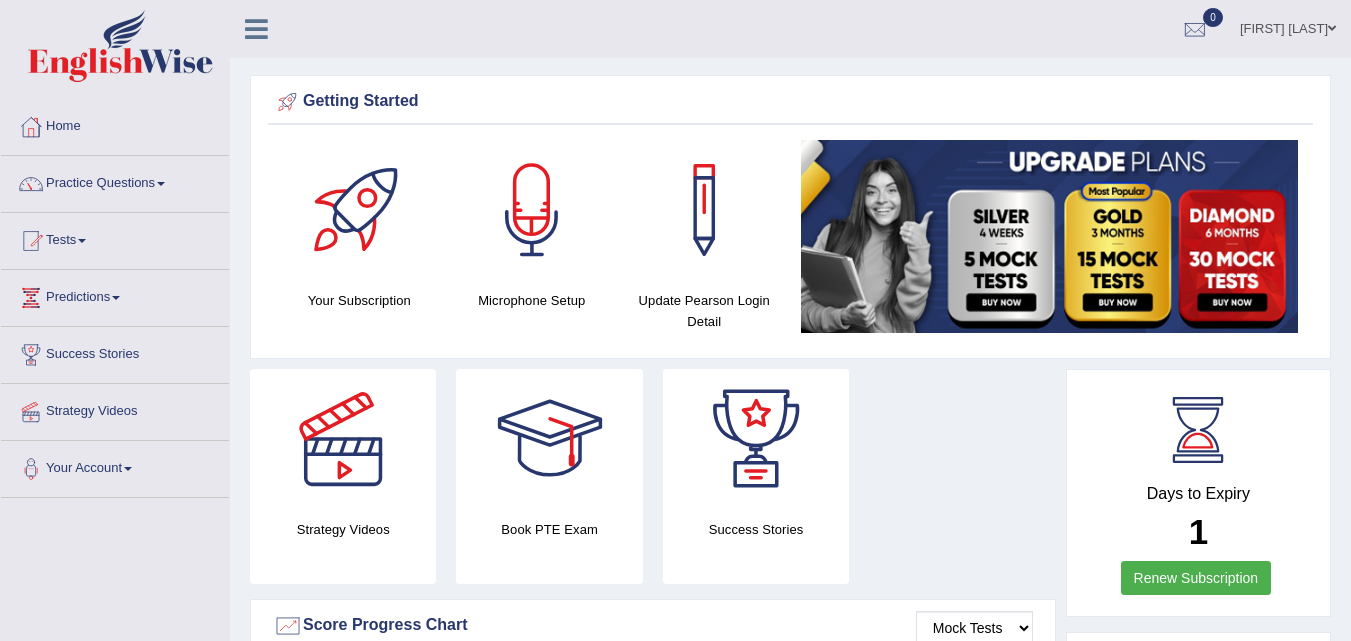 scroll, scrollTop: 0, scrollLeft: 0, axis: both 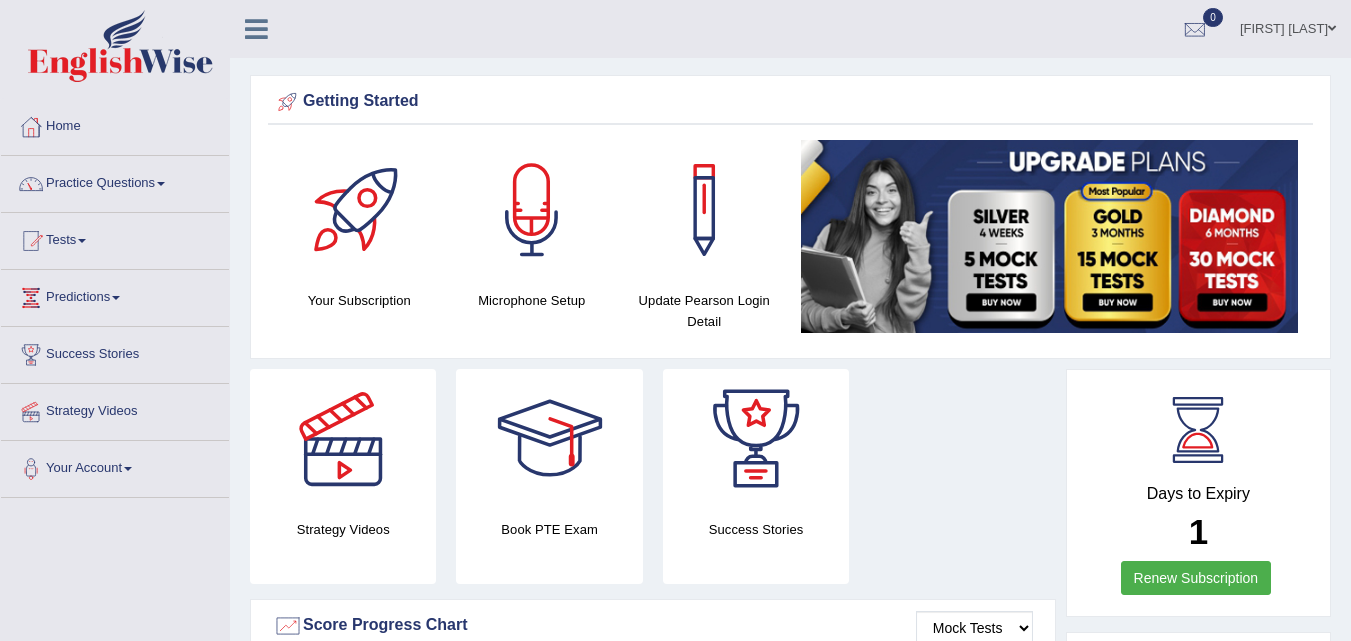 click on "Practice Questions" at bounding box center (115, 181) 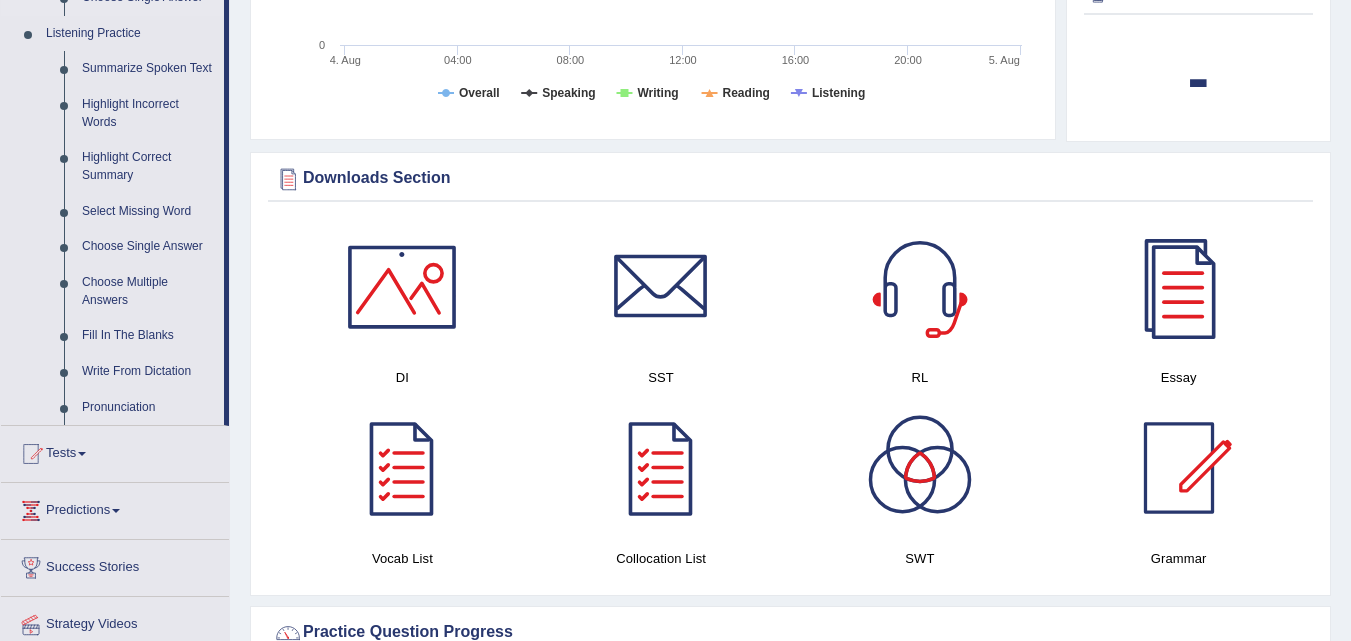 scroll, scrollTop: 878, scrollLeft: 0, axis: vertical 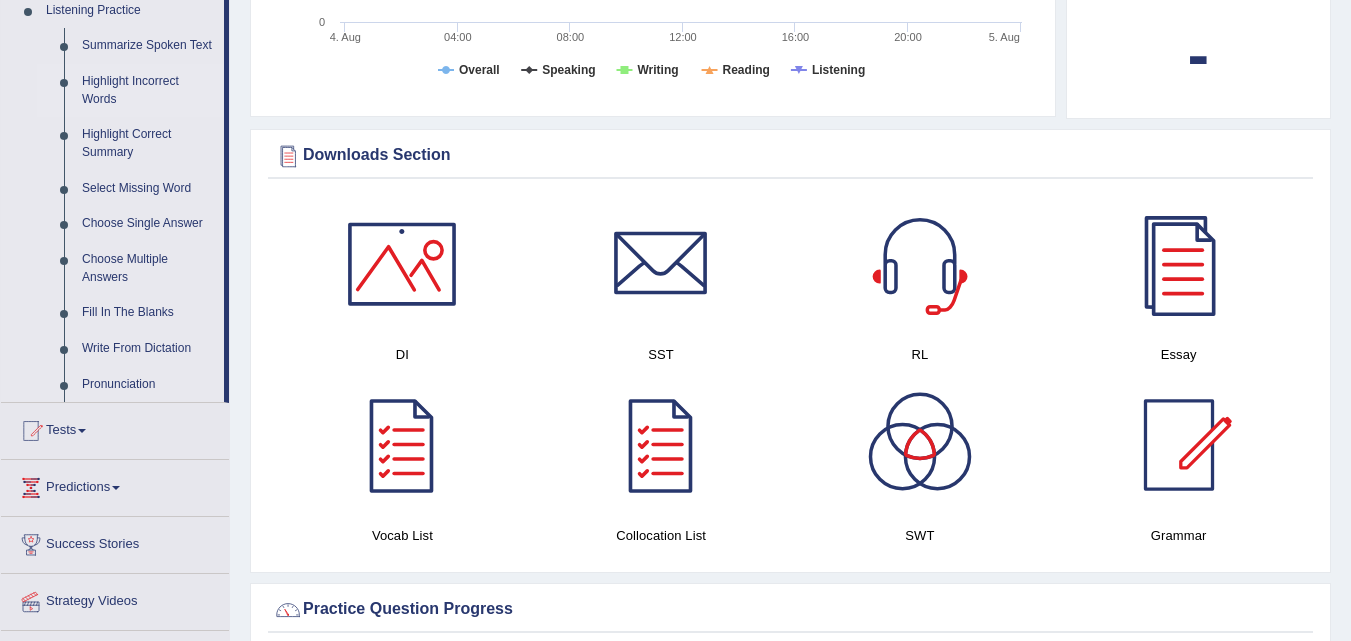 click on "Highlight Incorrect Words" at bounding box center (148, 90) 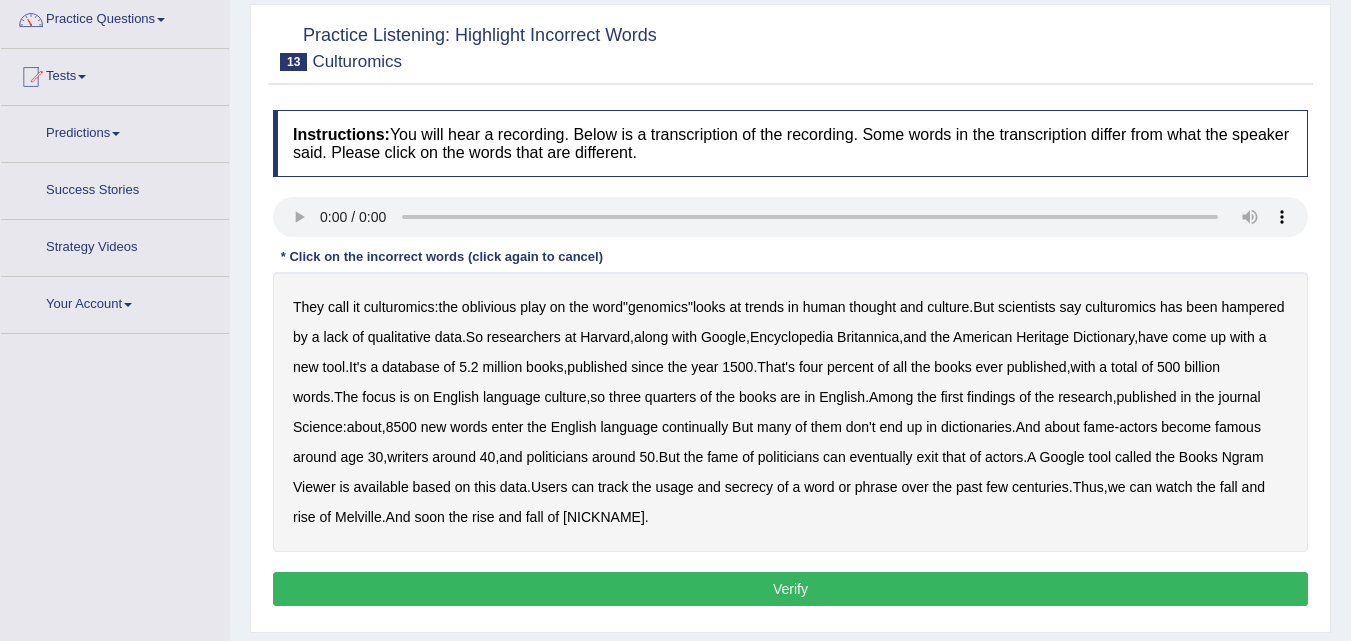 scroll, scrollTop: 164, scrollLeft: 0, axis: vertical 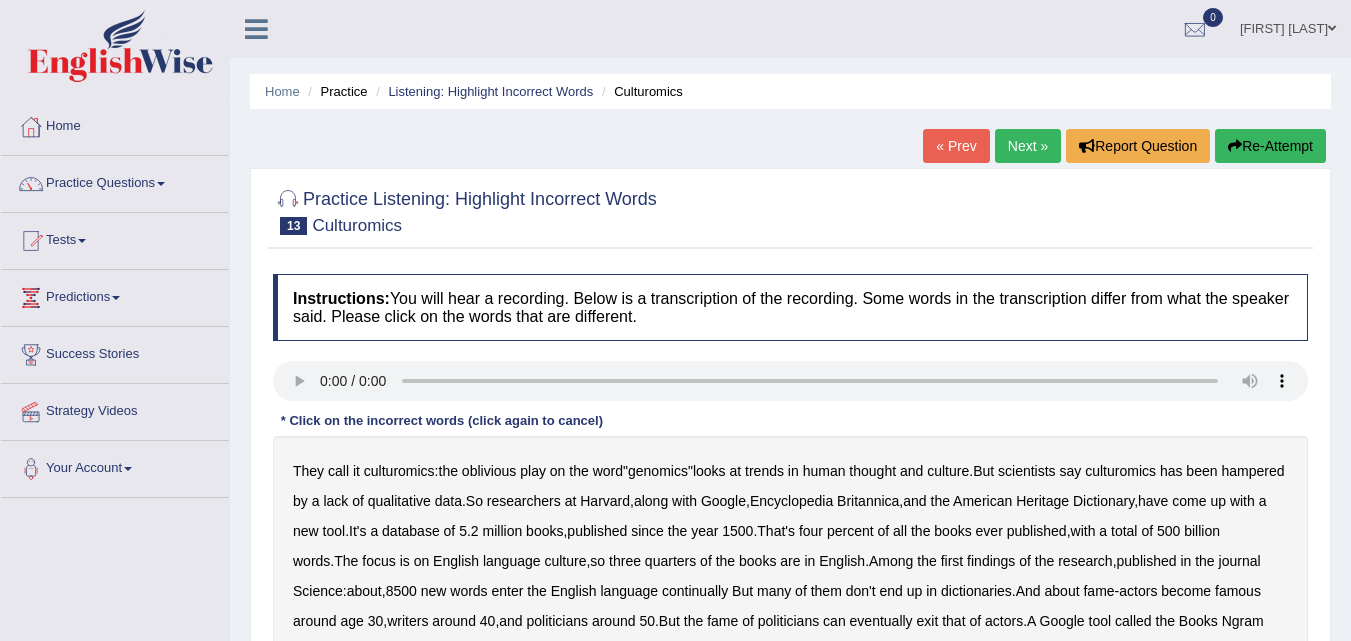 click on "Re-Attempt" at bounding box center (1270, 146) 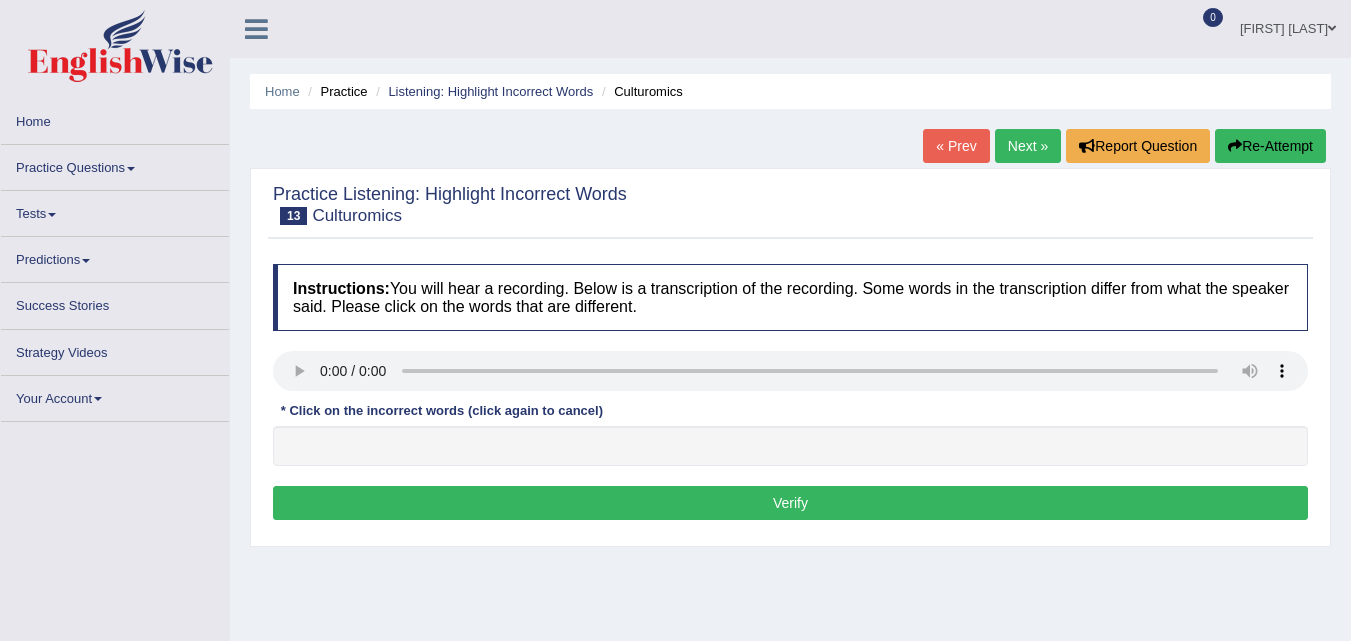scroll, scrollTop: 0, scrollLeft: 0, axis: both 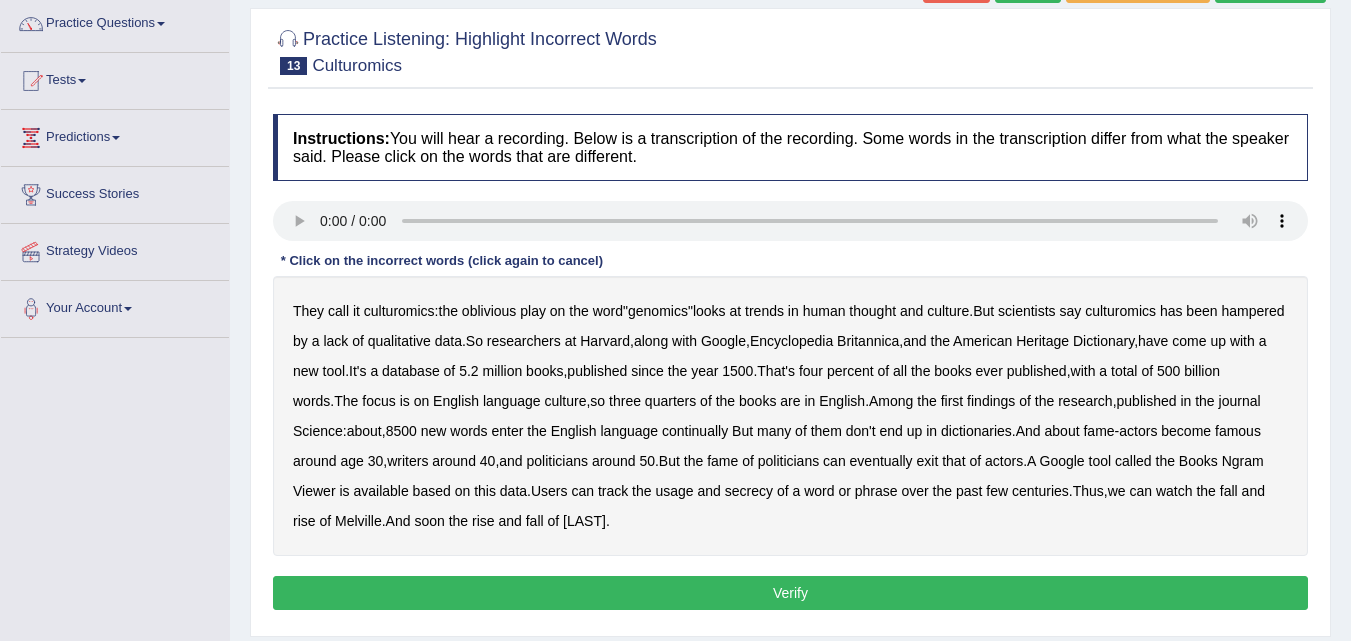 click on "continually" at bounding box center (695, 431) 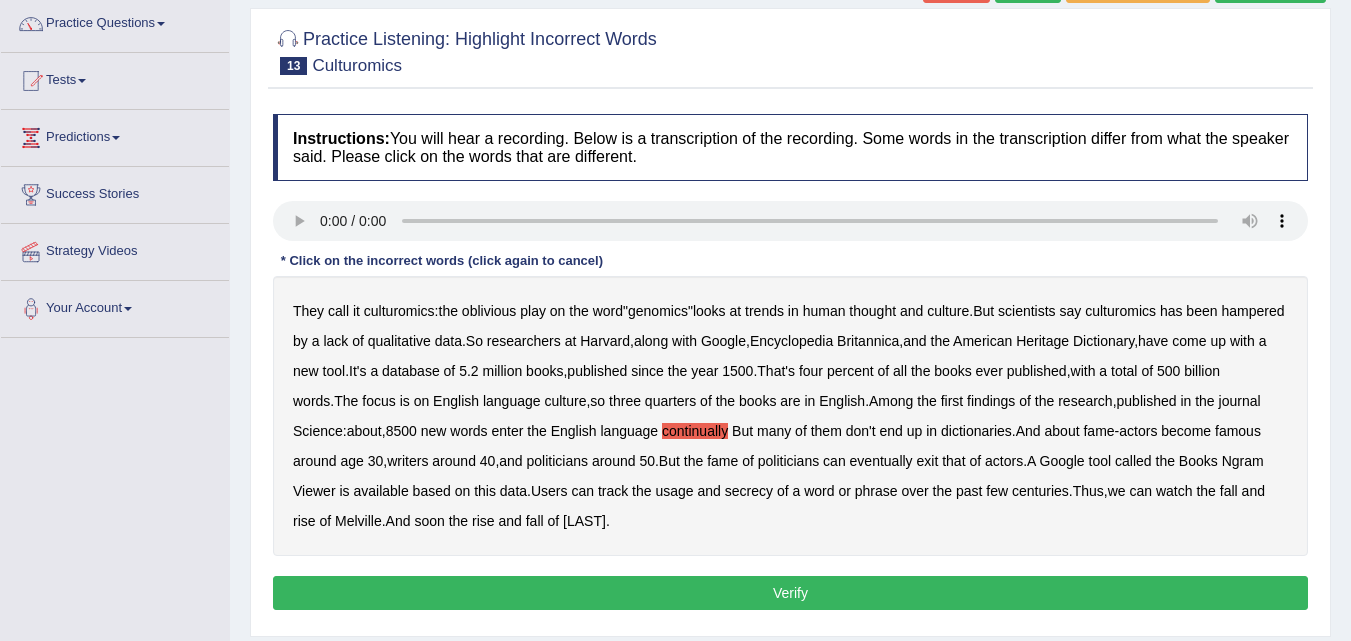 click on "secrecy" at bounding box center [749, 491] 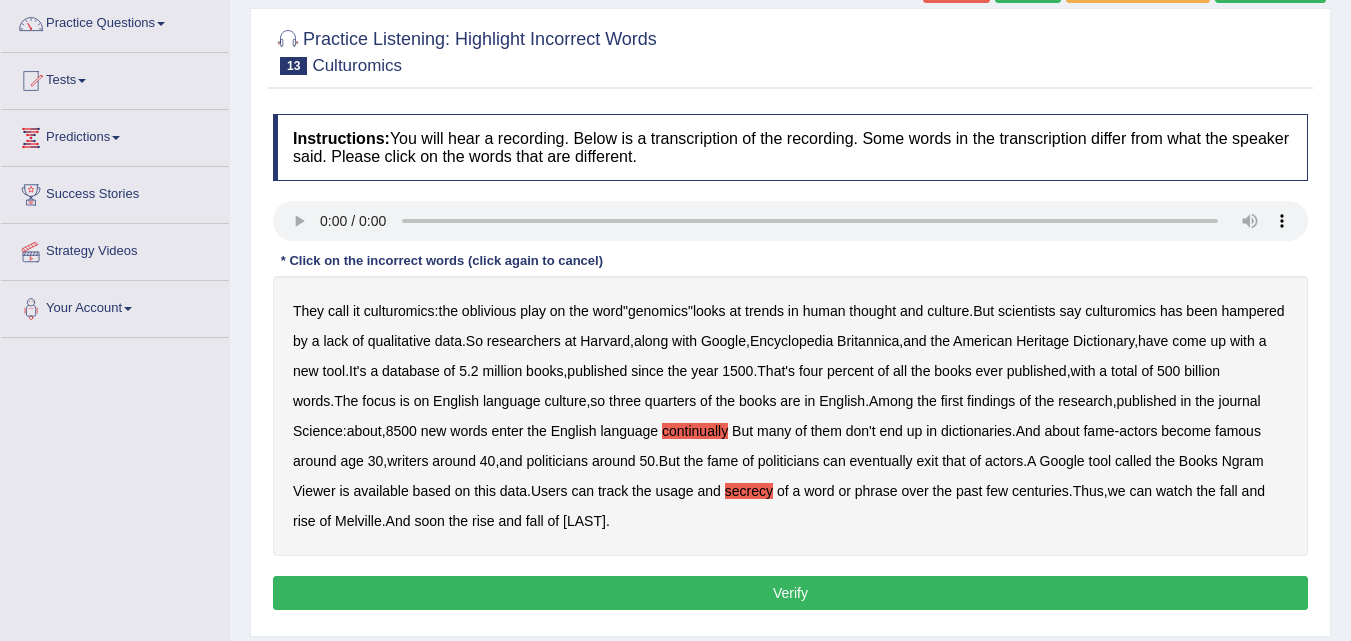 click on "Verify" at bounding box center (790, 593) 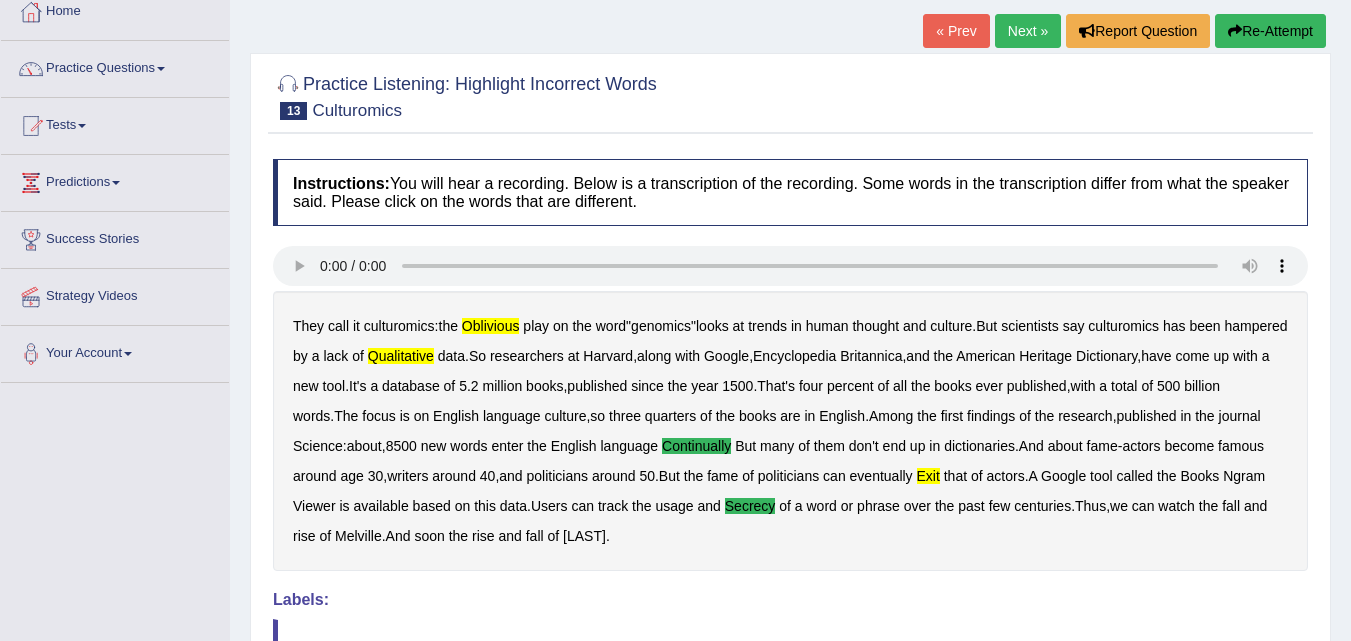 scroll, scrollTop: 113, scrollLeft: 0, axis: vertical 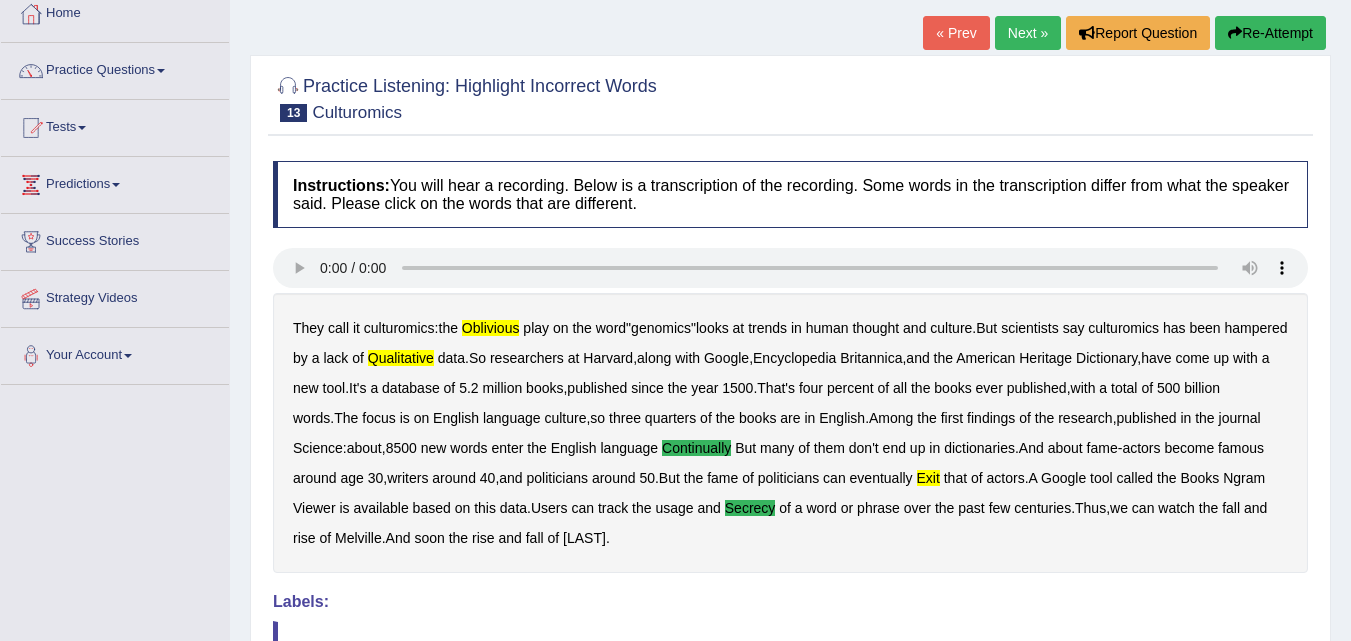 click on "Re-Attempt" at bounding box center (1270, 33) 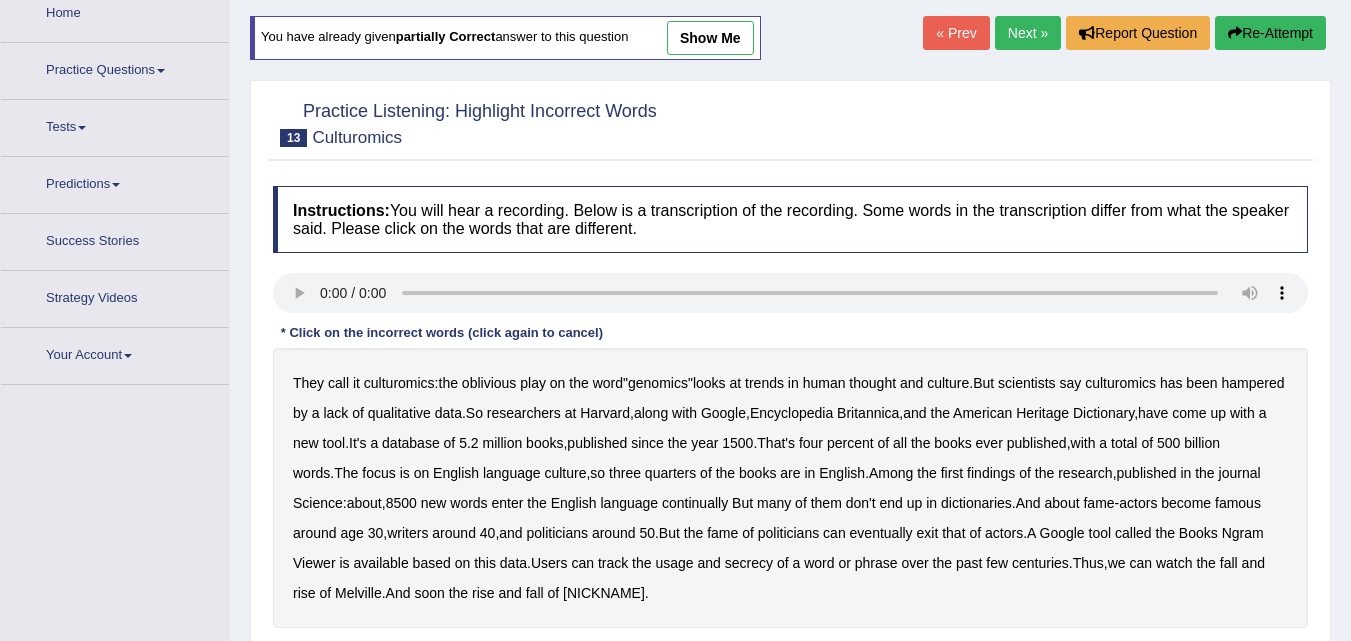 scroll, scrollTop: 113, scrollLeft: 0, axis: vertical 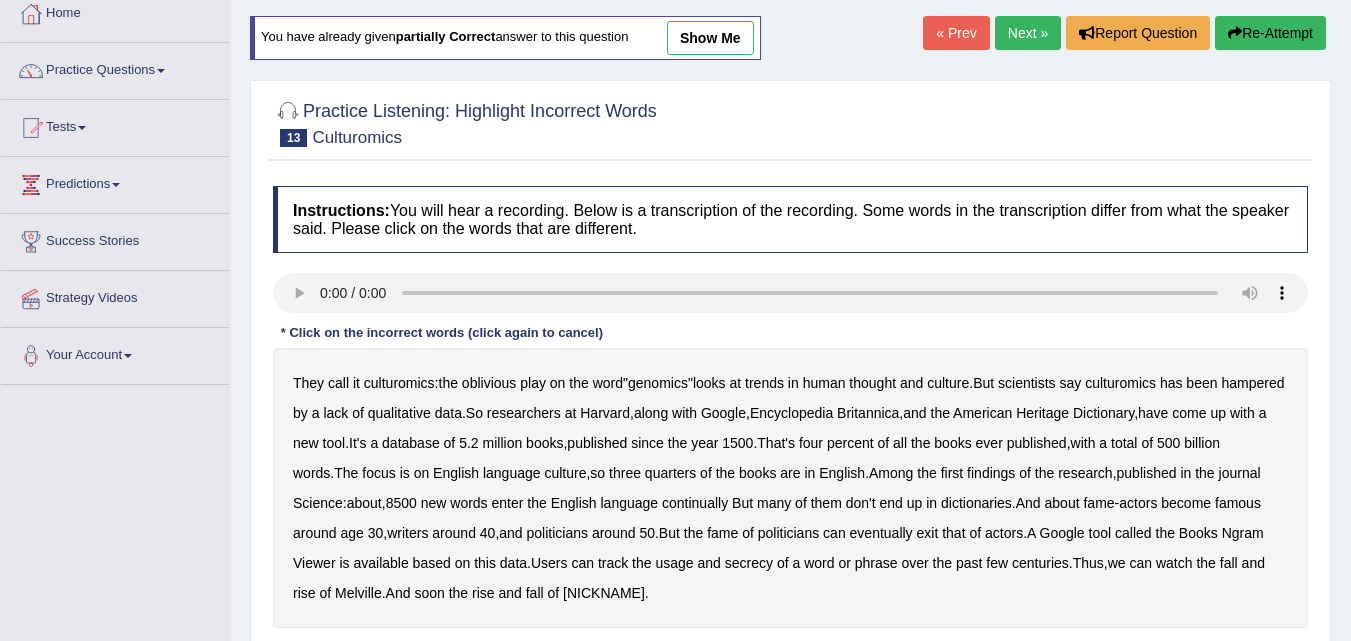 click on "oblivious" at bounding box center [489, 383] 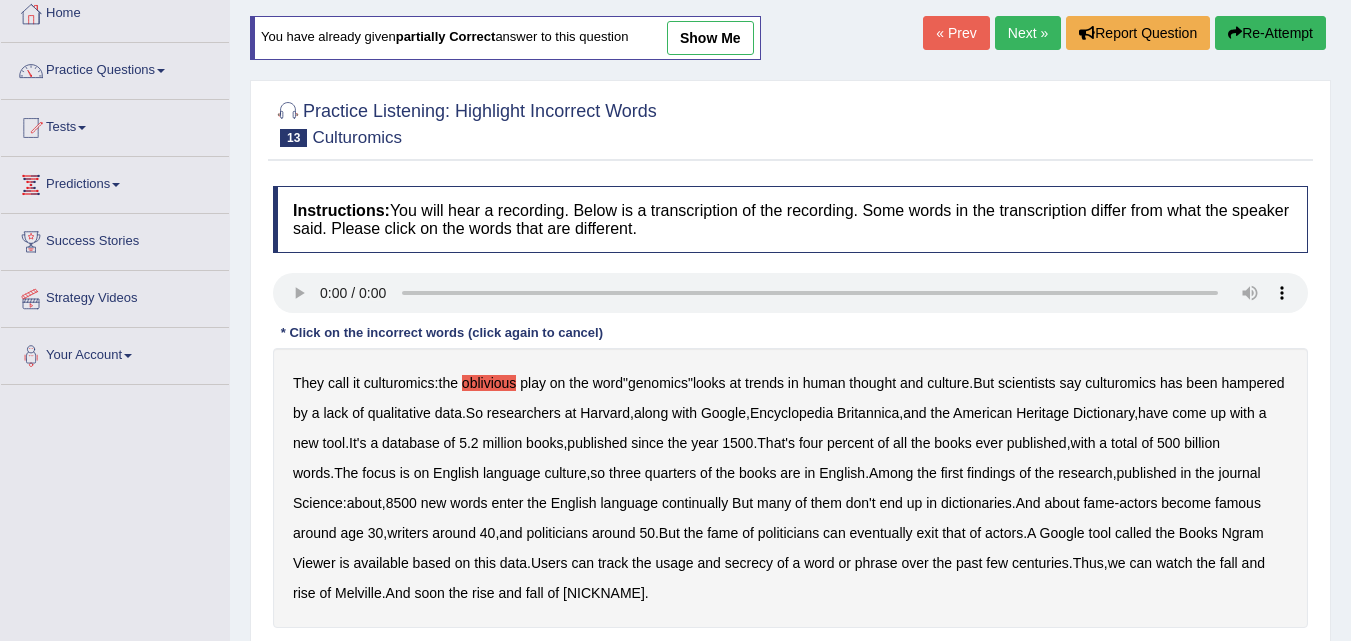 click on "qualitative" at bounding box center (399, 413) 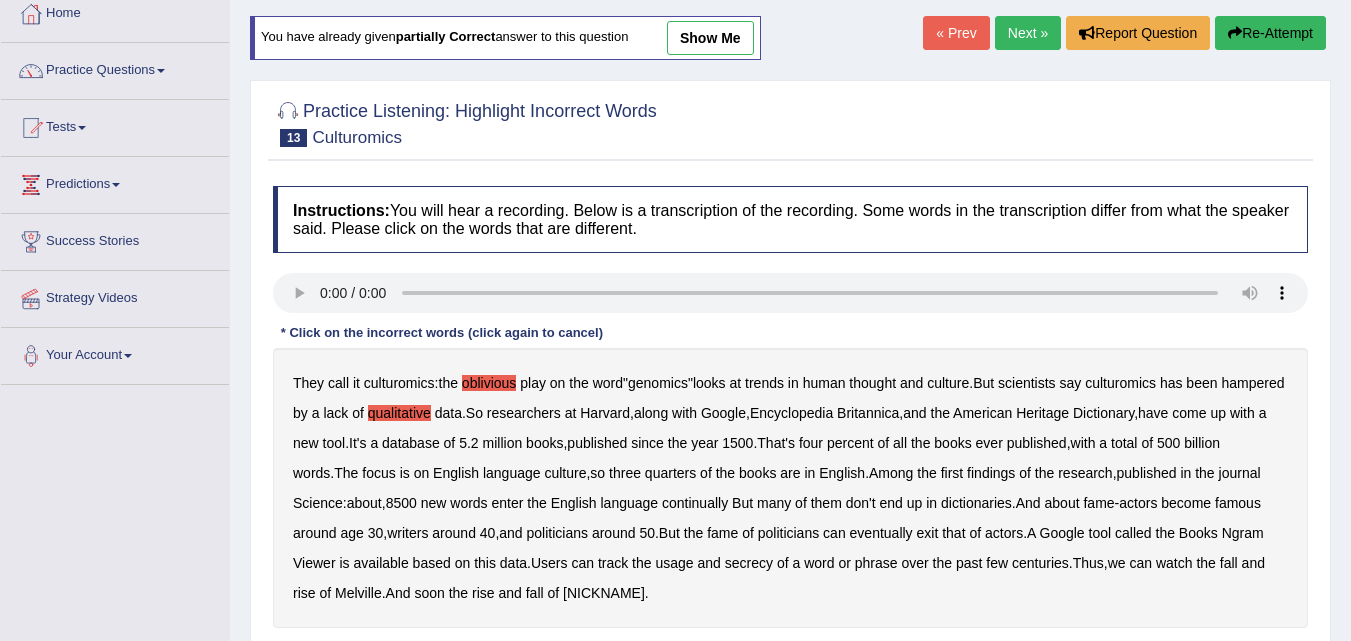 click on "exit" at bounding box center (928, 533) 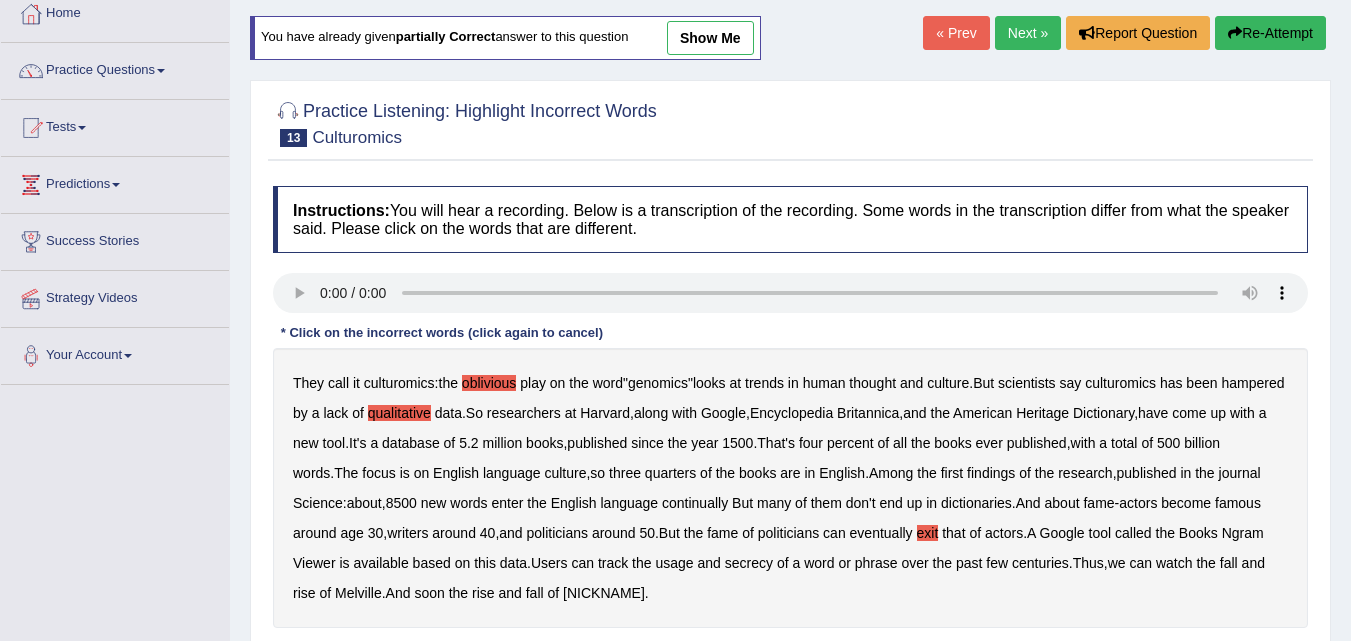 click on "continually" at bounding box center [695, 503] 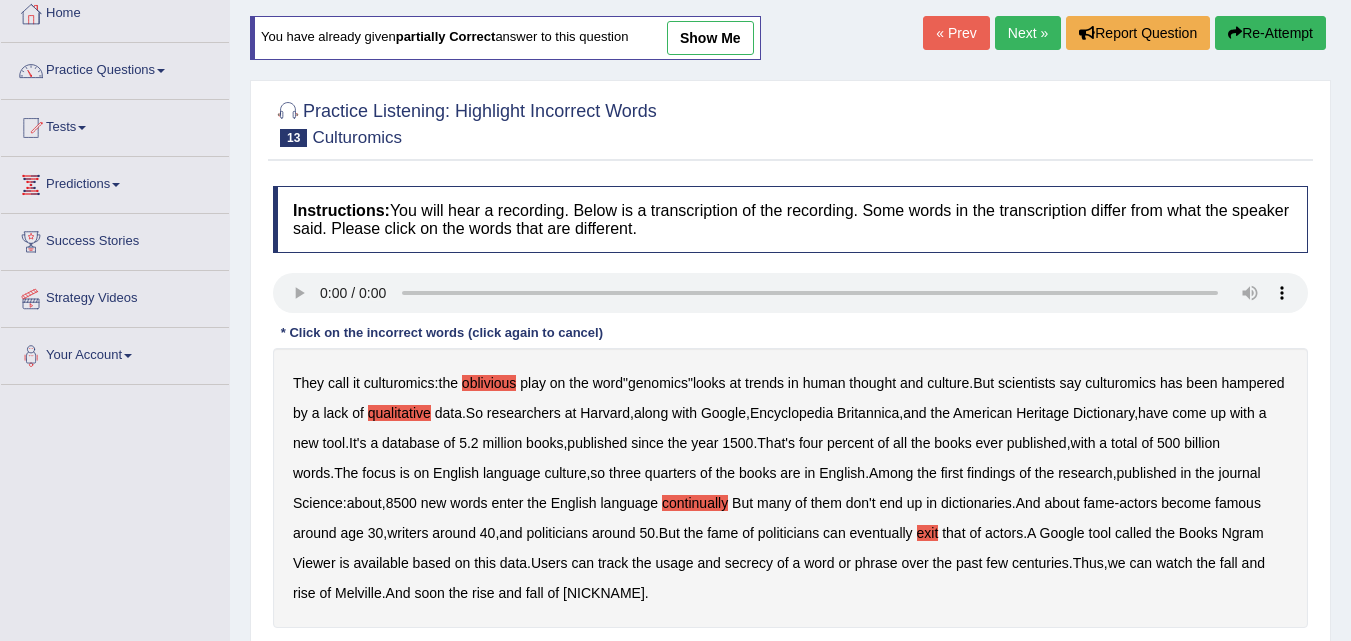 click on "They   call   it   culturomics :  the   oblivious   play   on   the   word  " genomics "  looks   at   trends   in   human   thought   and   culture .  But   scientists   say   culturomics   has   been   hampered   by   a   lack   of   qualitative   data .  So   researchers   at   Harvard ,  along   with   Google ,  Encyclopedia   Britannica ,  and   the   American   Heritage   Dictionary ,  have   come   up   with   a   new   tool .  It's   a   database   of   5 . 2   million   books ,  published   since   the   year   1500 .  That's   four   percent   of   all   the   books   ever   published ,  with   a   total   of   500   billion   words .  The   focus   is   on   English   language   culture ,  so   three   quarters   of   the   books   are   in   English .  Among   the   first   findings   of   the   research ,  published   in   the   journal   Science  :  about ,  8500   new   words   enter   the   English   language   continually   But   many   of   them   don't   end   up   in   dictionaries .  And" at bounding box center [790, 488] 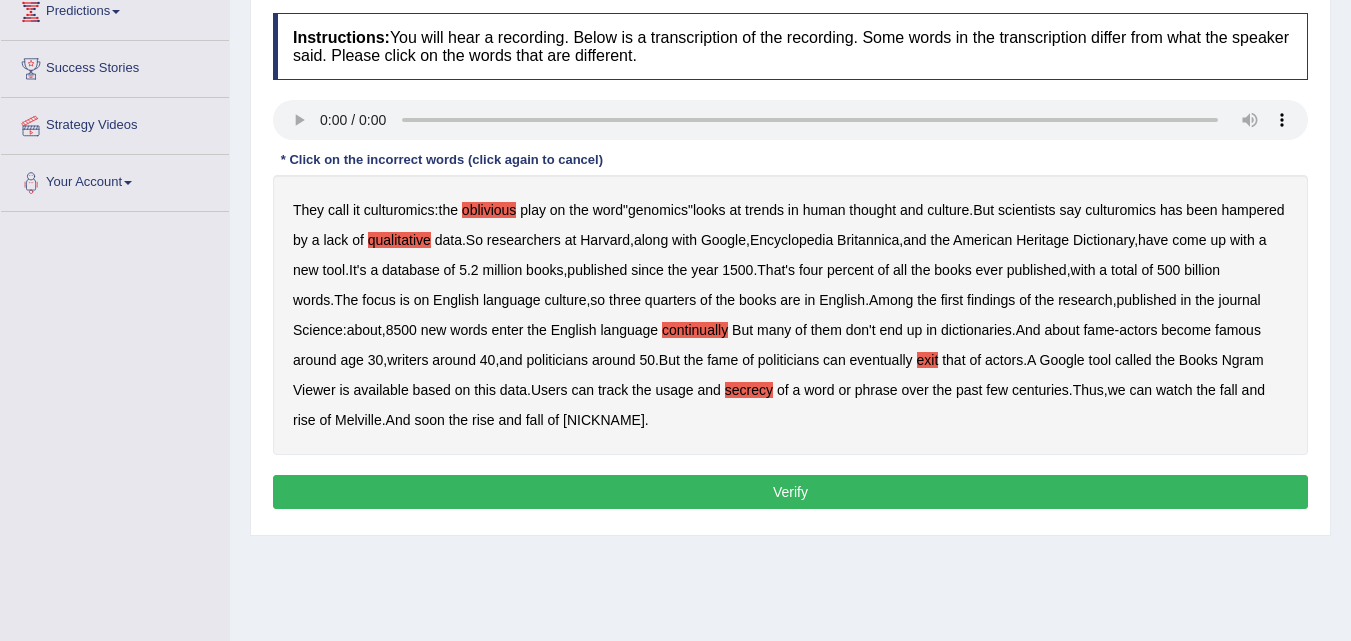 scroll, scrollTop: 287, scrollLeft: 0, axis: vertical 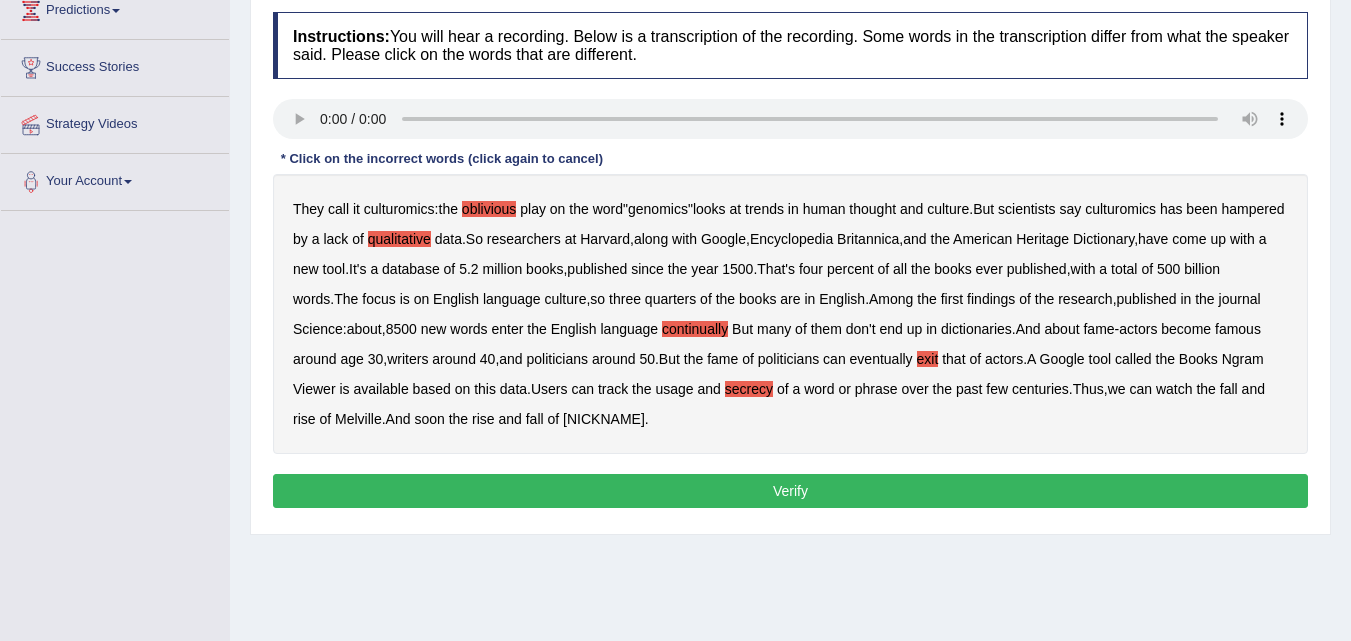 click on "Verify" at bounding box center (790, 491) 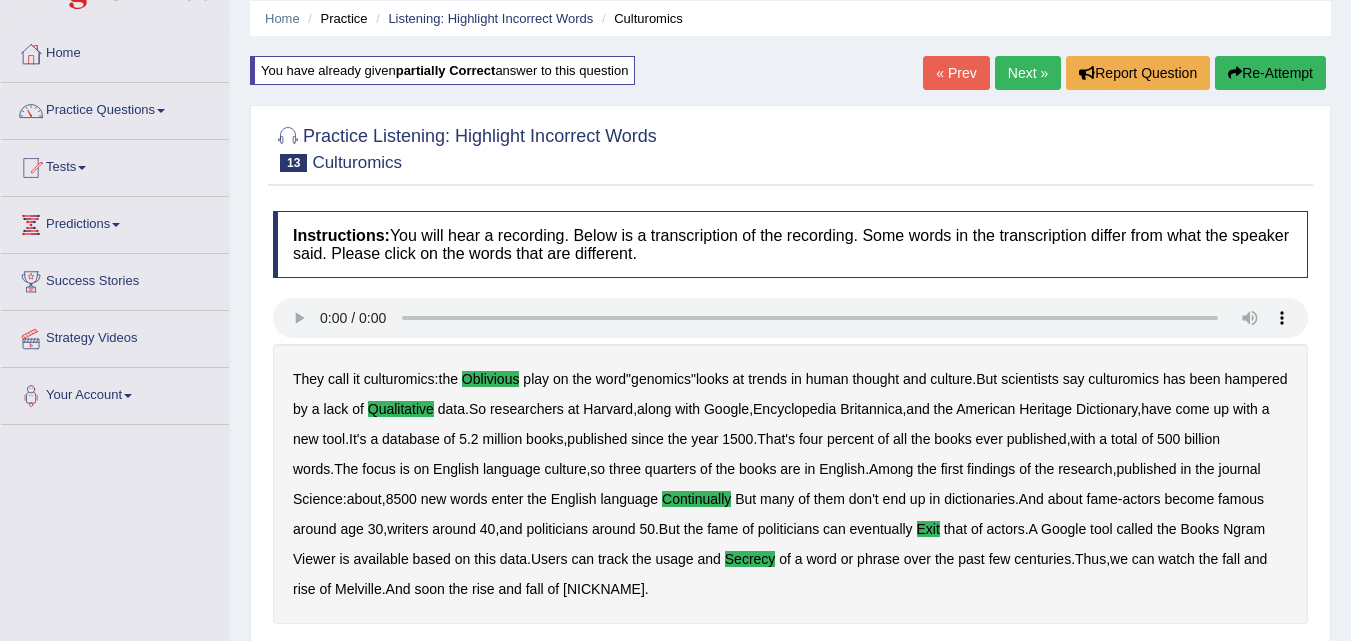 scroll, scrollTop: 0, scrollLeft: 0, axis: both 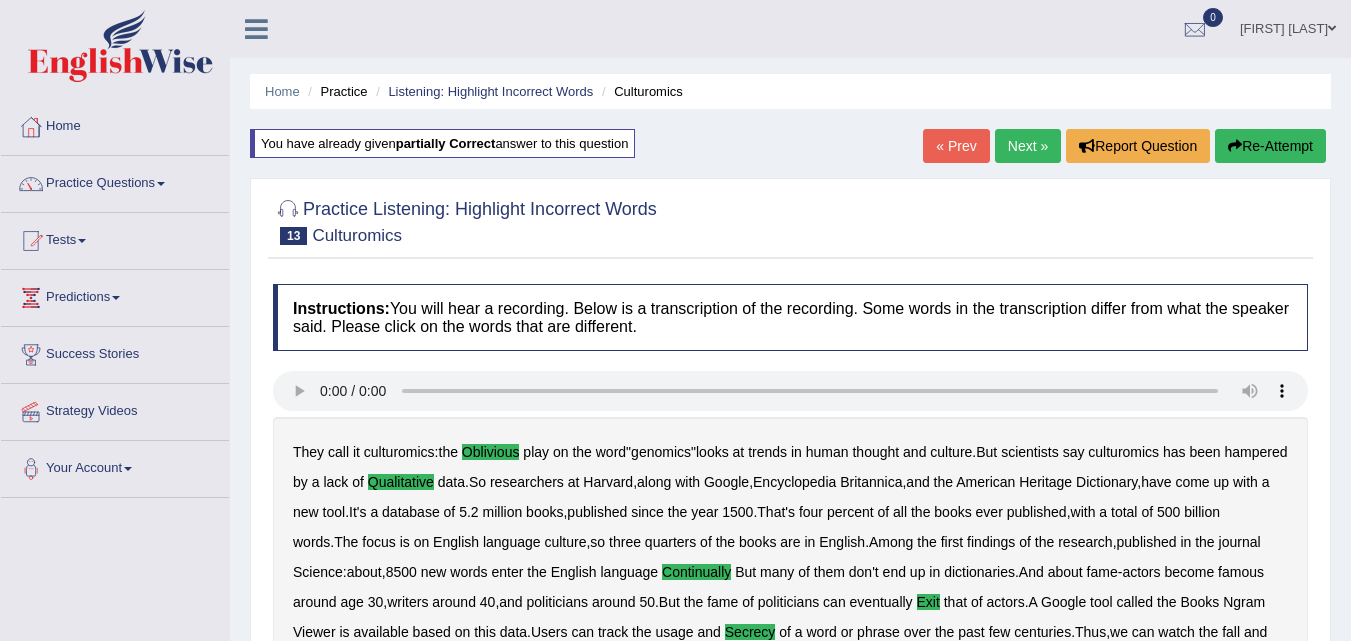 click on "Next »" at bounding box center (1028, 146) 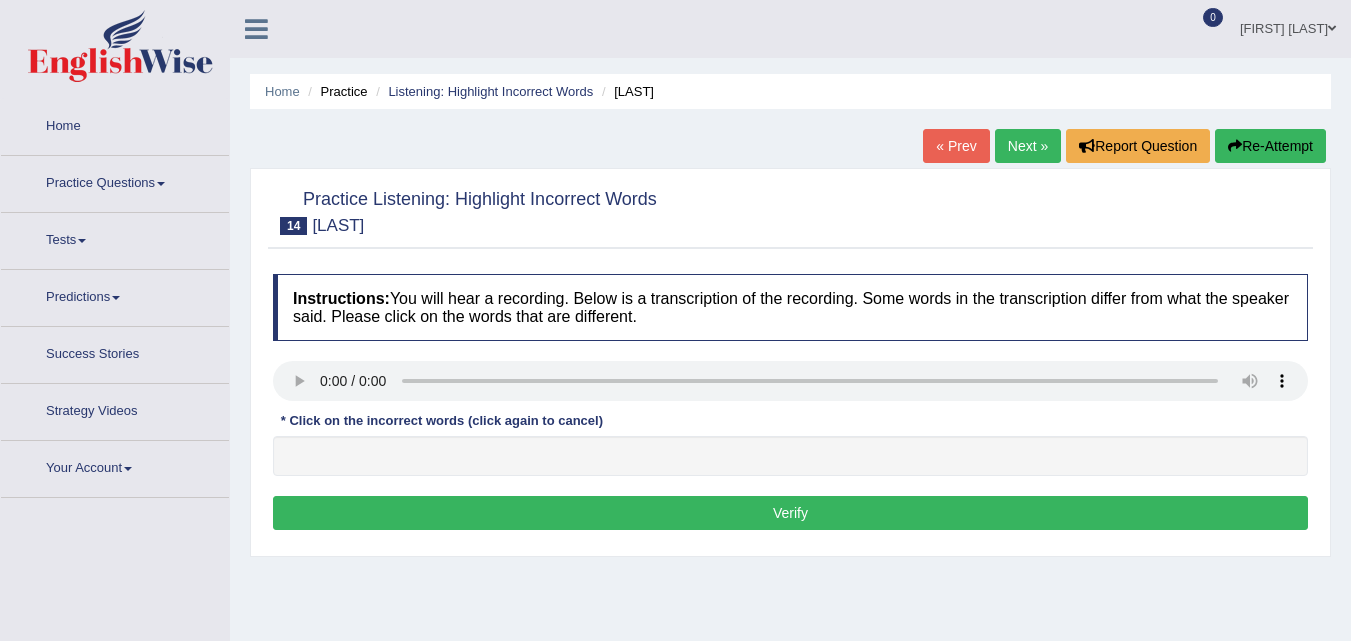 scroll, scrollTop: 0, scrollLeft: 0, axis: both 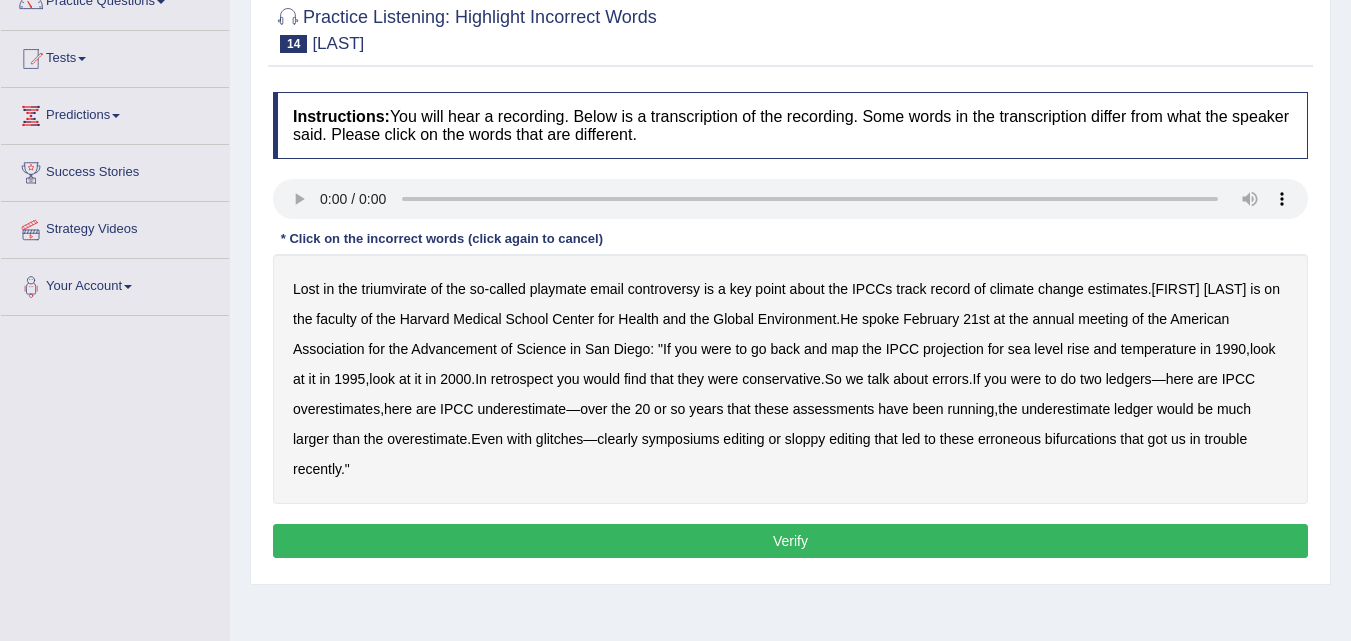 click on "conservative" at bounding box center [781, 379] 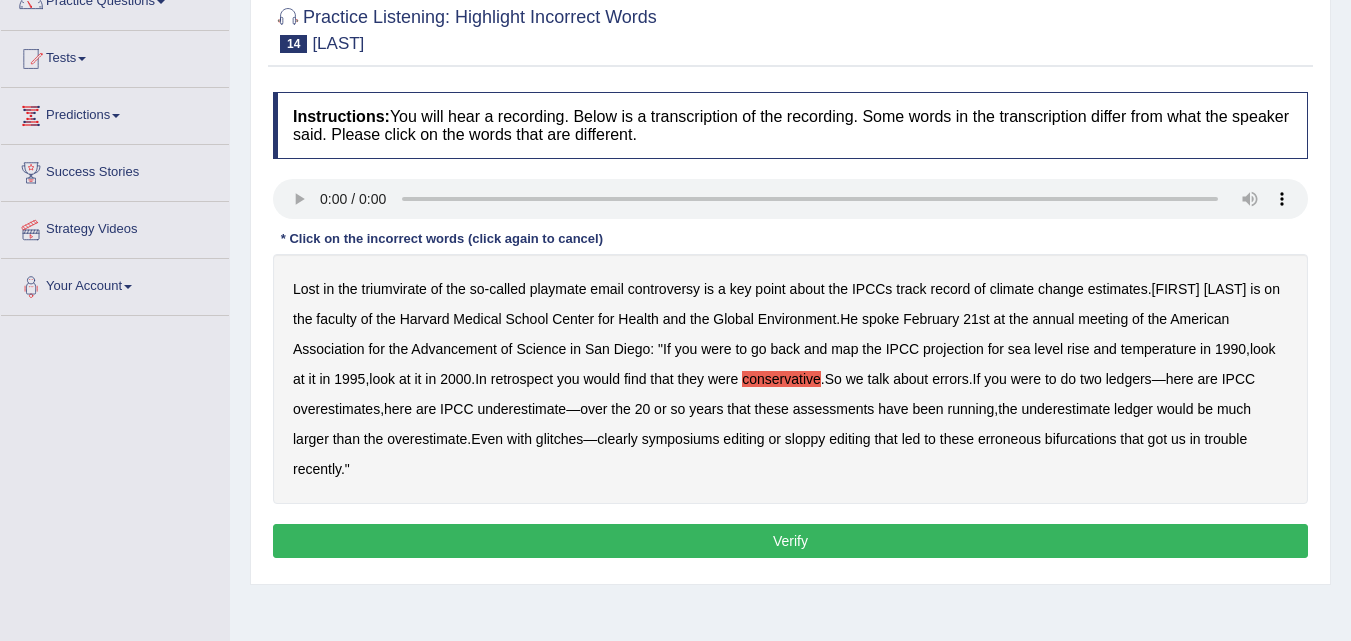 click on "symposiums" at bounding box center [681, 439] 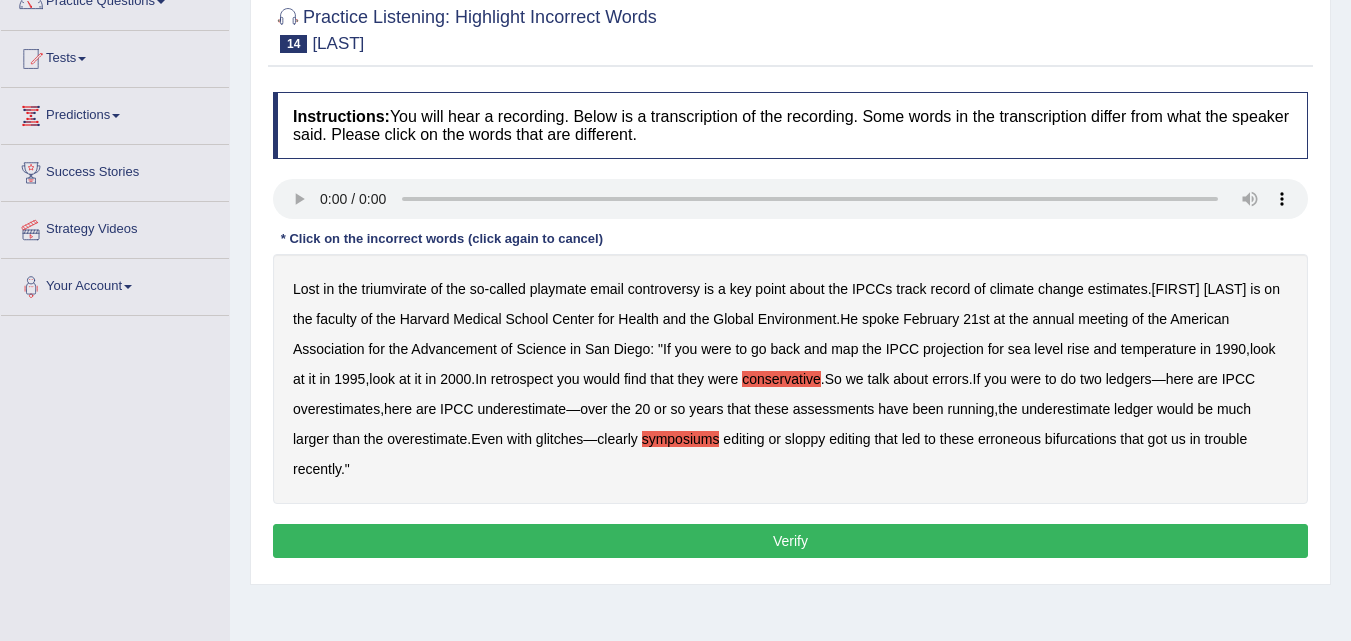 click on "Verify" at bounding box center [790, 541] 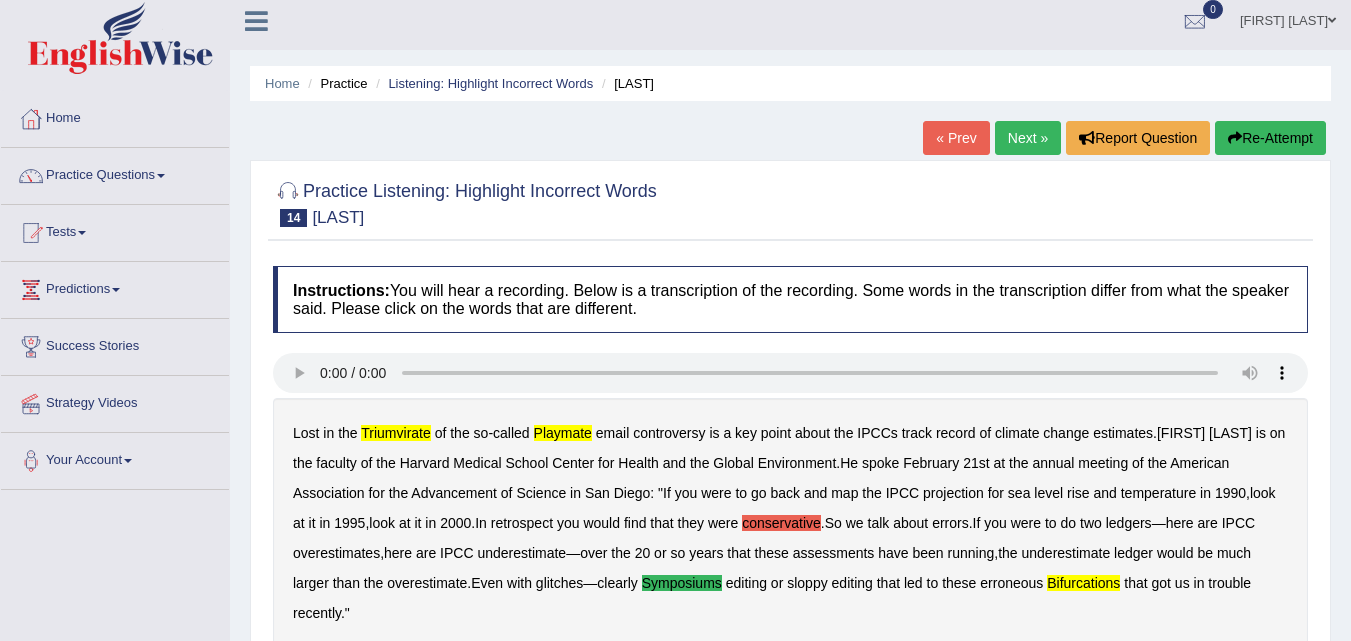 scroll, scrollTop: 0, scrollLeft: 0, axis: both 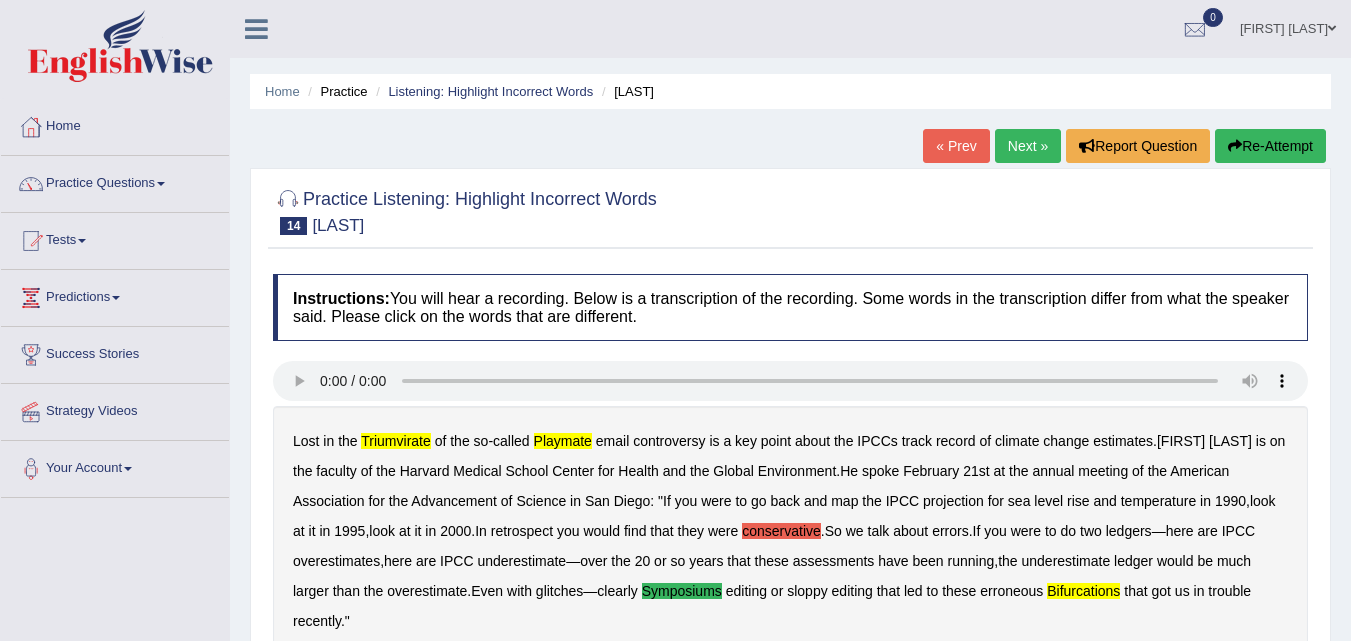 click on "Next »" at bounding box center (1028, 146) 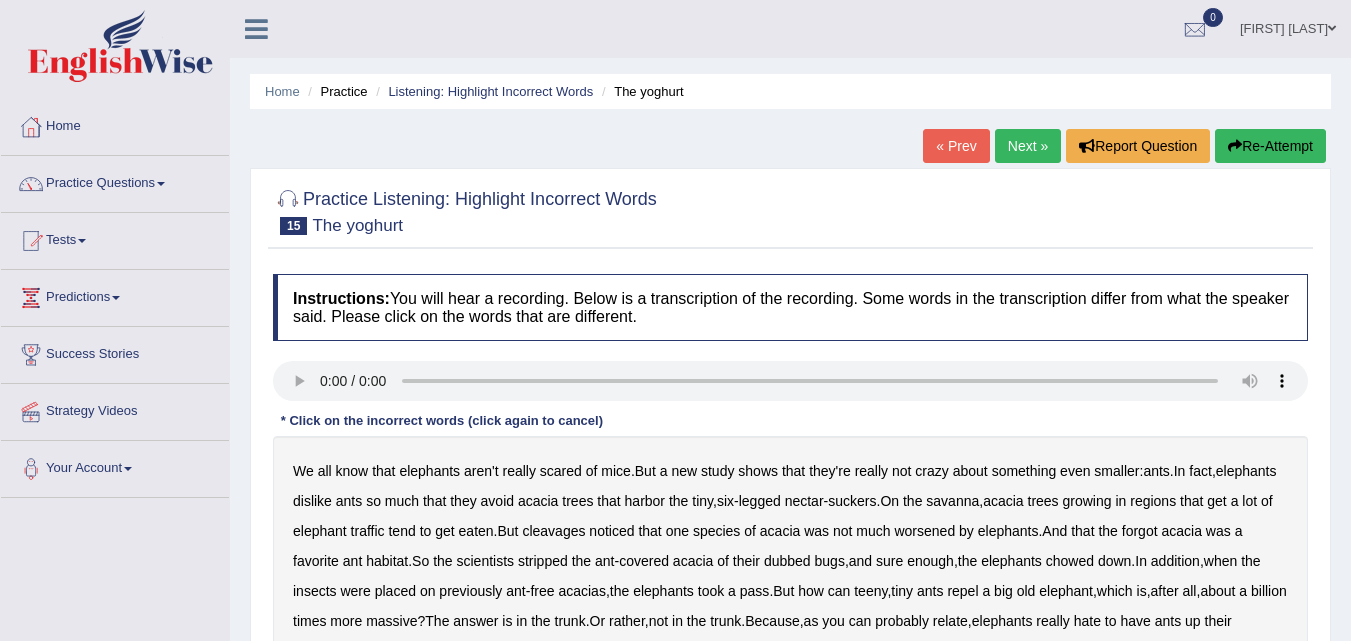 scroll, scrollTop: 0, scrollLeft: 0, axis: both 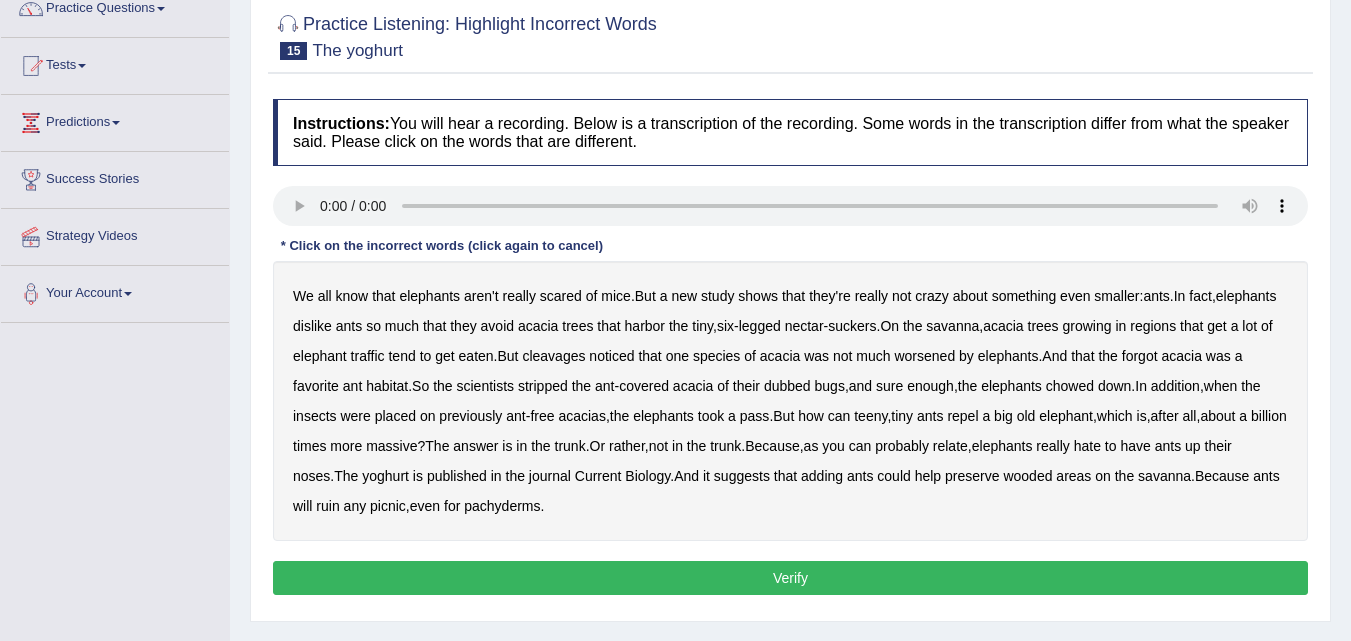 click on "cleavages" at bounding box center (553, 356) 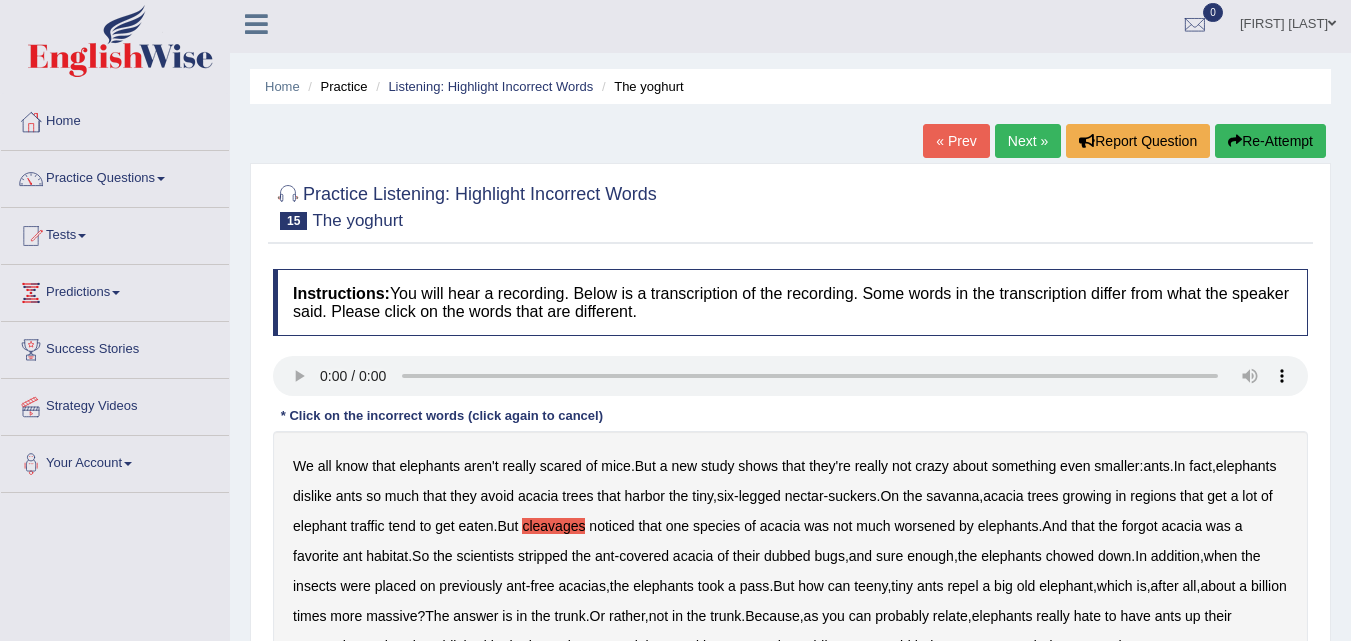 scroll, scrollTop: 0, scrollLeft: 0, axis: both 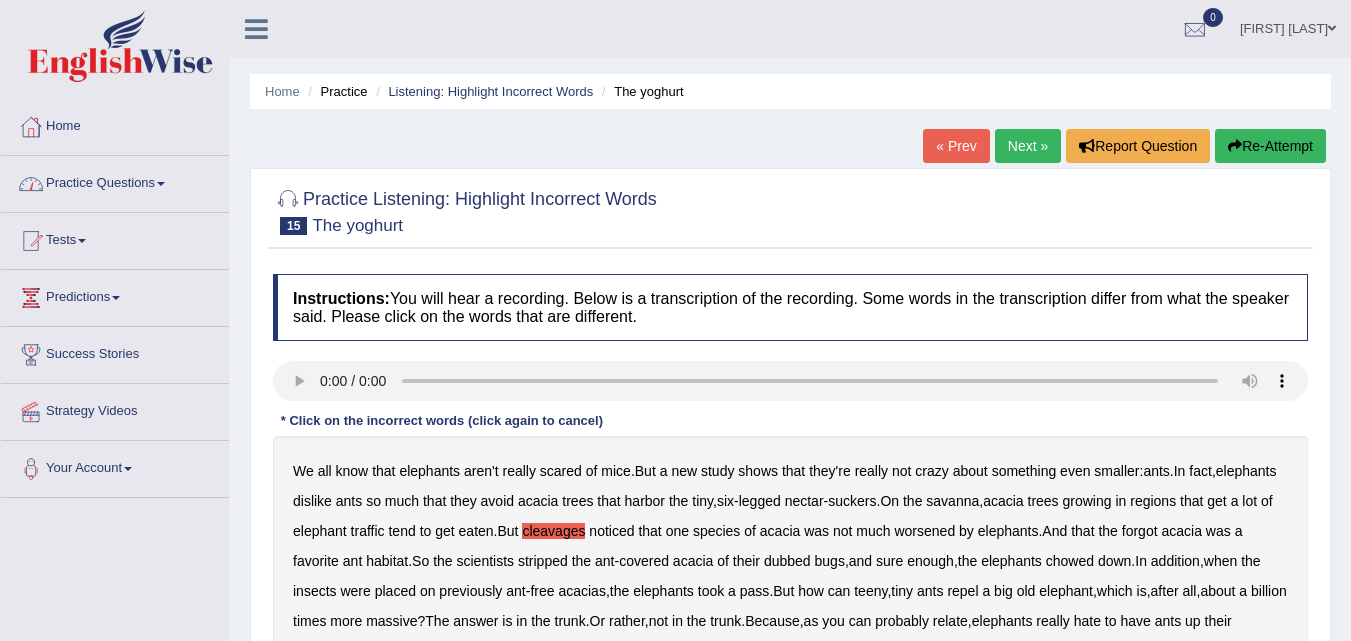 click on "Practice Questions" at bounding box center (115, 181) 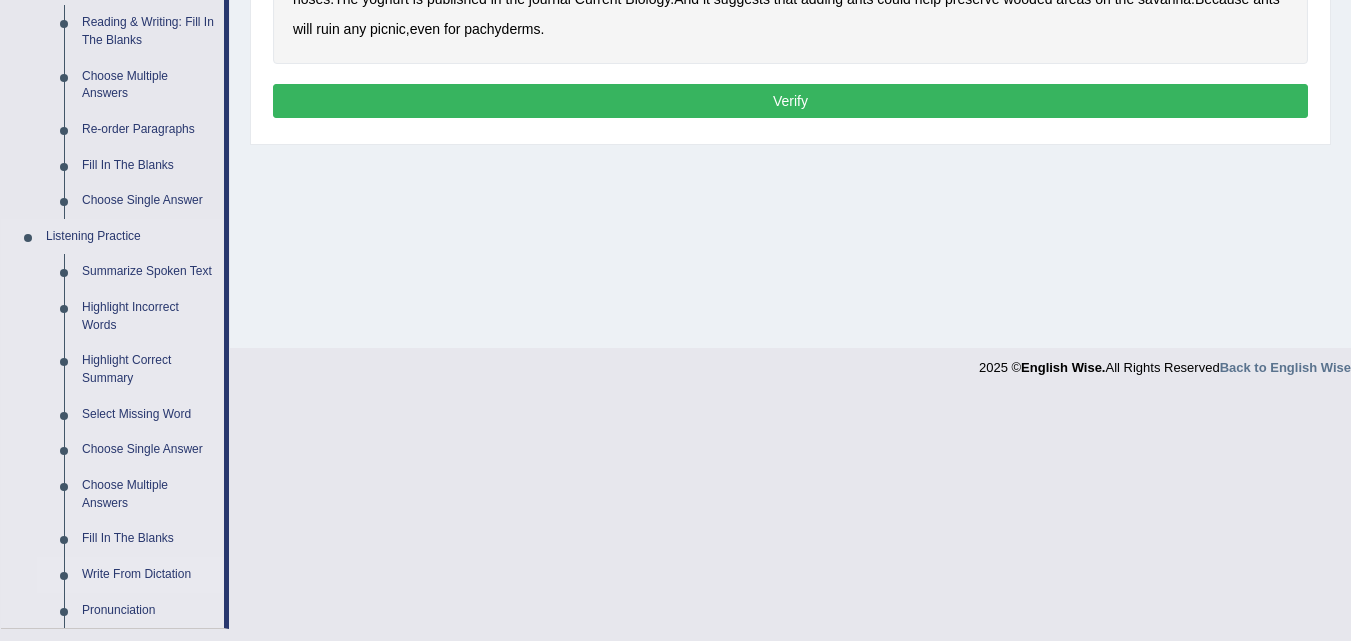 scroll, scrollTop: 651, scrollLeft: 0, axis: vertical 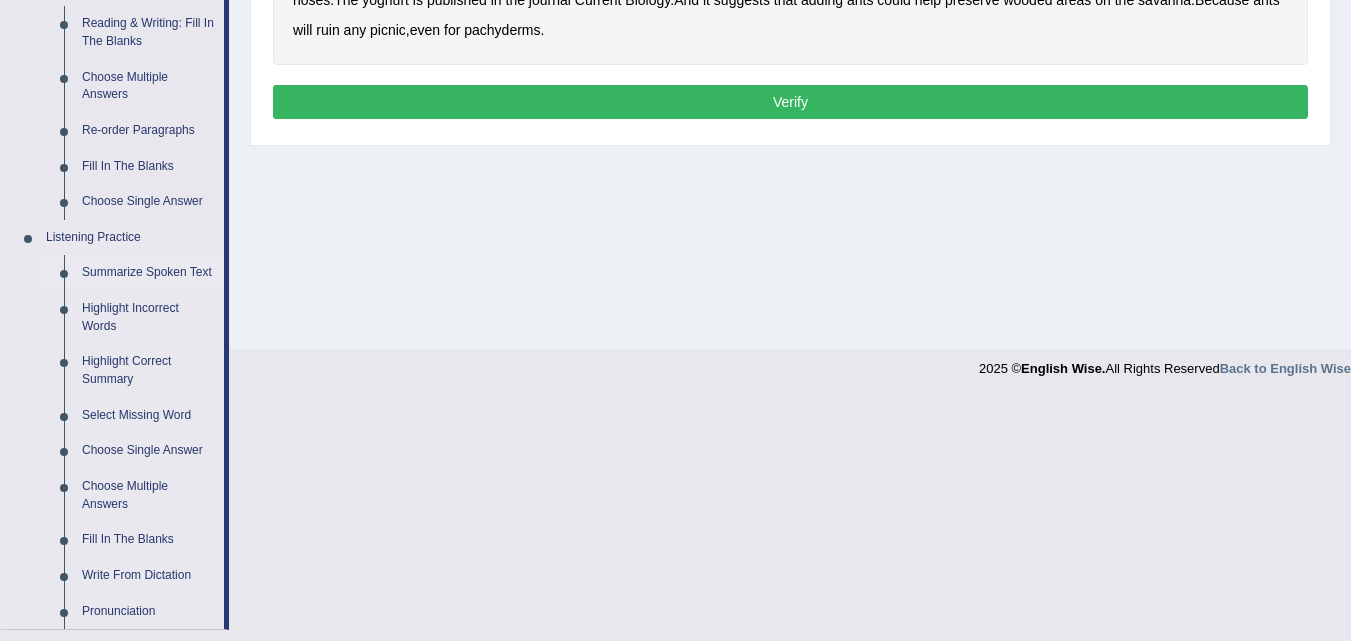 click on "Summarize Spoken Text" at bounding box center [148, 273] 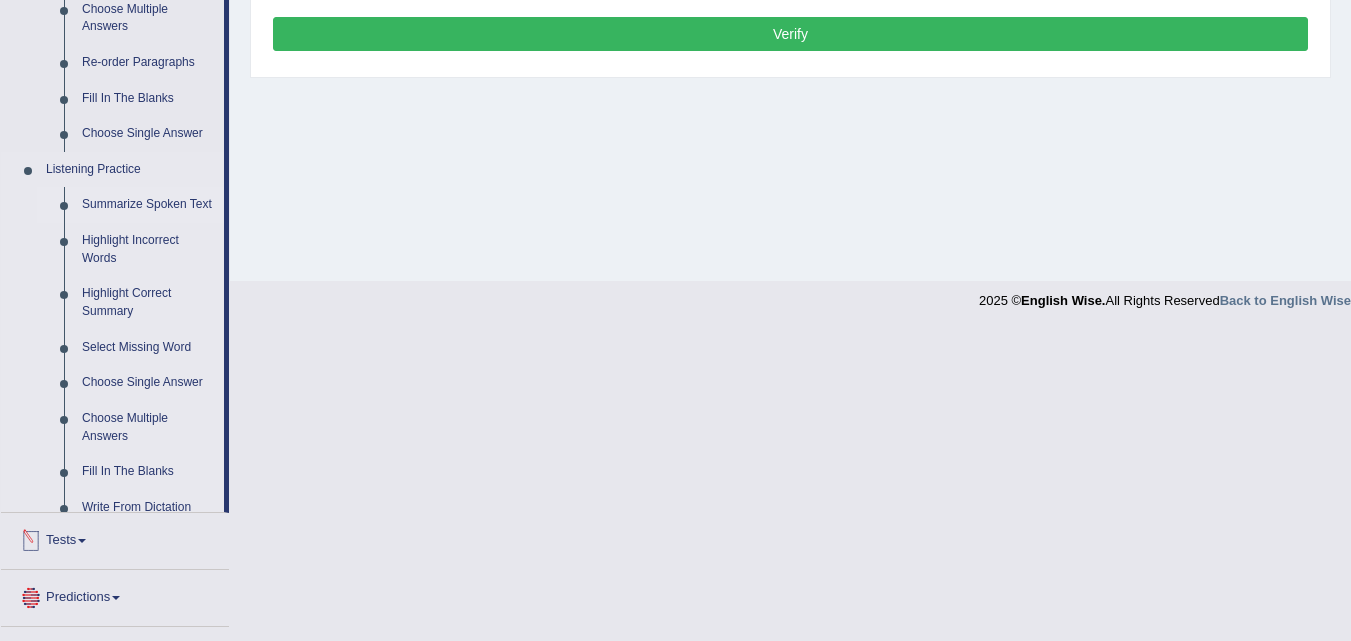 scroll, scrollTop: 926, scrollLeft: 0, axis: vertical 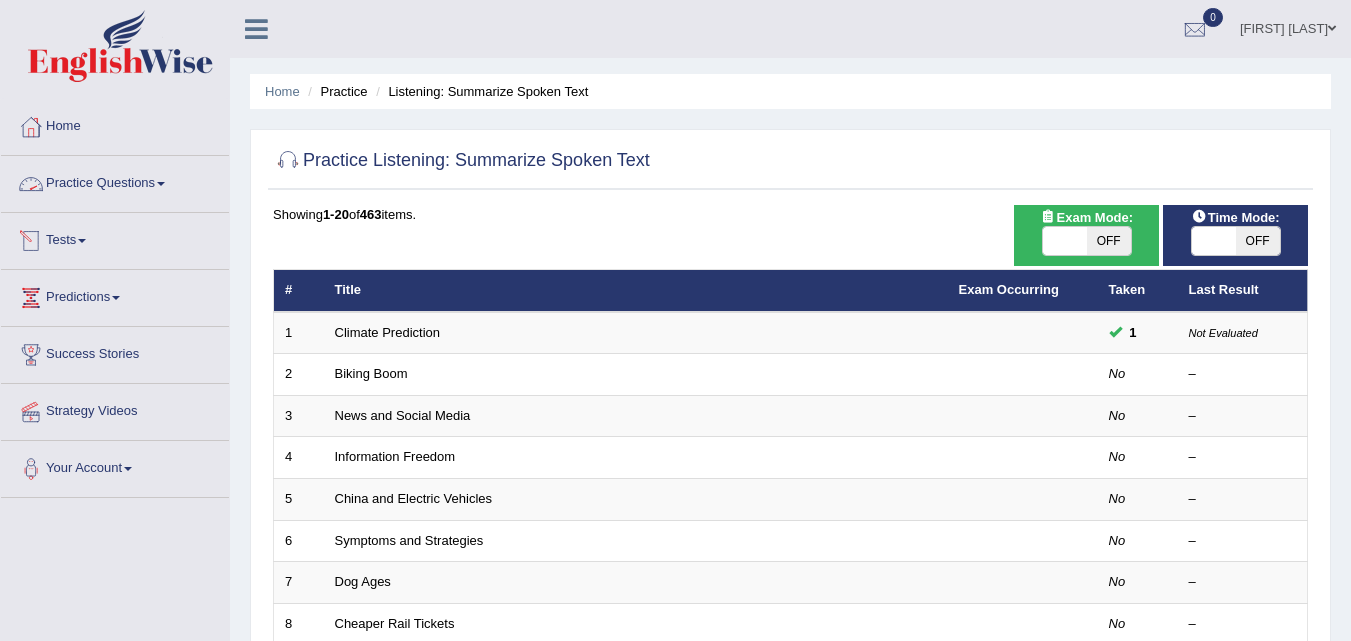 click on "Practice Questions" at bounding box center [115, 181] 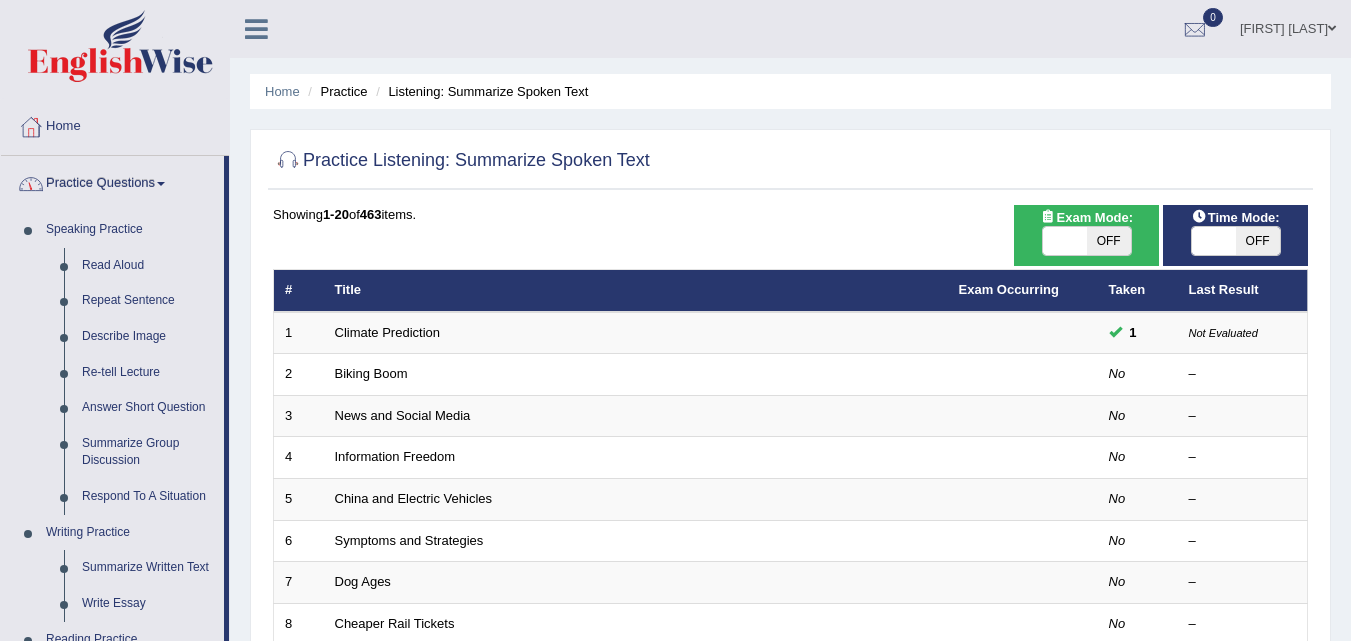 click on "Home" at bounding box center (115, 124) 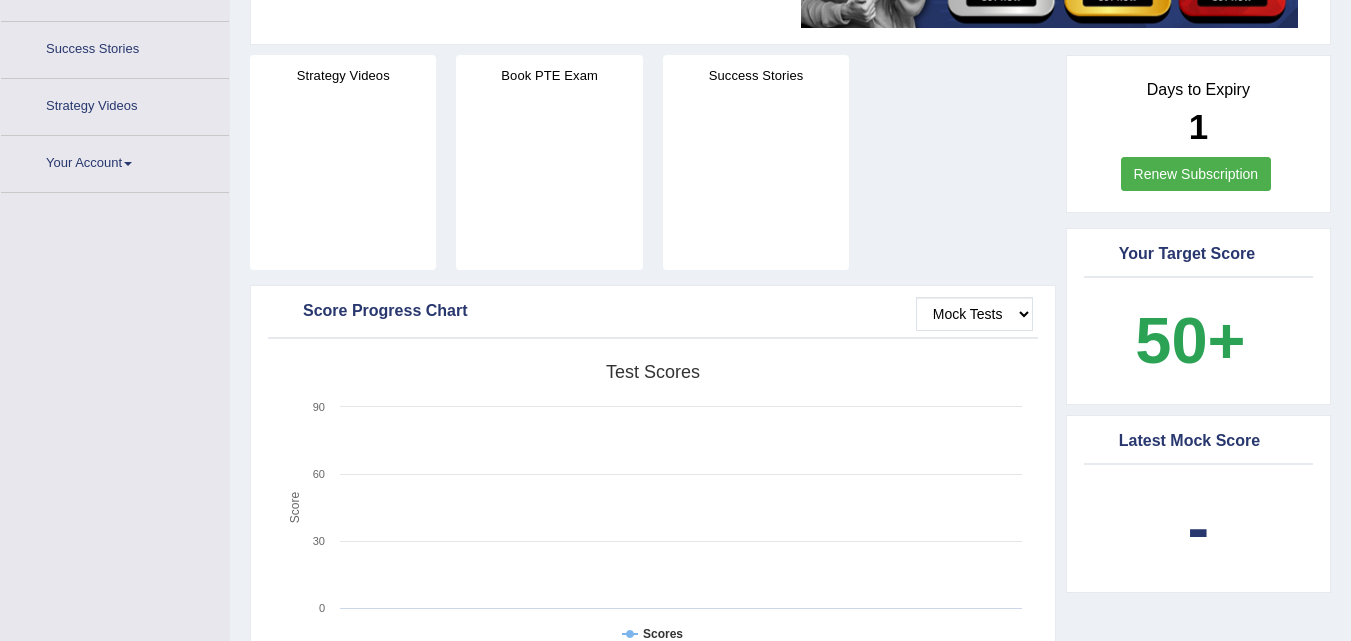 scroll, scrollTop: 305, scrollLeft: 0, axis: vertical 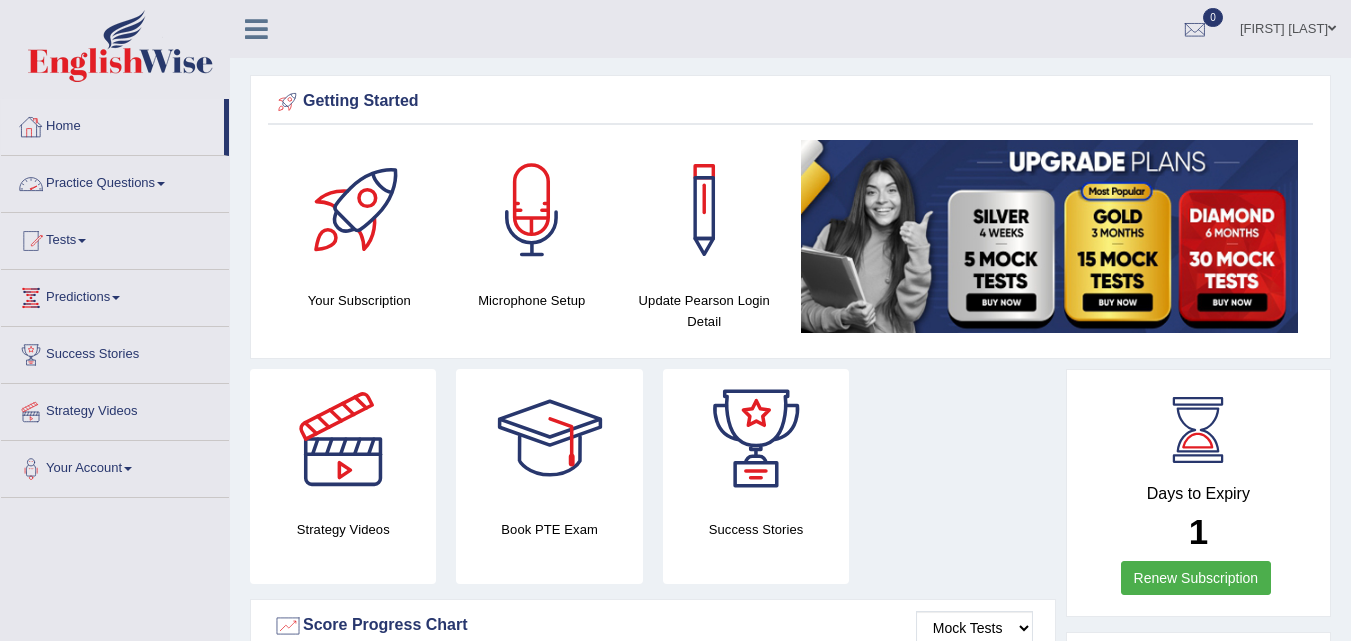 click on "Practice Questions" at bounding box center (115, 181) 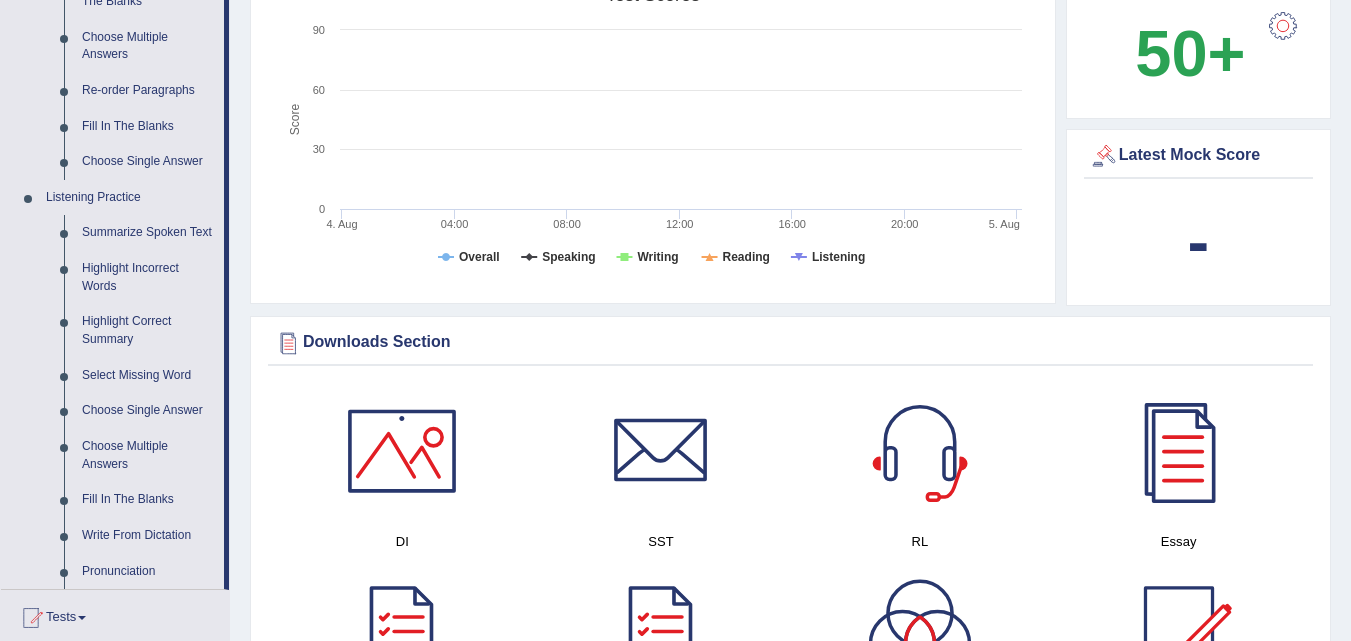 scroll, scrollTop: 692, scrollLeft: 0, axis: vertical 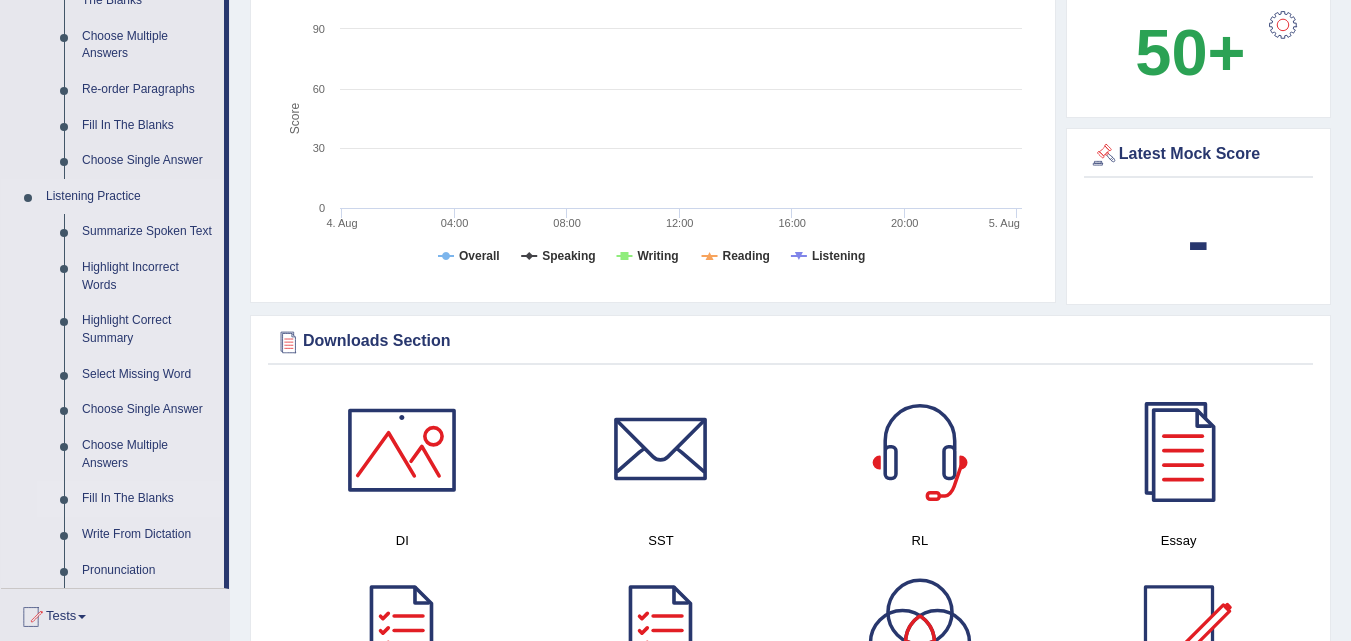 click on "Fill In The Blanks" at bounding box center [148, 499] 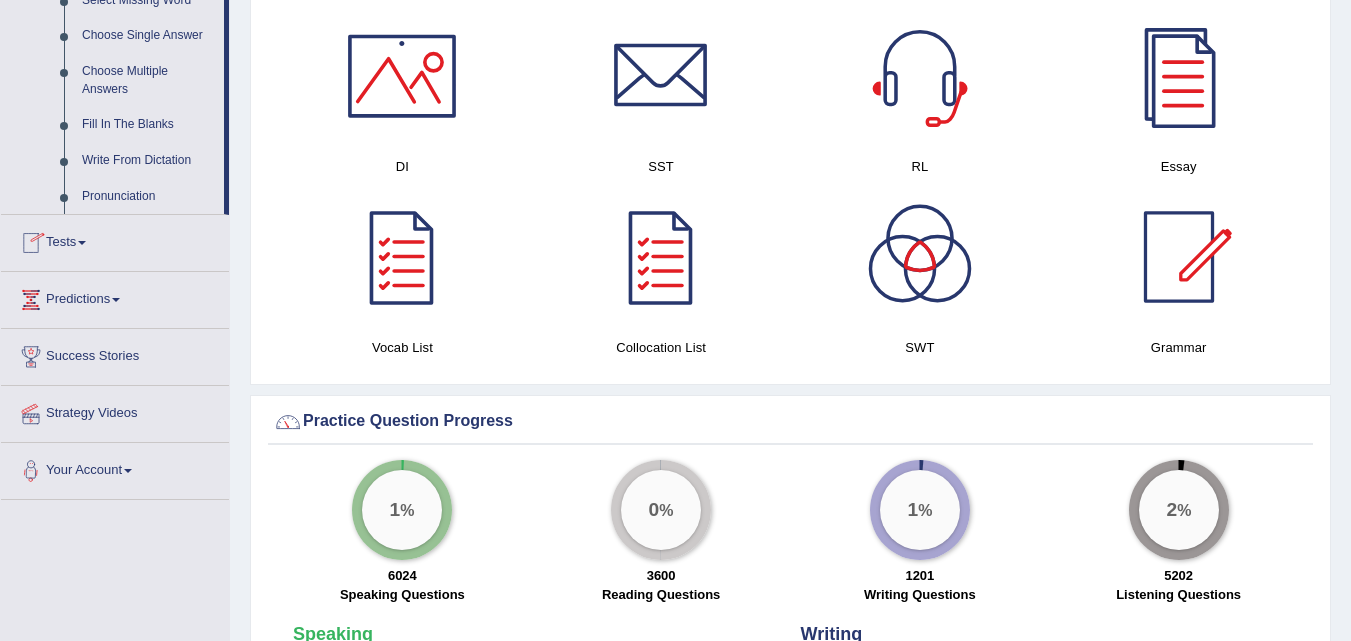 scroll, scrollTop: 1305, scrollLeft: 0, axis: vertical 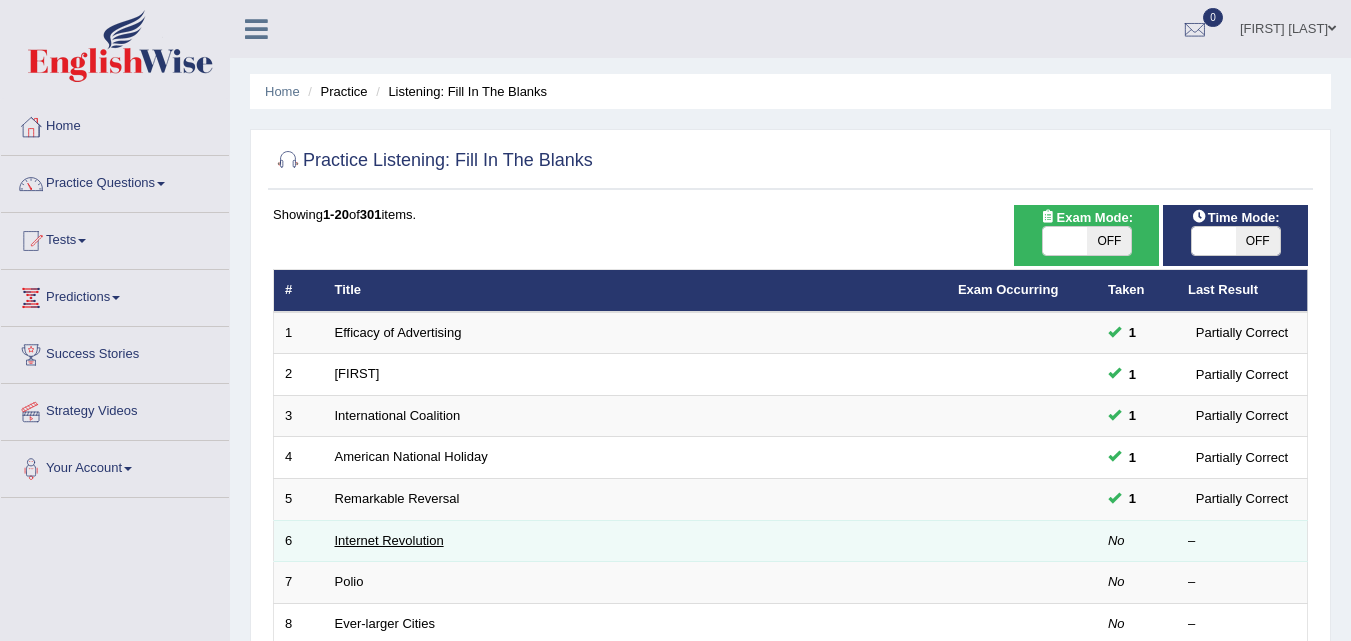 click on "Internet Revolution" at bounding box center (389, 540) 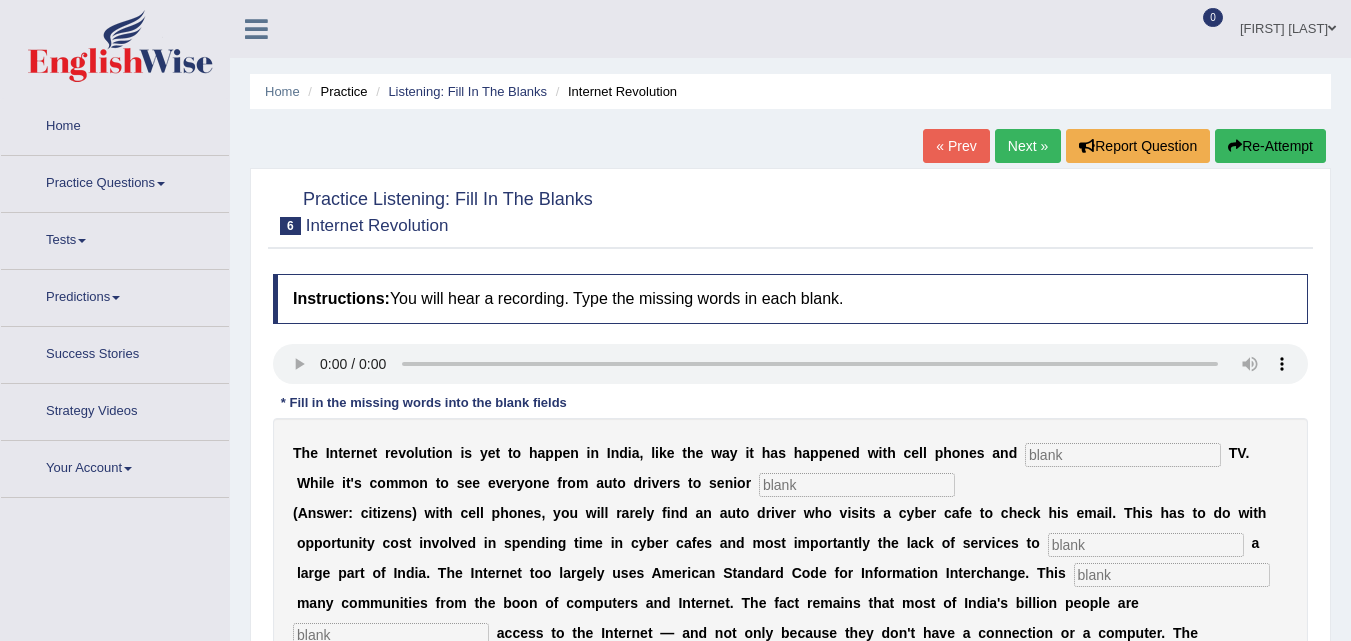 scroll, scrollTop: 125, scrollLeft: 0, axis: vertical 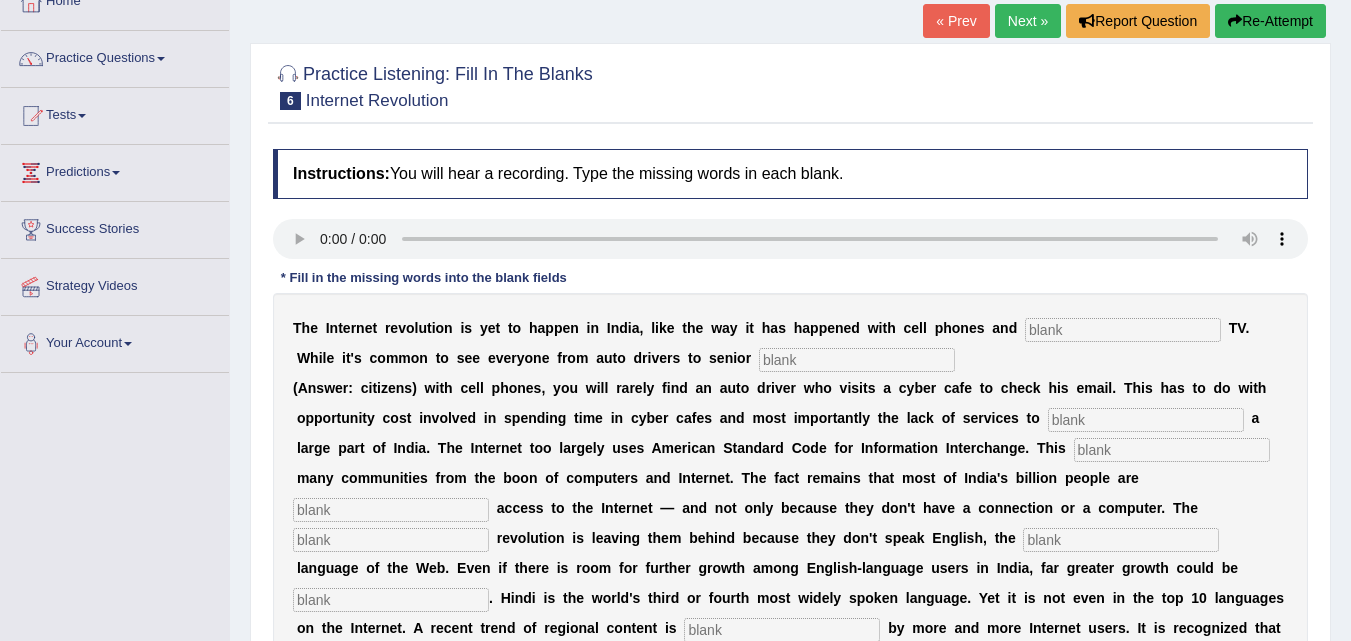 click at bounding box center [1123, 330] 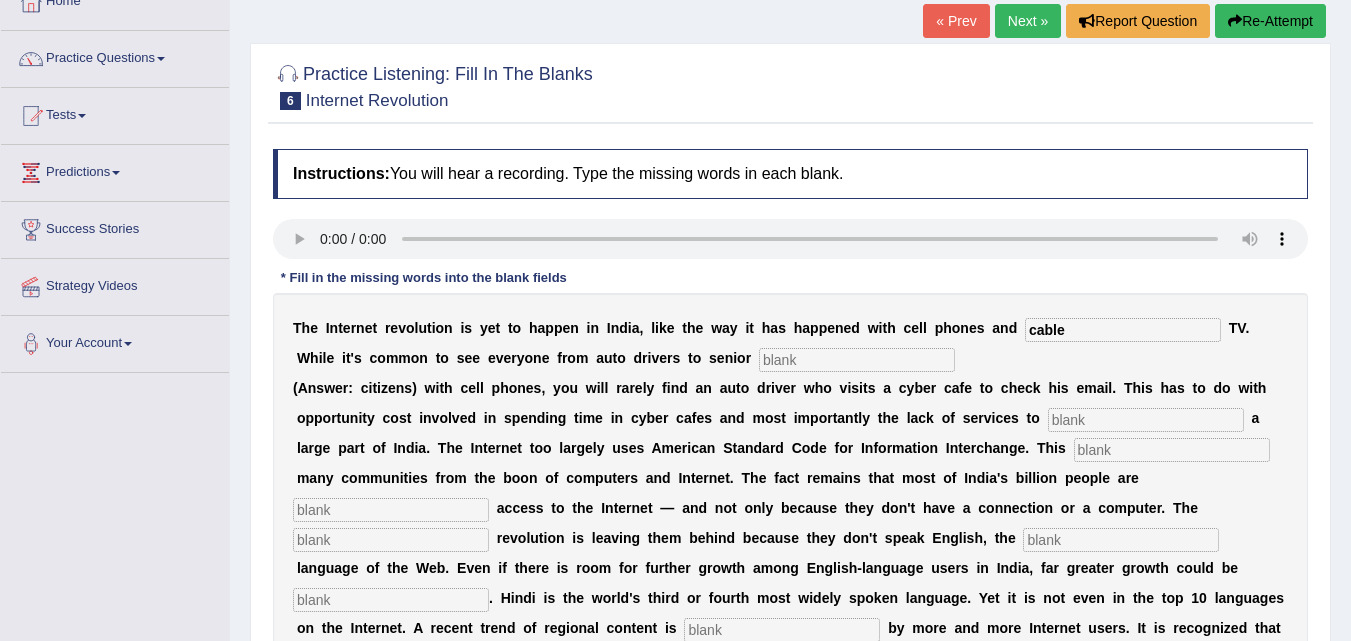 type on "cable" 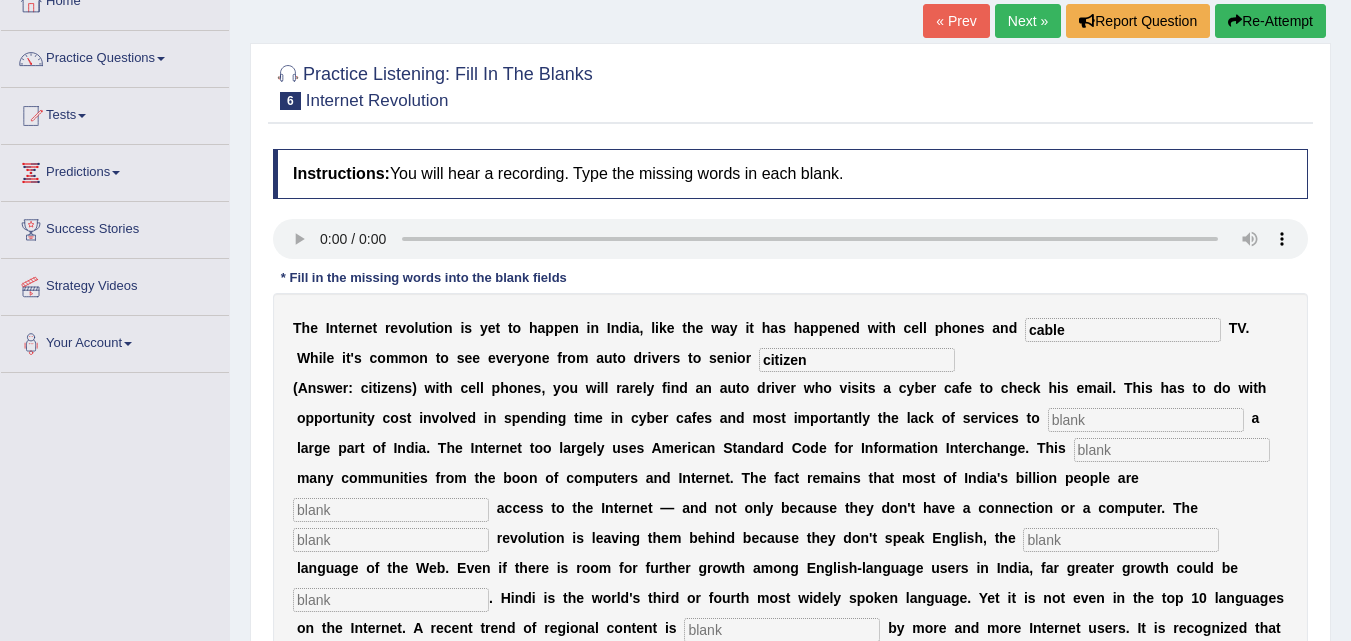 type on "citizen" 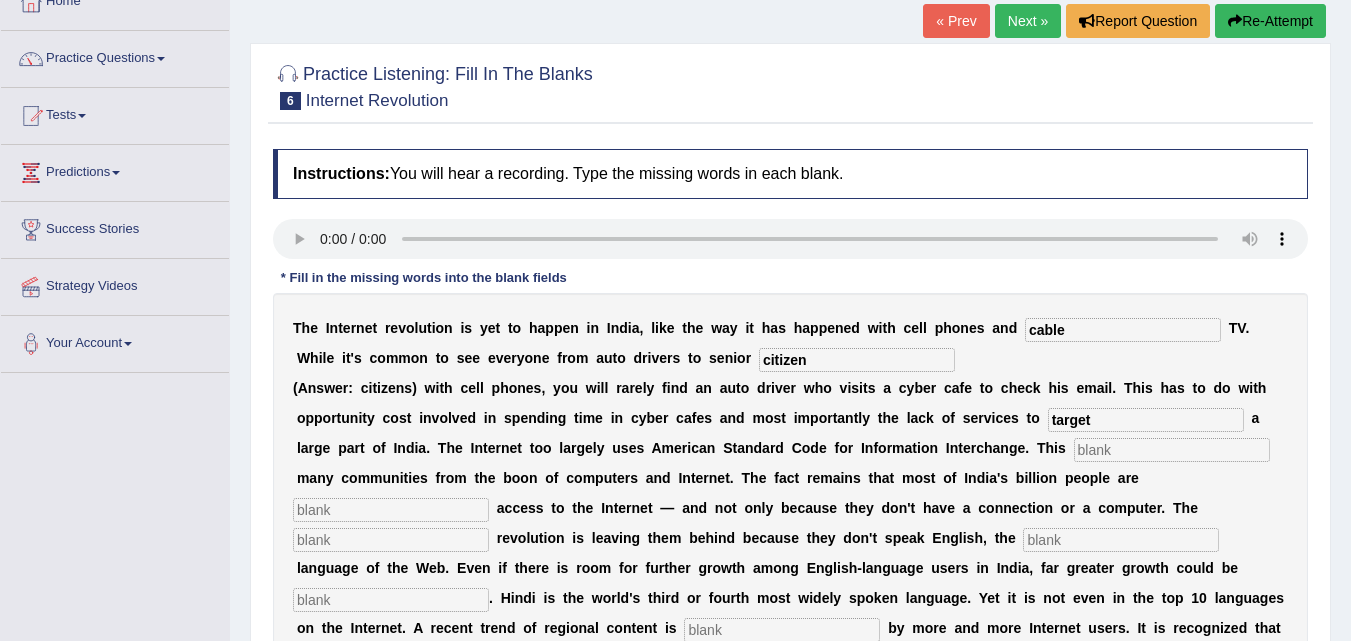 type on "target" 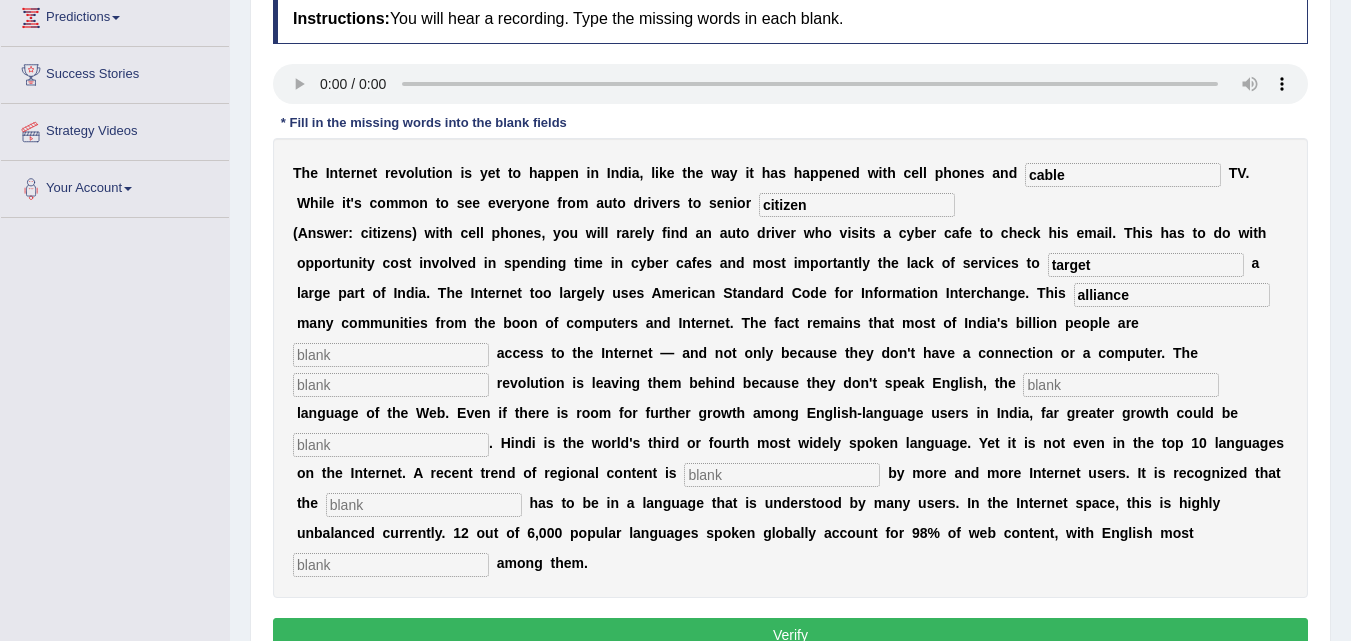 scroll, scrollTop: 292, scrollLeft: 0, axis: vertical 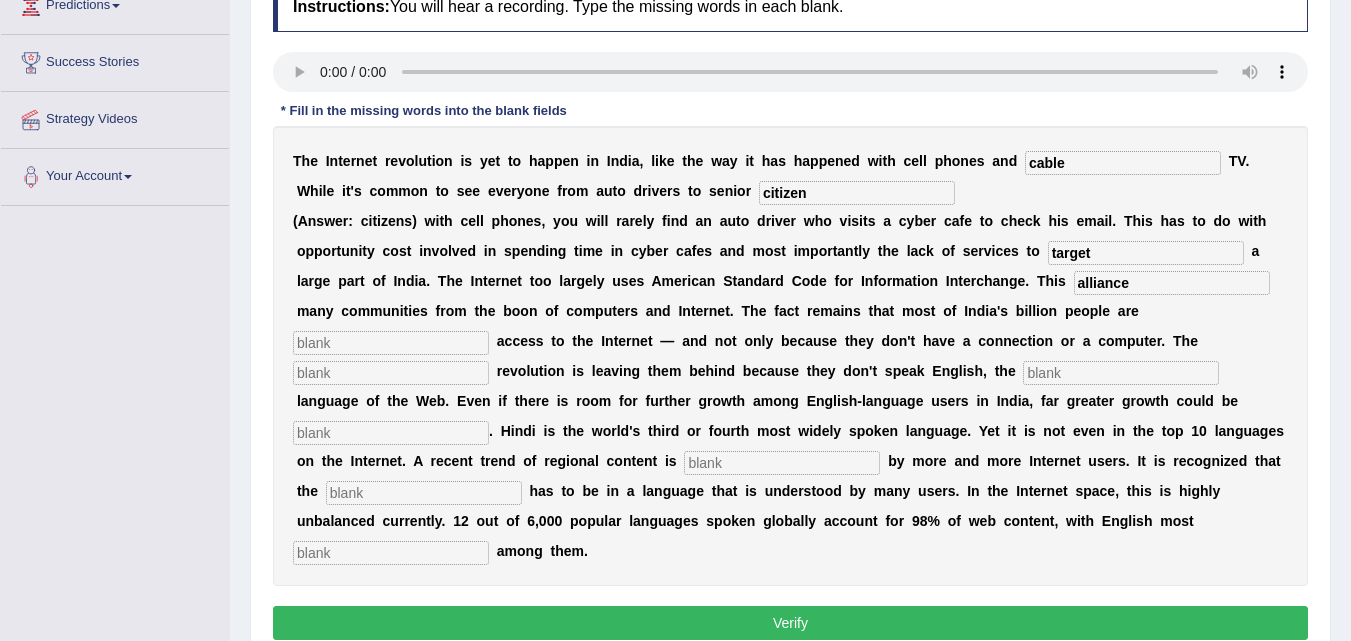 type on "alliance" 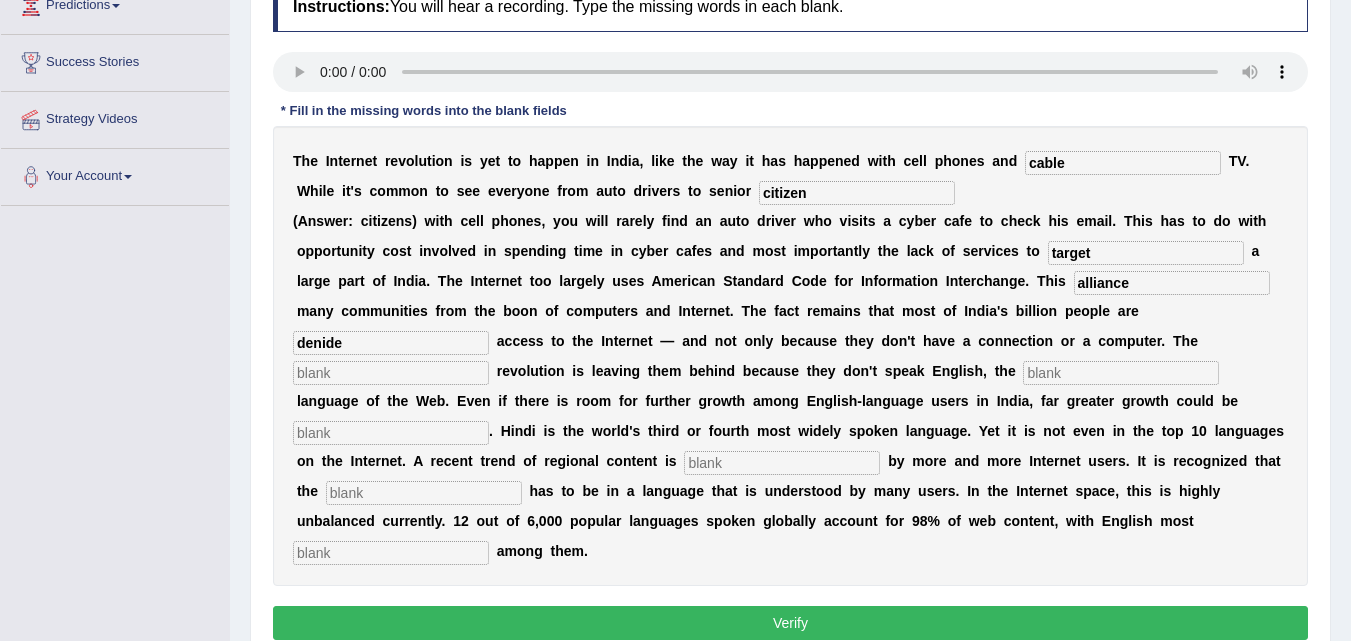 type on "denide" 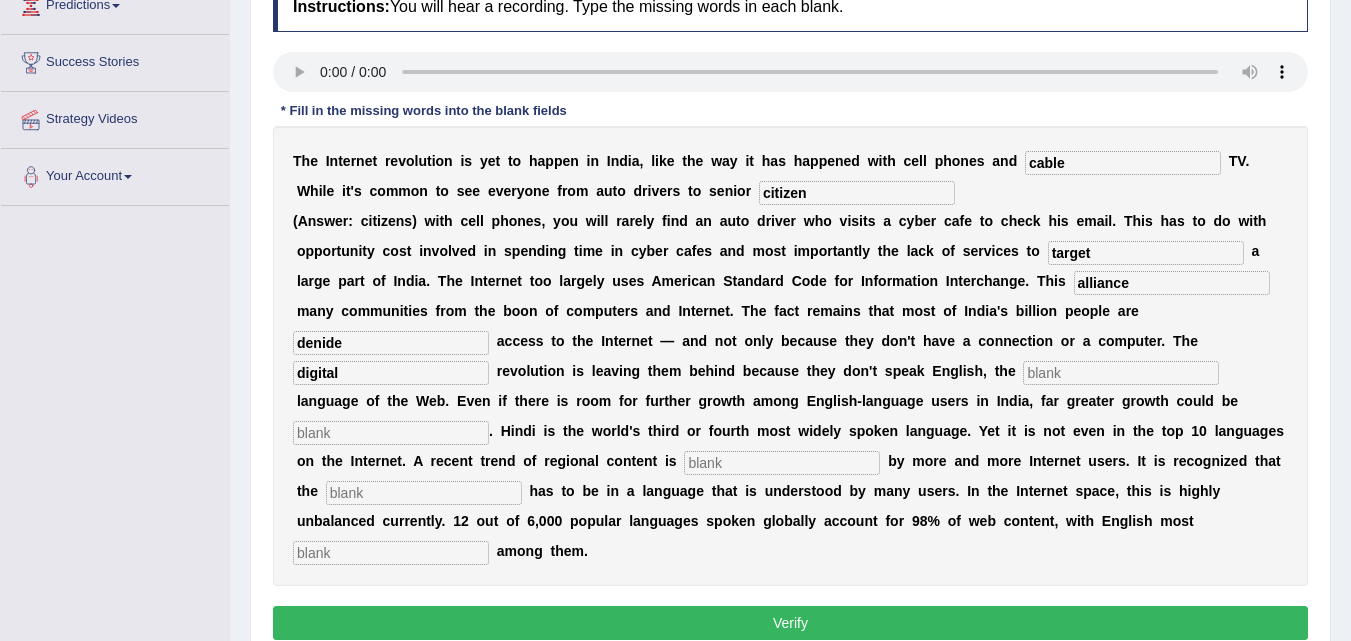 type on "digital" 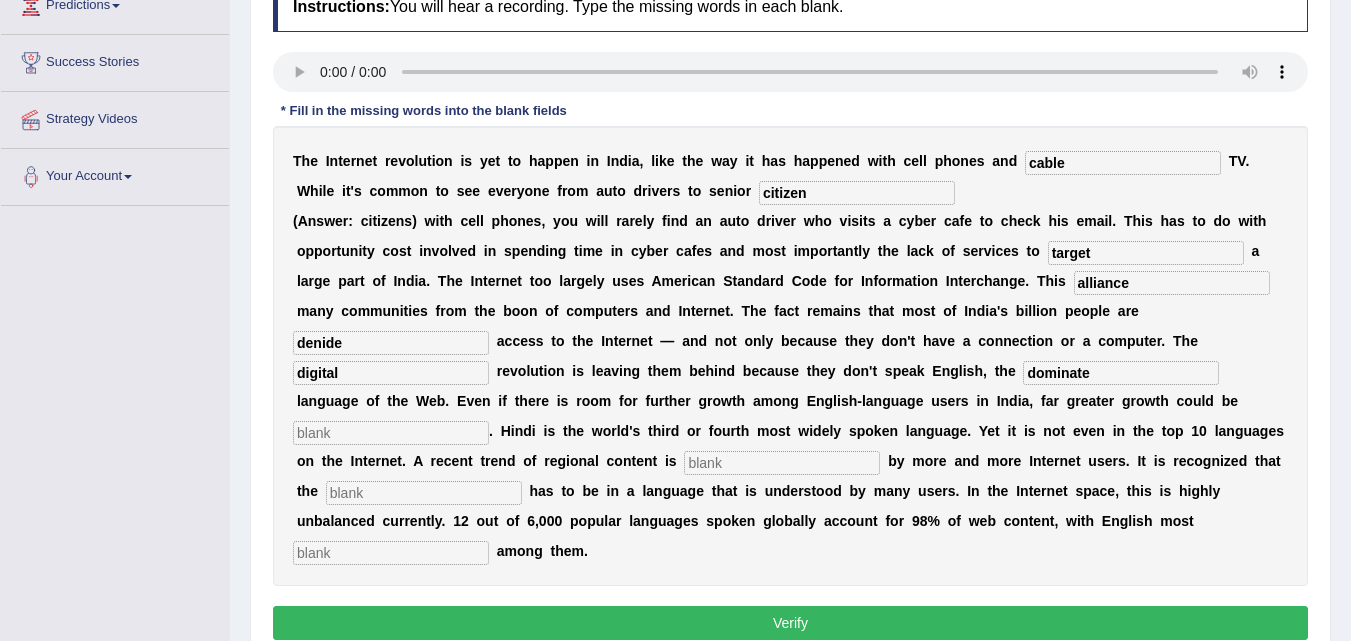 type on "dominate" 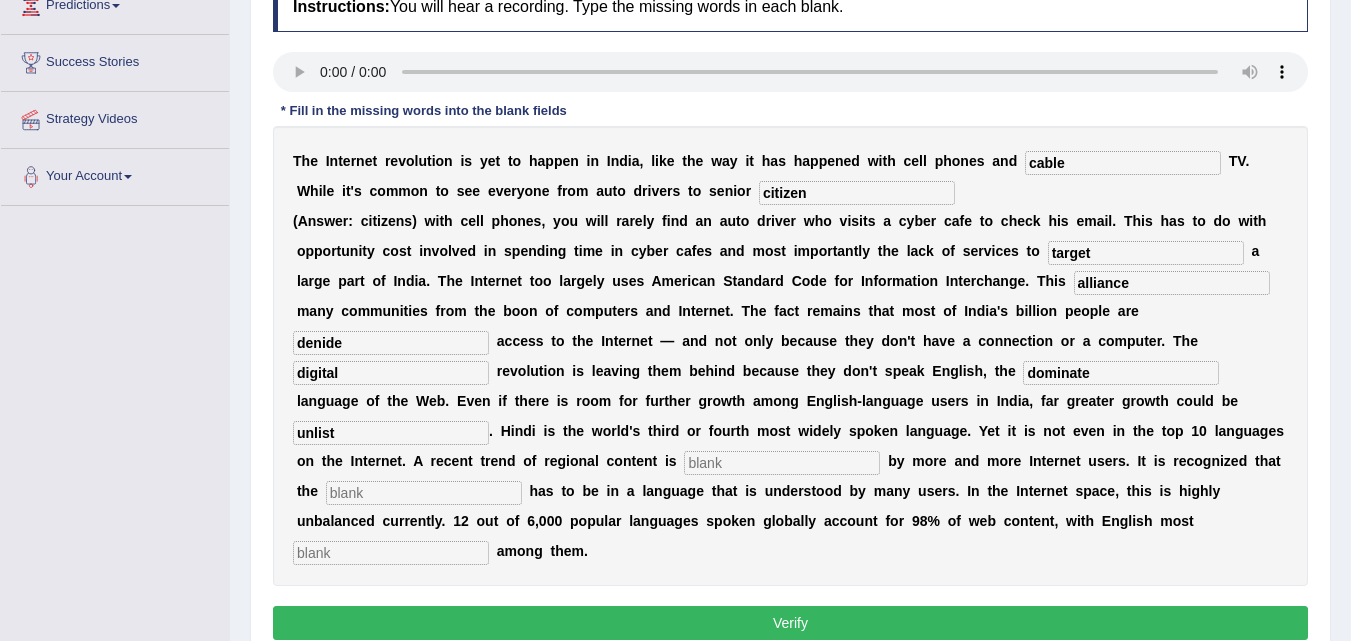 type on "unlist" 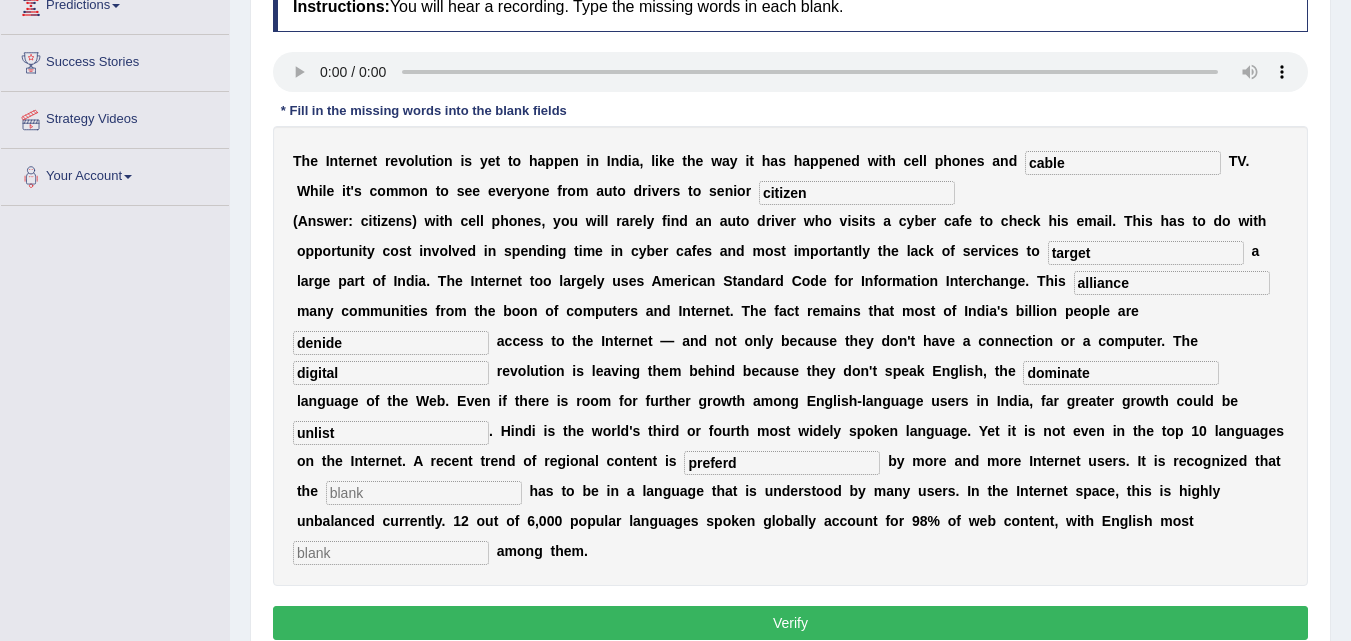 type on "preferd" 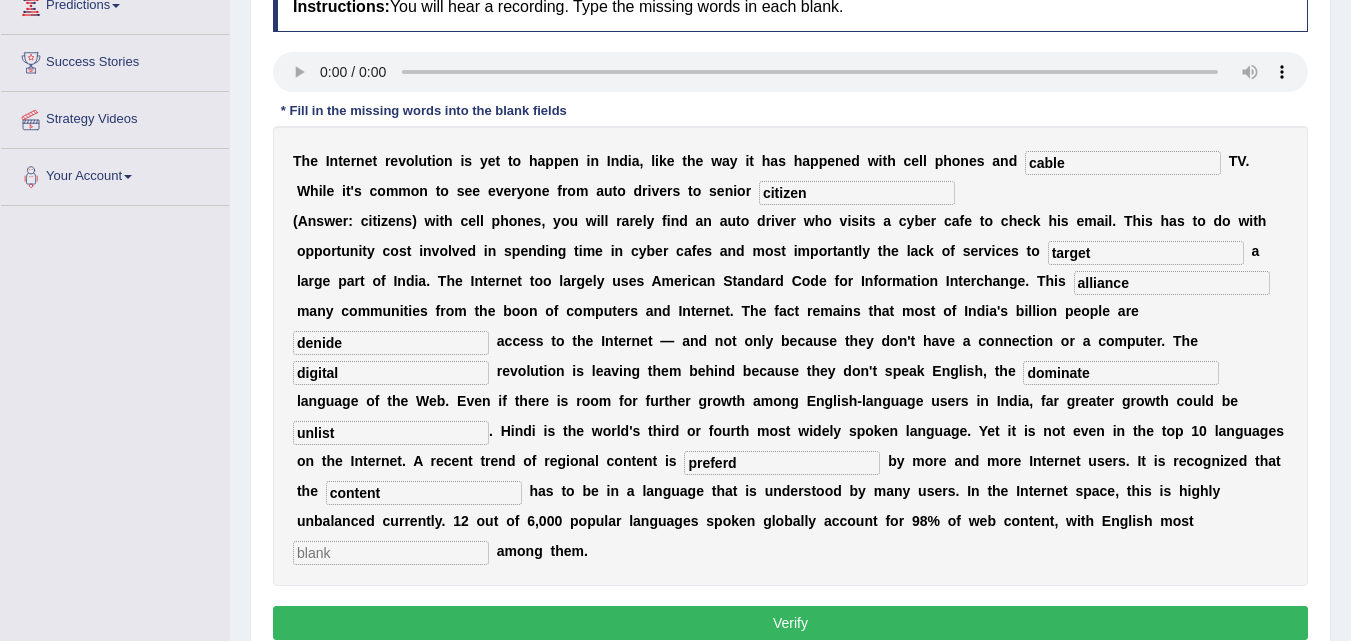 type on "content" 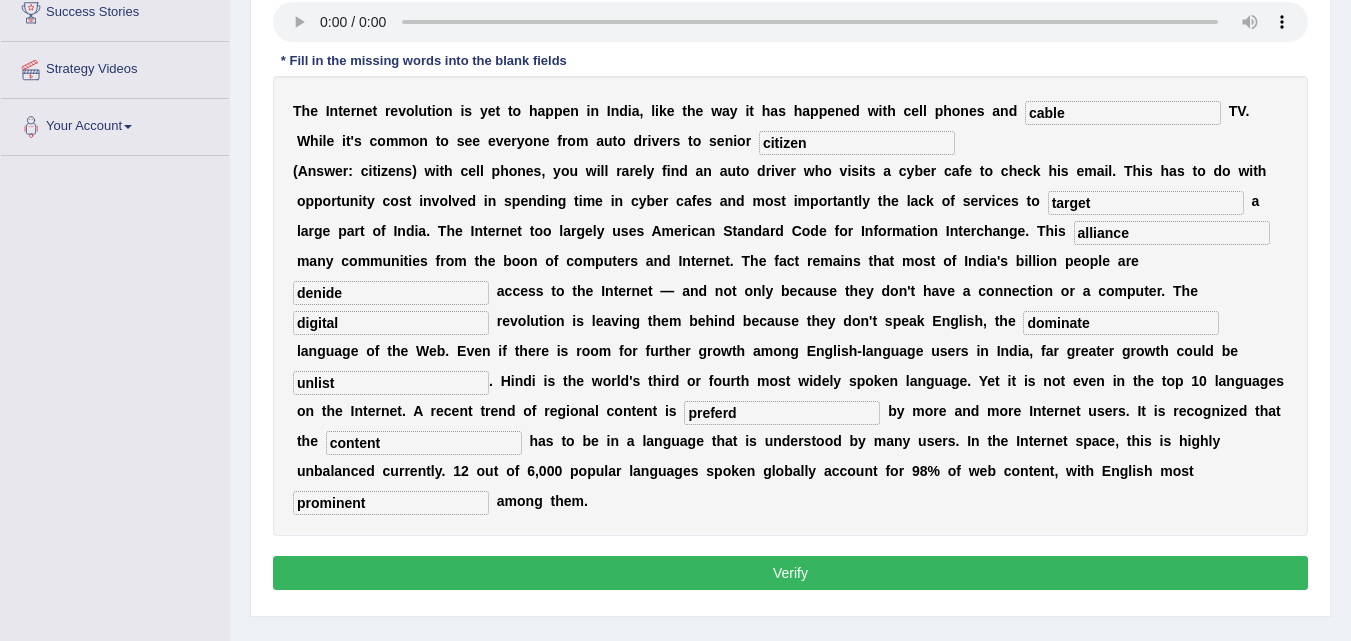 scroll, scrollTop: 348, scrollLeft: 0, axis: vertical 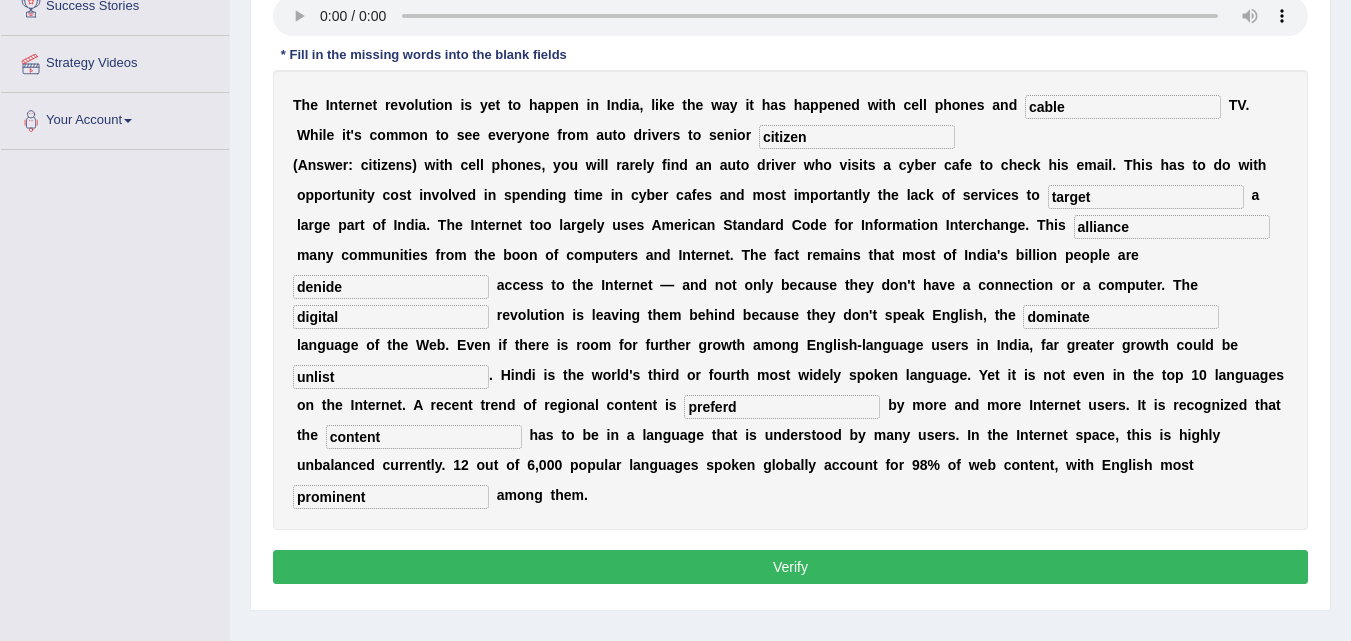 type on "prominent" 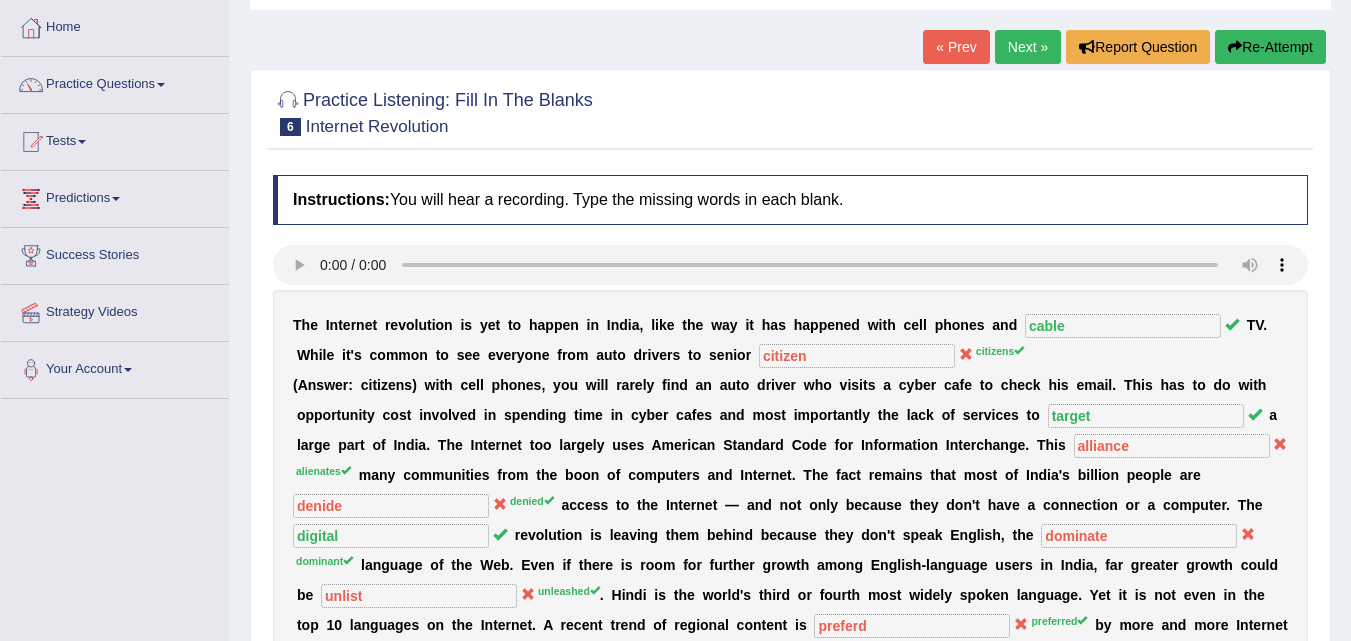 scroll, scrollTop: 69, scrollLeft: 0, axis: vertical 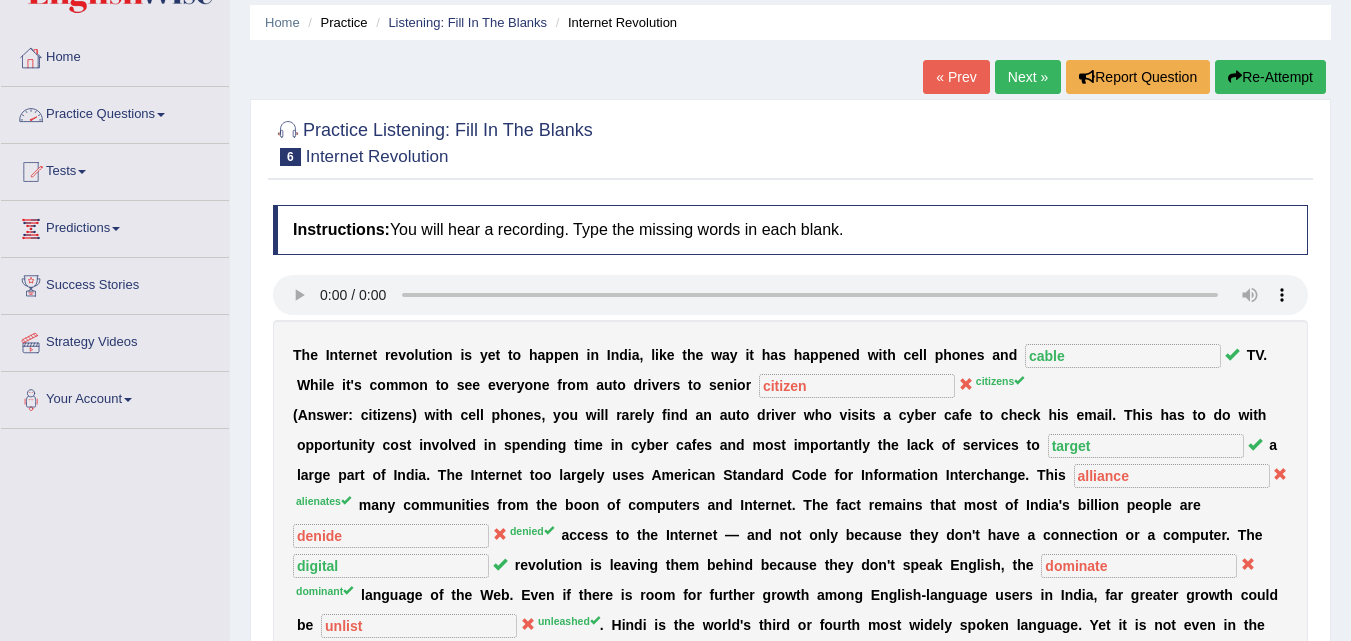 click on "Practice Questions" at bounding box center (115, 112) 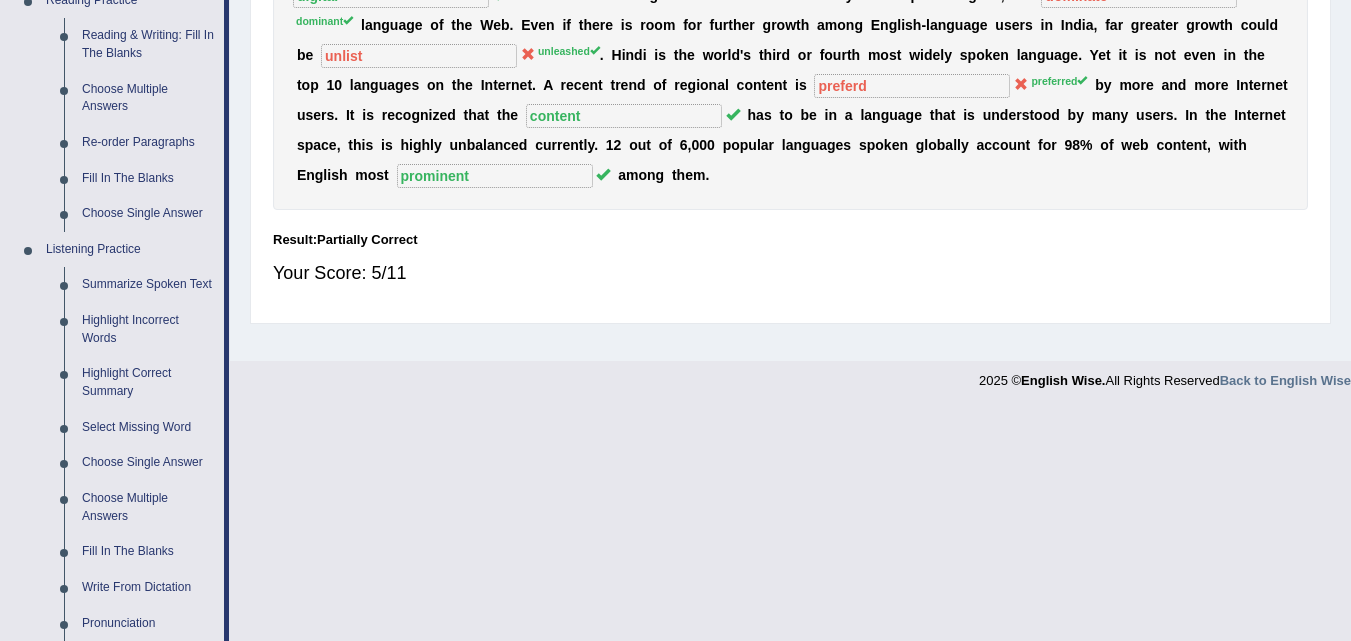 scroll, scrollTop: 645, scrollLeft: 0, axis: vertical 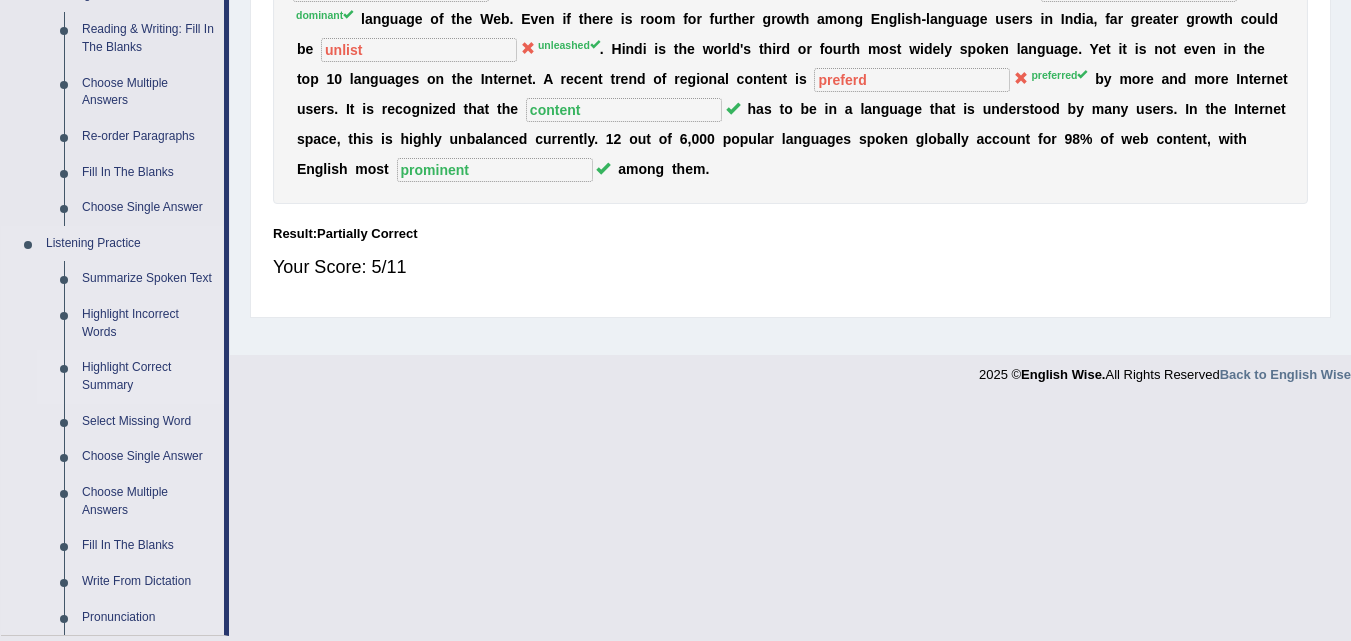 click on "Highlight Correct Summary" at bounding box center [148, 376] 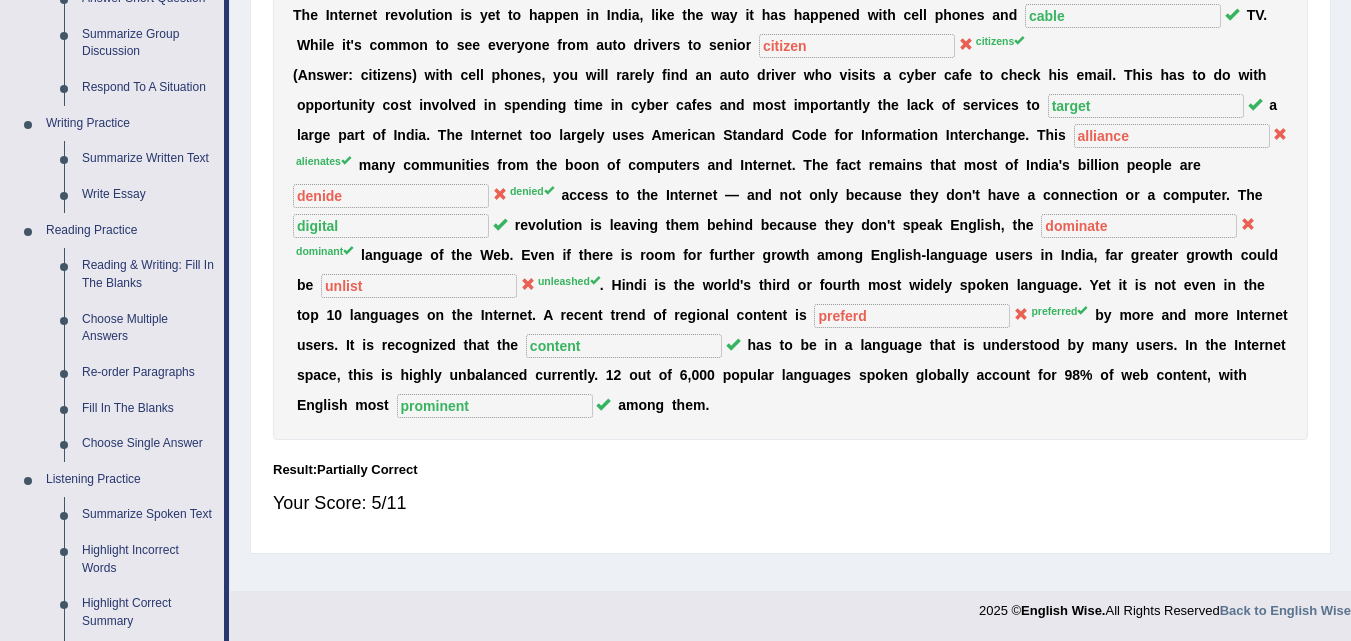 scroll, scrollTop: 722, scrollLeft: 0, axis: vertical 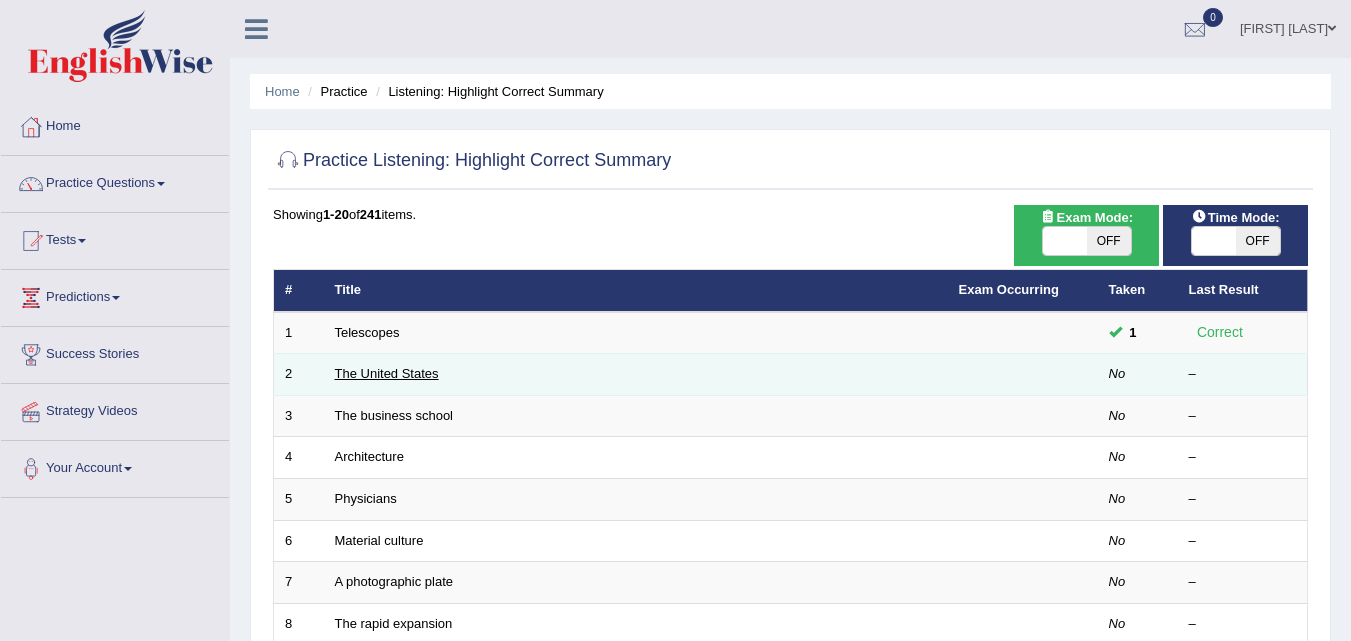 click on "The United States" at bounding box center (387, 373) 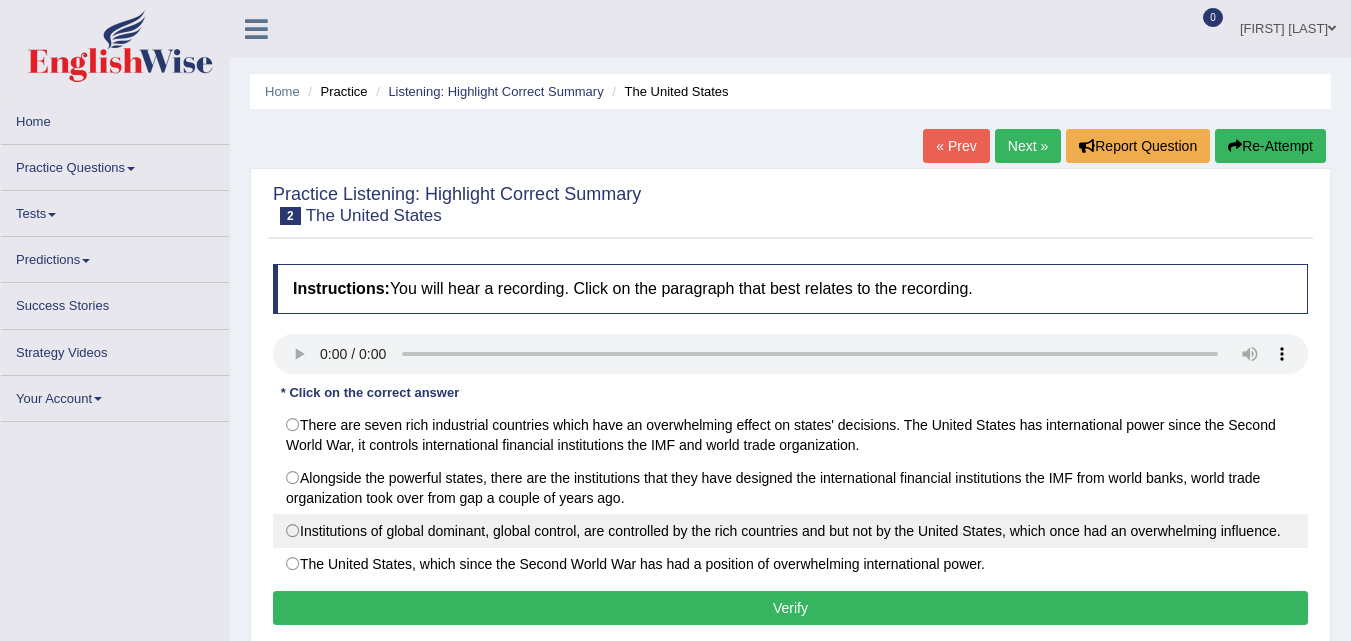 click on "Institutions of global dominant, global control, are controlled by the rich countries and but not by the United States, which once had an overwhelming influence." at bounding box center (790, 531) 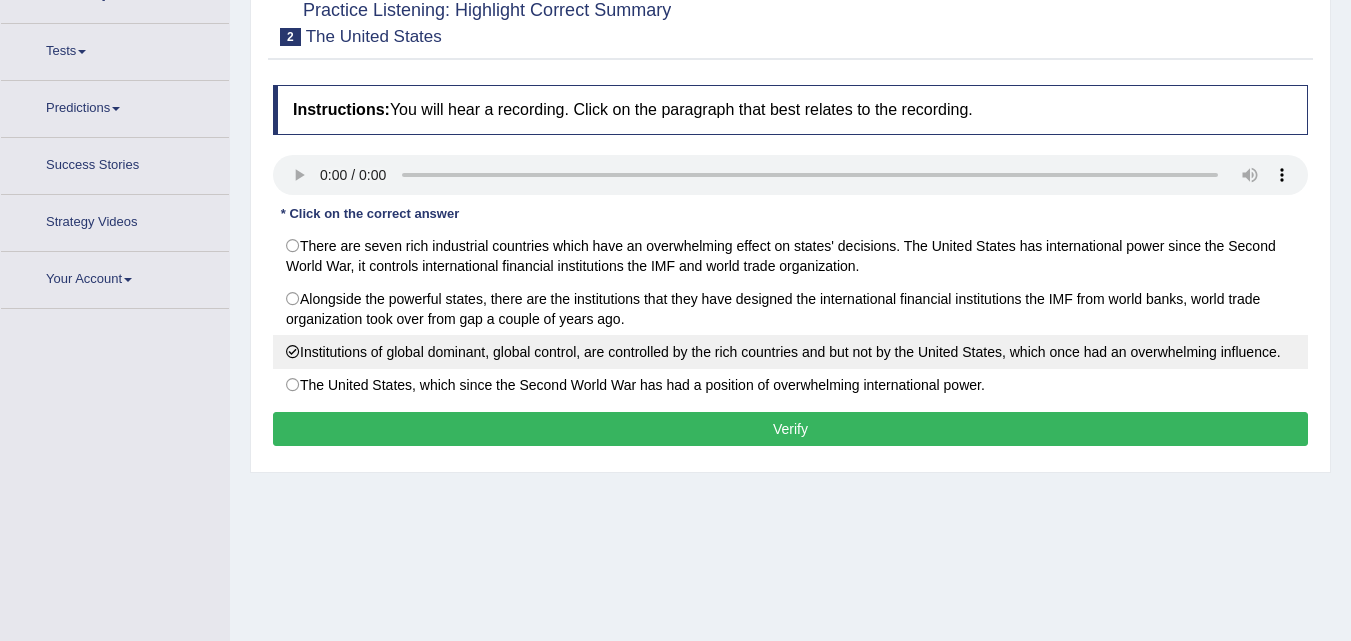 radio on "true" 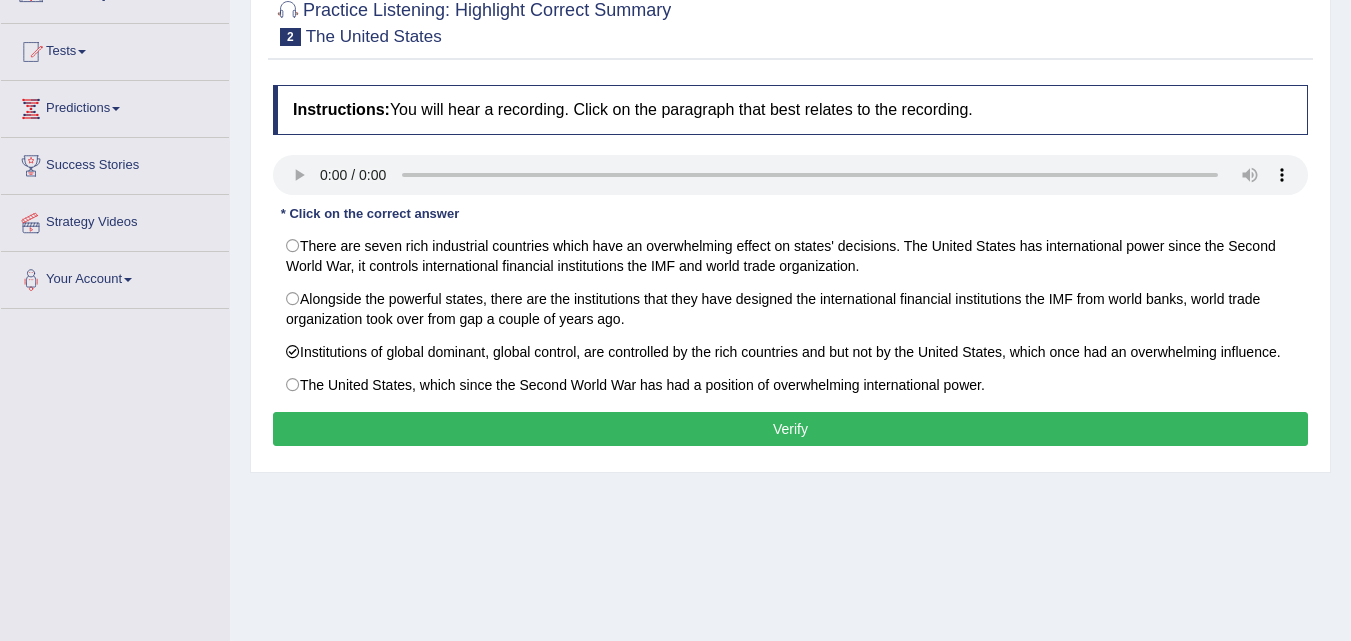 click on "Verify" at bounding box center (790, 429) 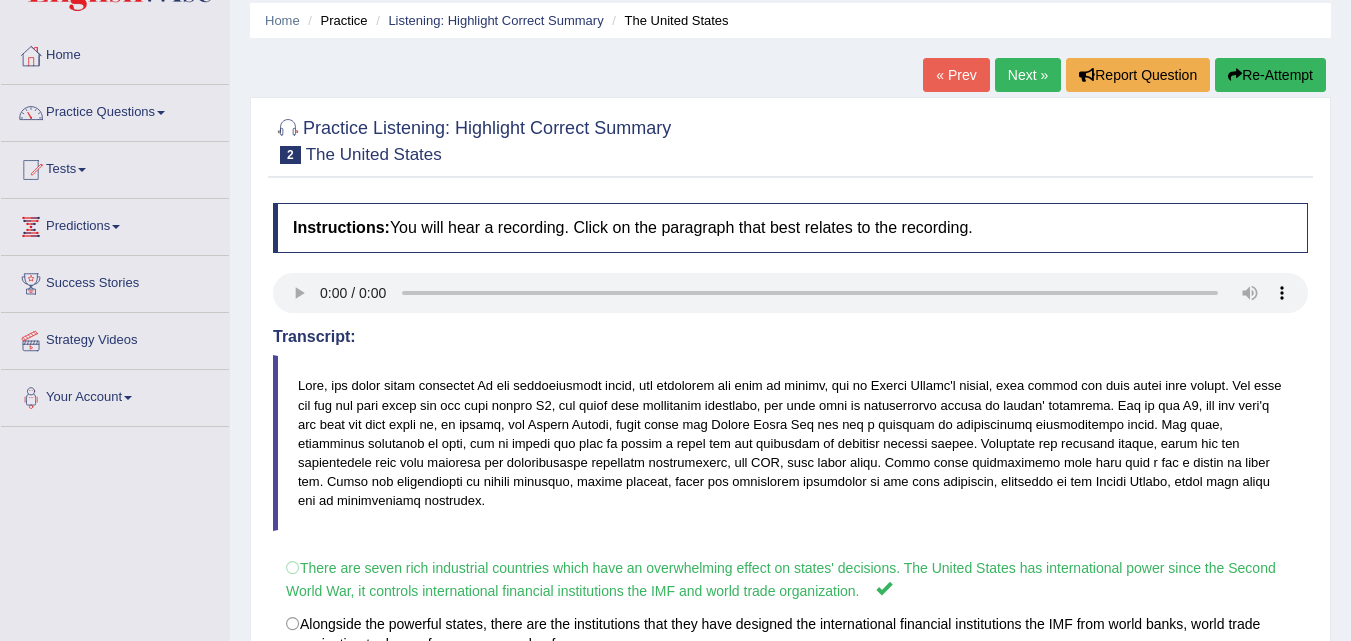 scroll, scrollTop: 44, scrollLeft: 0, axis: vertical 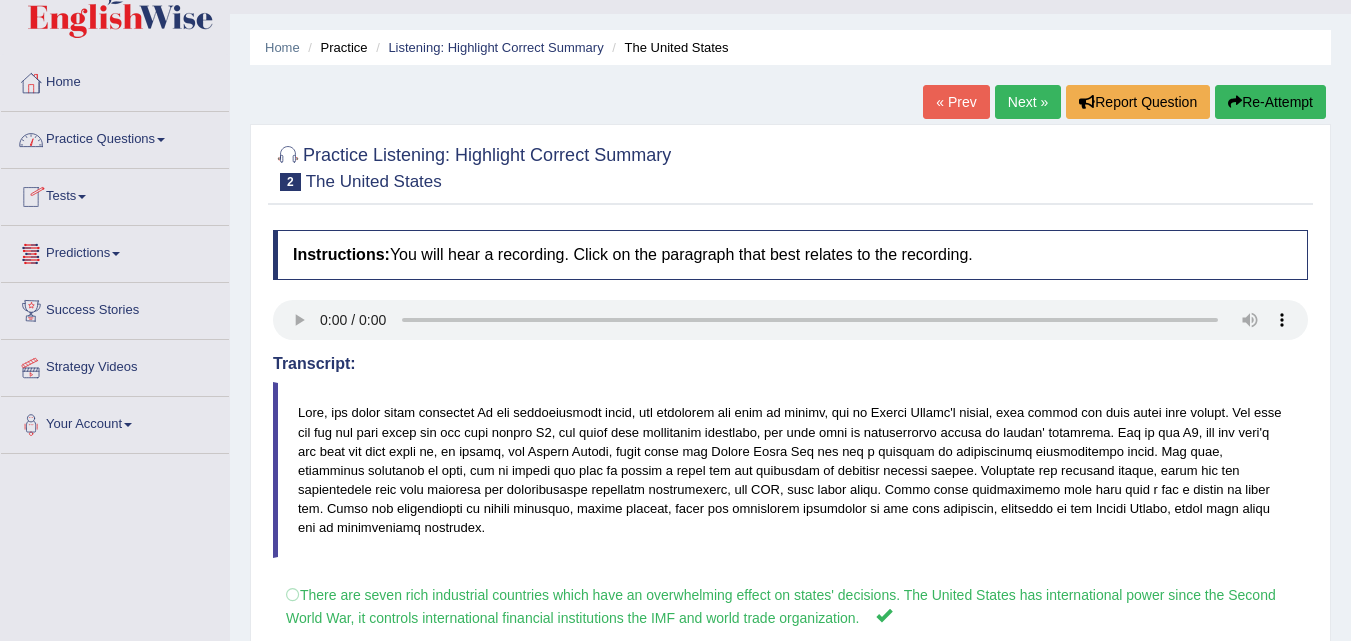 click on "Practice Questions" at bounding box center [115, 137] 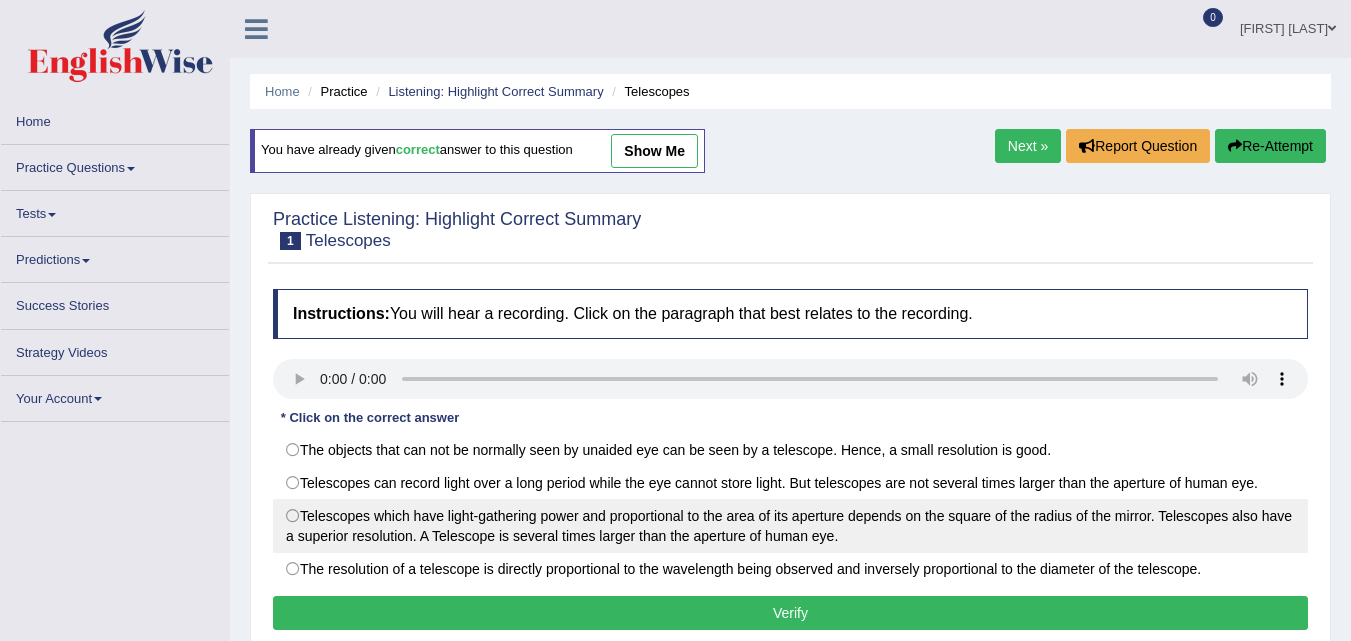scroll, scrollTop: 0, scrollLeft: 0, axis: both 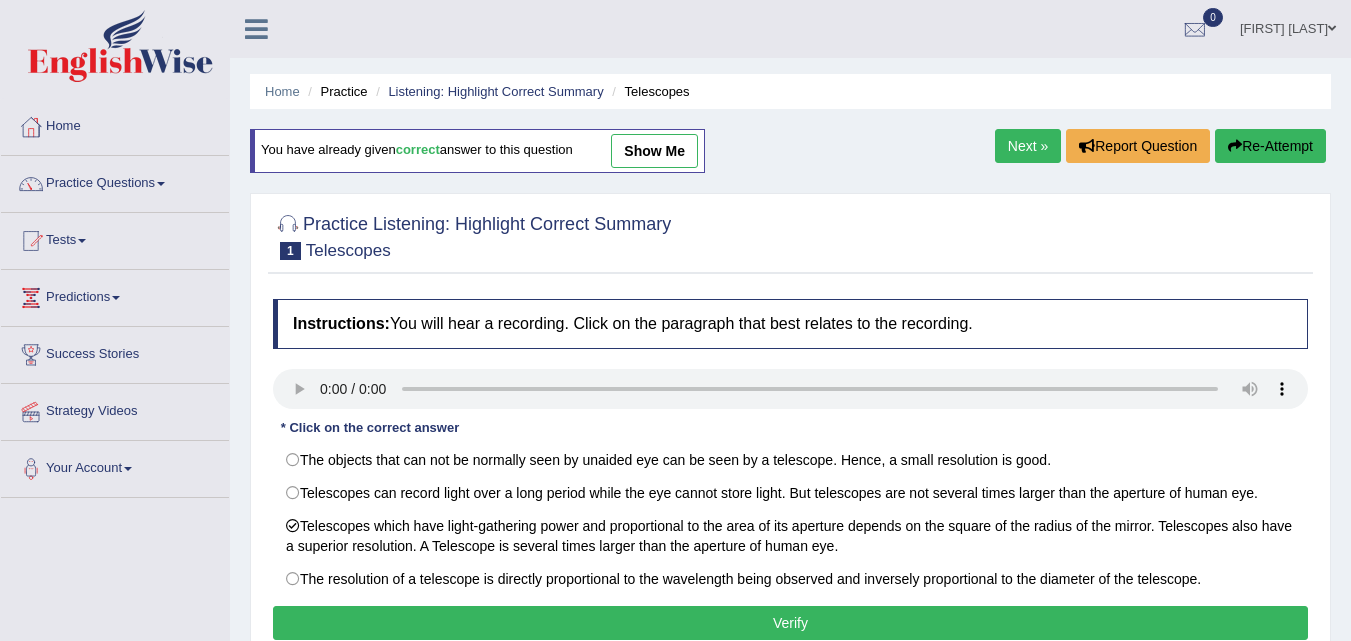 click on "show me" at bounding box center [654, 151] 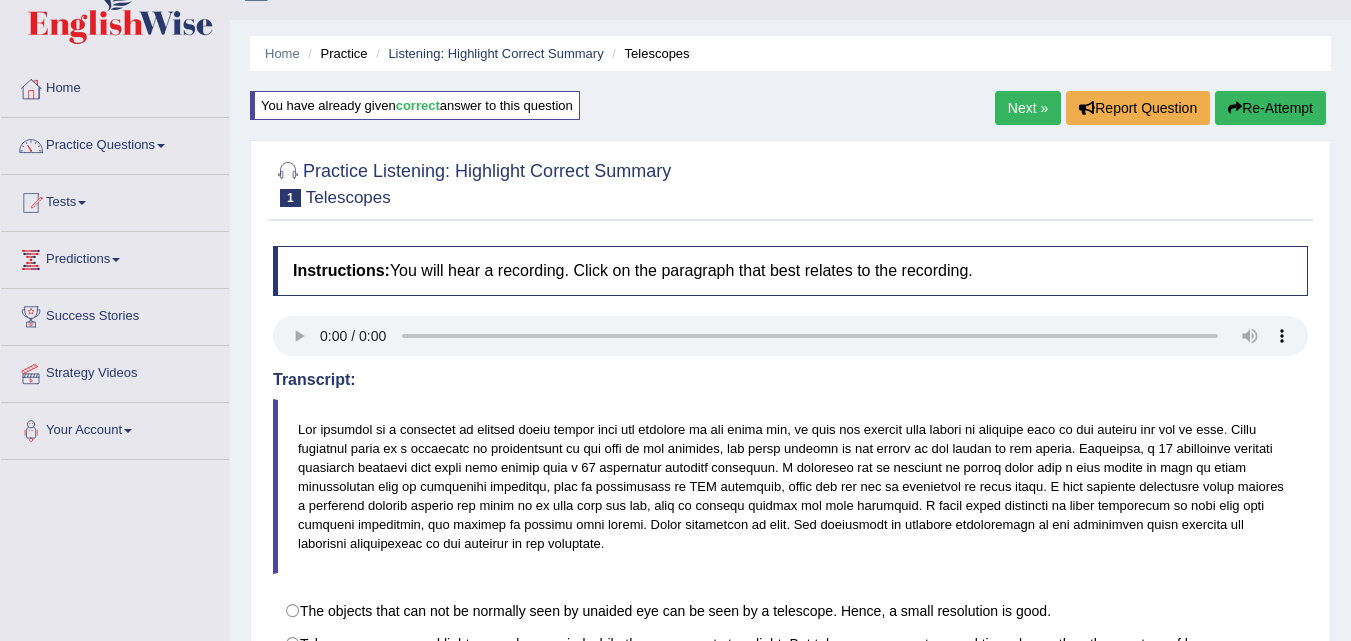 scroll, scrollTop: 28, scrollLeft: 0, axis: vertical 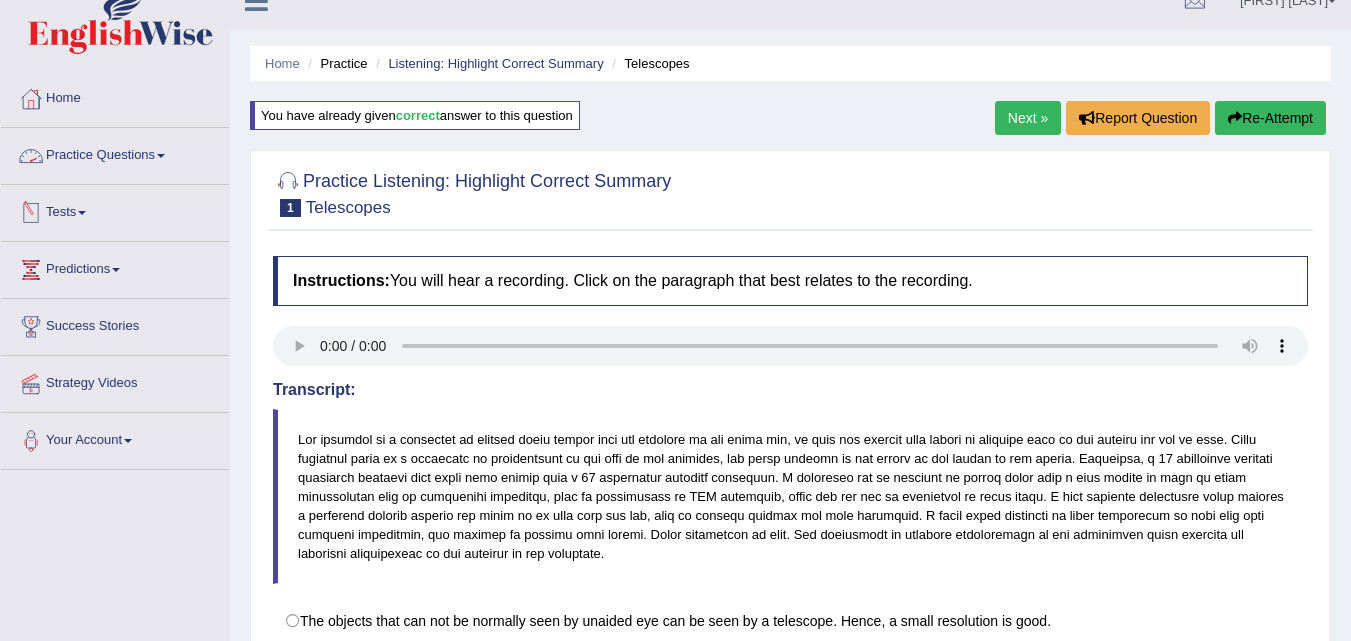 click on "Practice Questions" at bounding box center (115, 153) 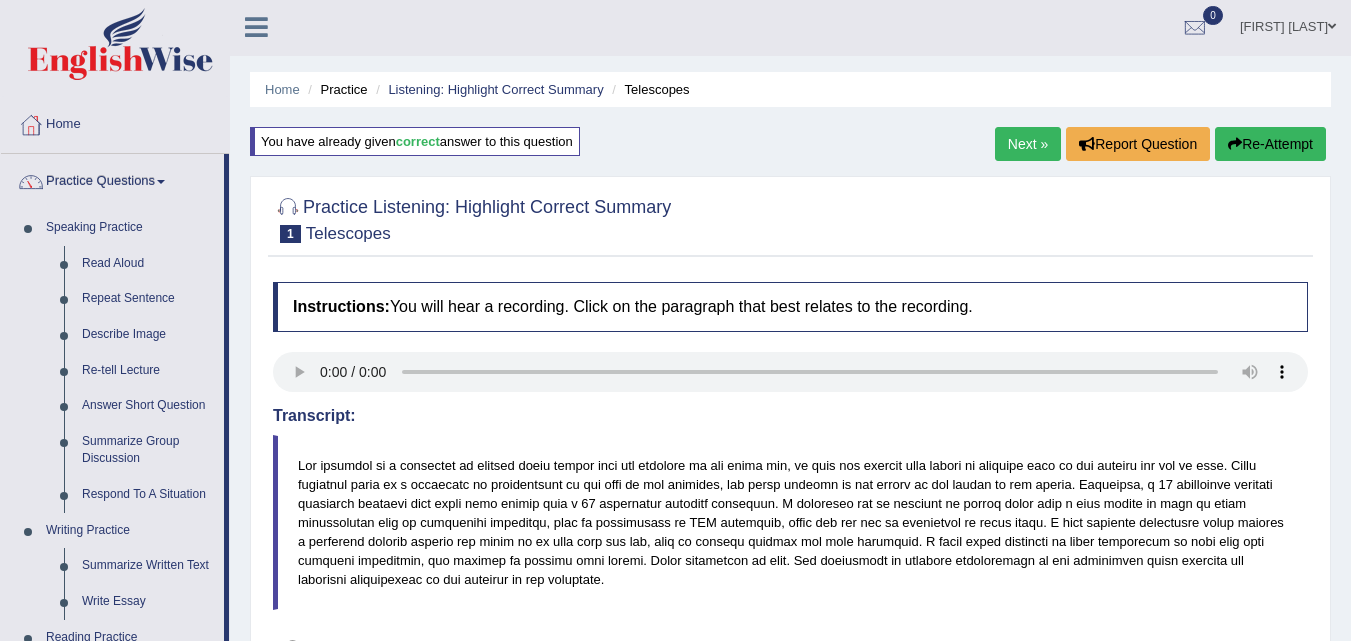 scroll, scrollTop: 0, scrollLeft: 0, axis: both 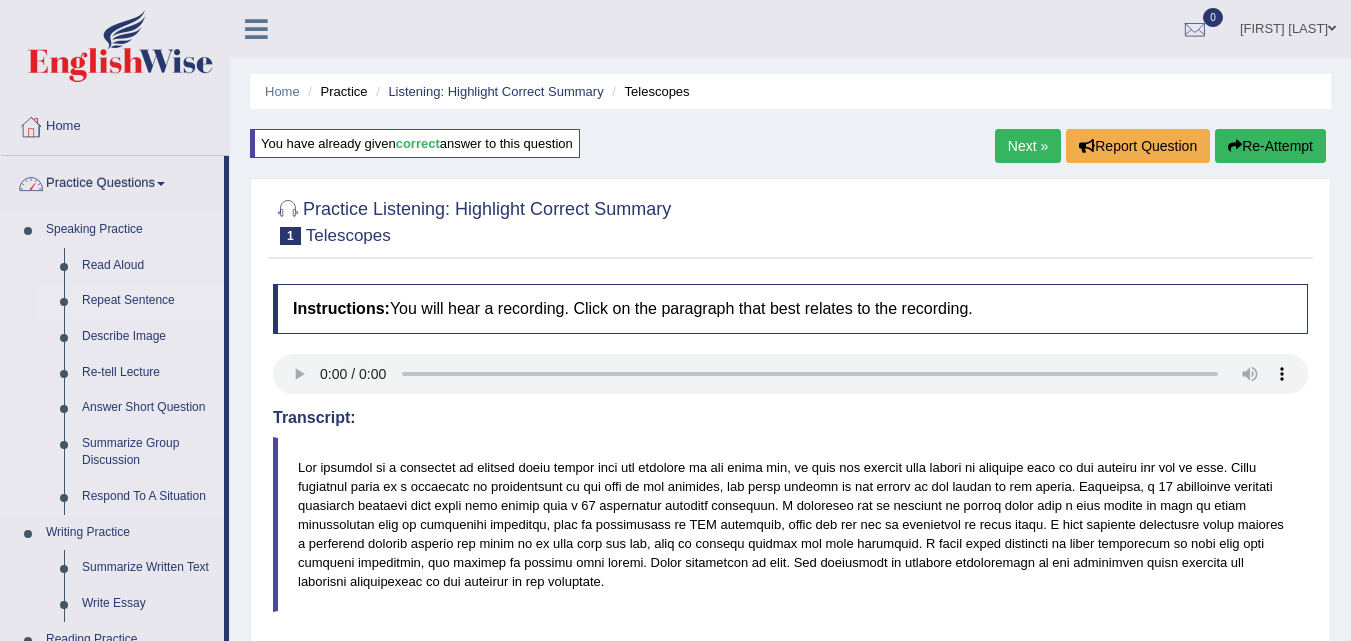 click on "Repeat Sentence" at bounding box center (148, 301) 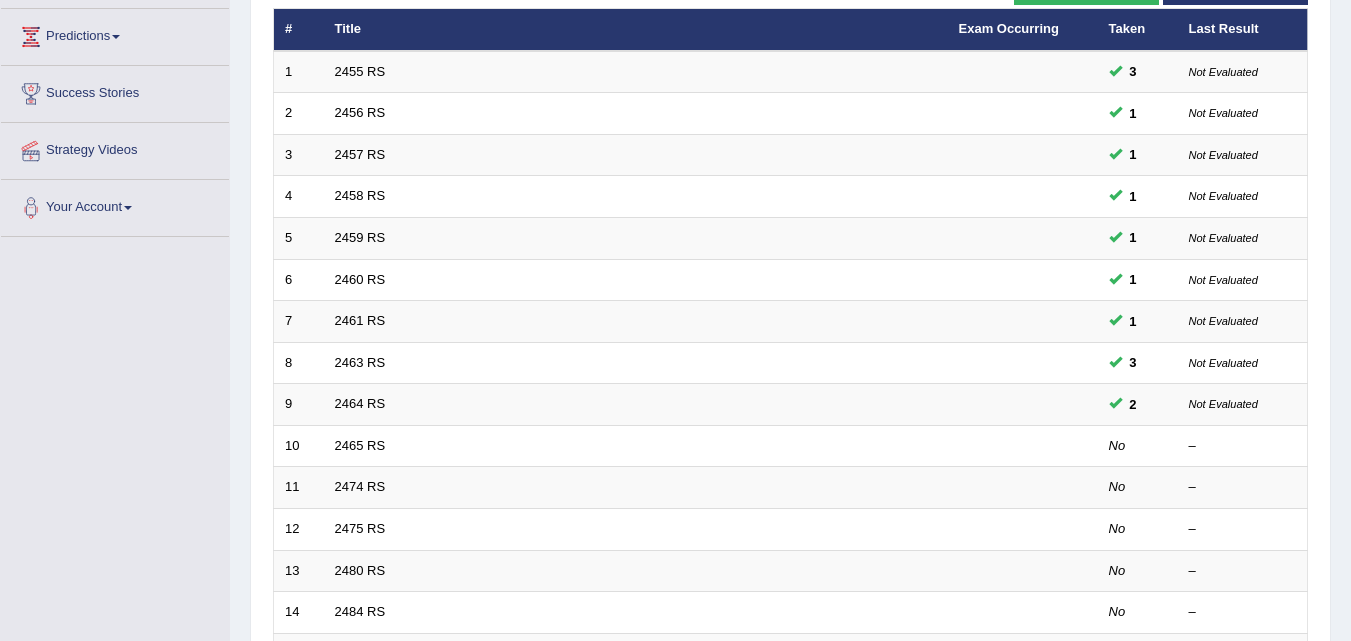 scroll, scrollTop: 272, scrollLeft: 0, axis: vertical 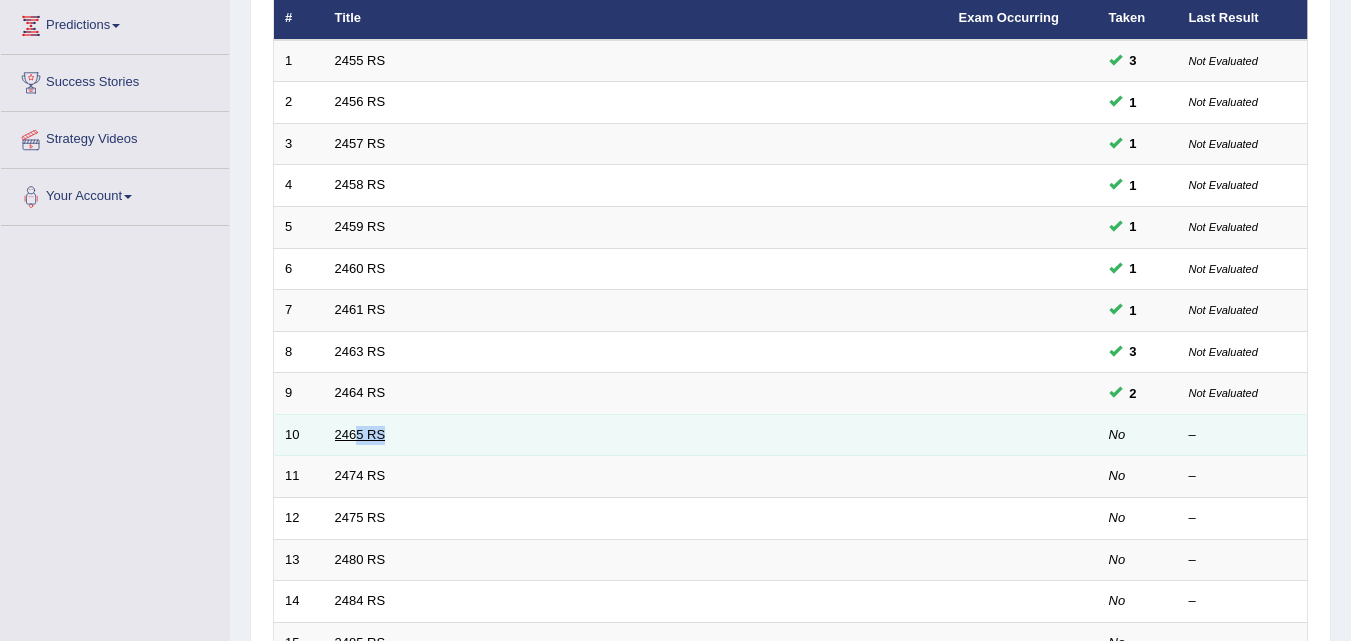 drag, startPoint x: 0, startPoint y: 0, endPoint x: 356, endPoint y: 436, distance: 562.8783 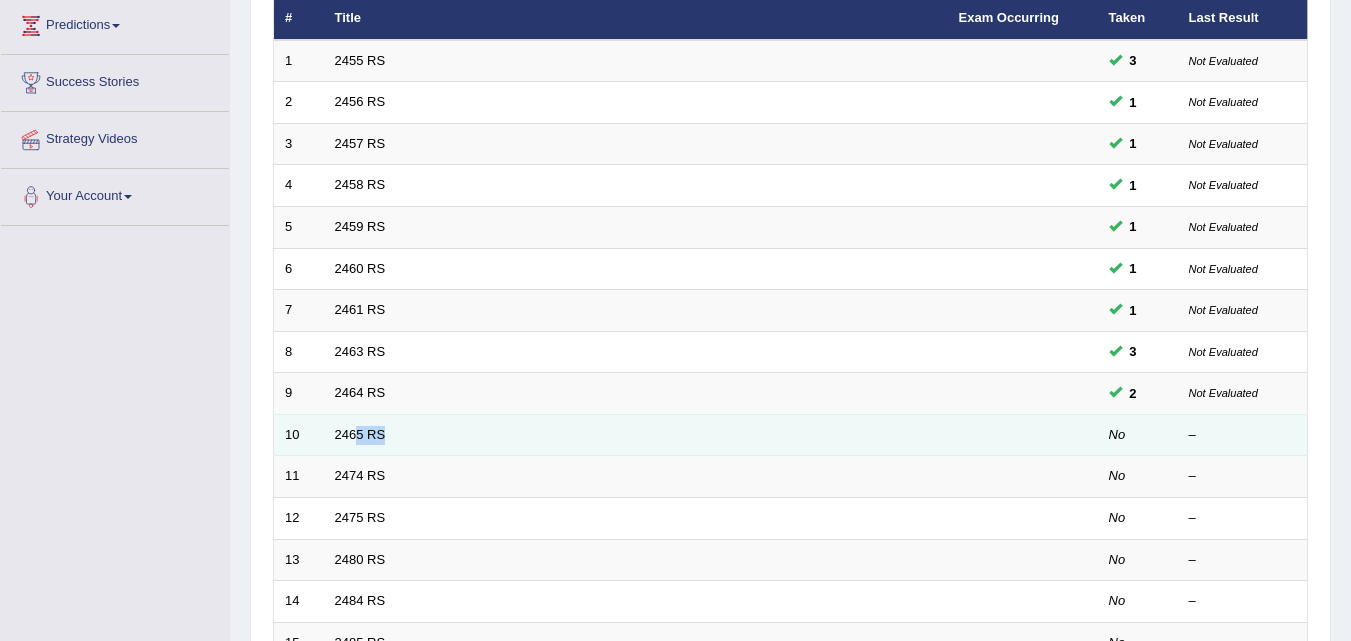 click on "2465 RS" at bounding box center (636, 435) 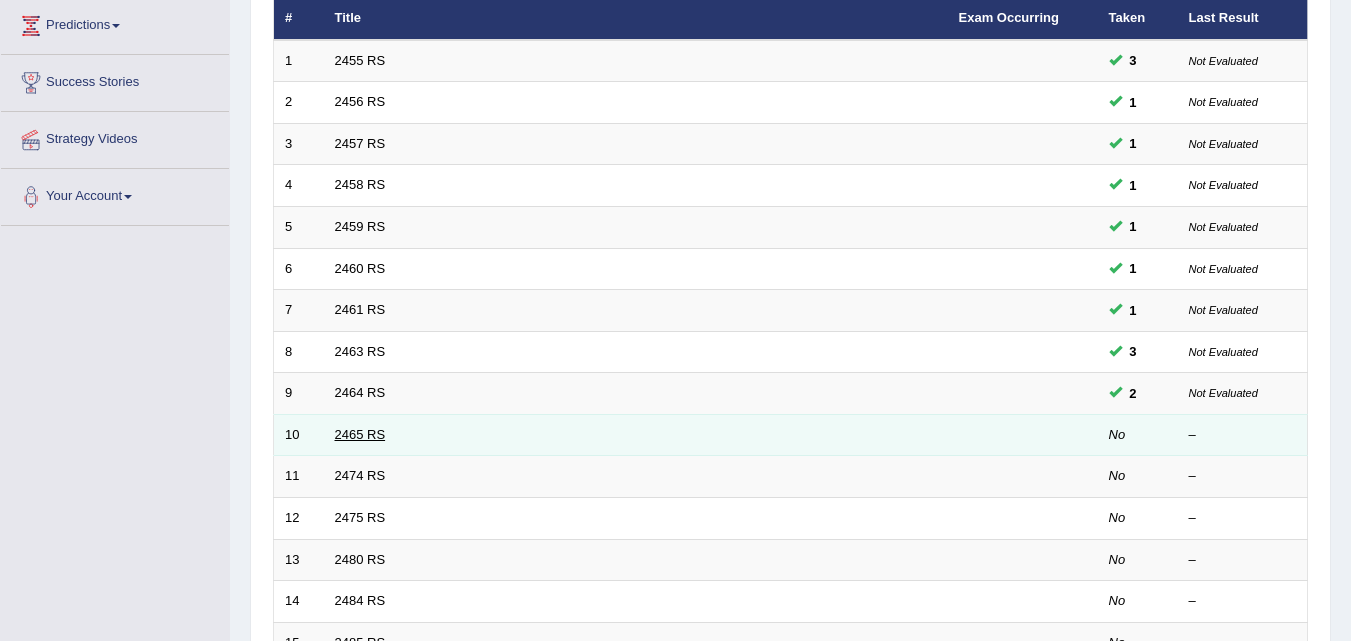 click on "2465 RS" at bounding box center (360, 434) 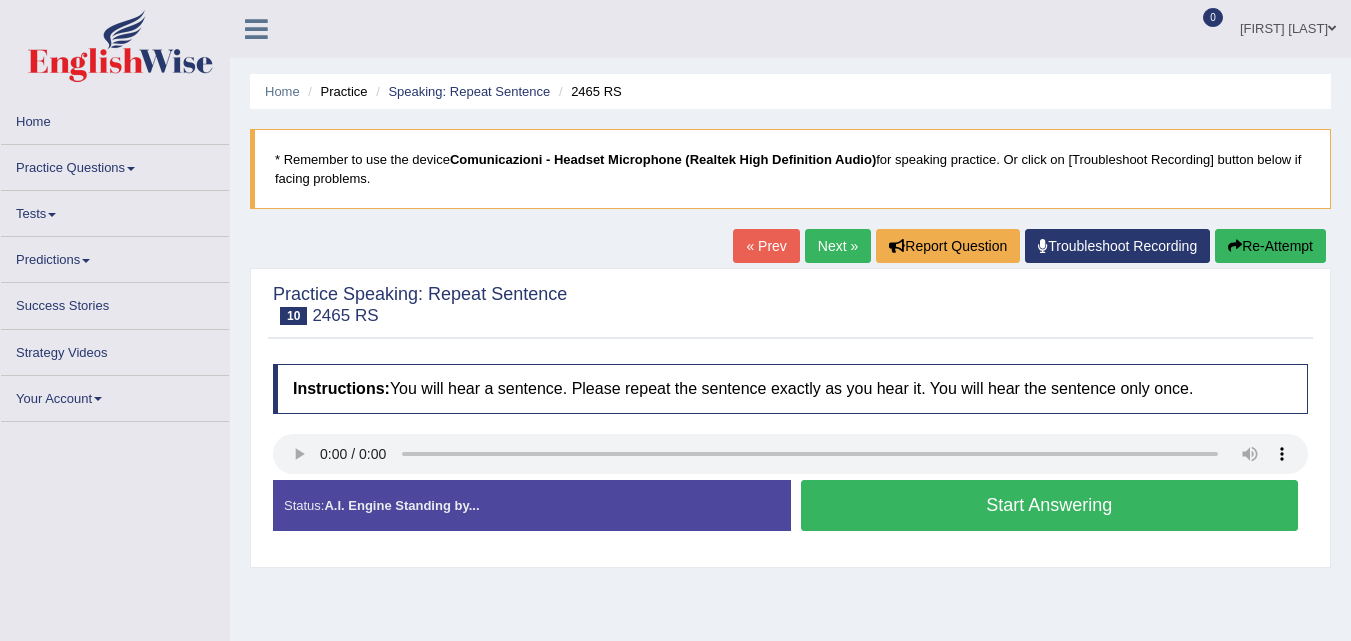 scroll, scrollTop: 0, scrollLeft: 0, axis: both 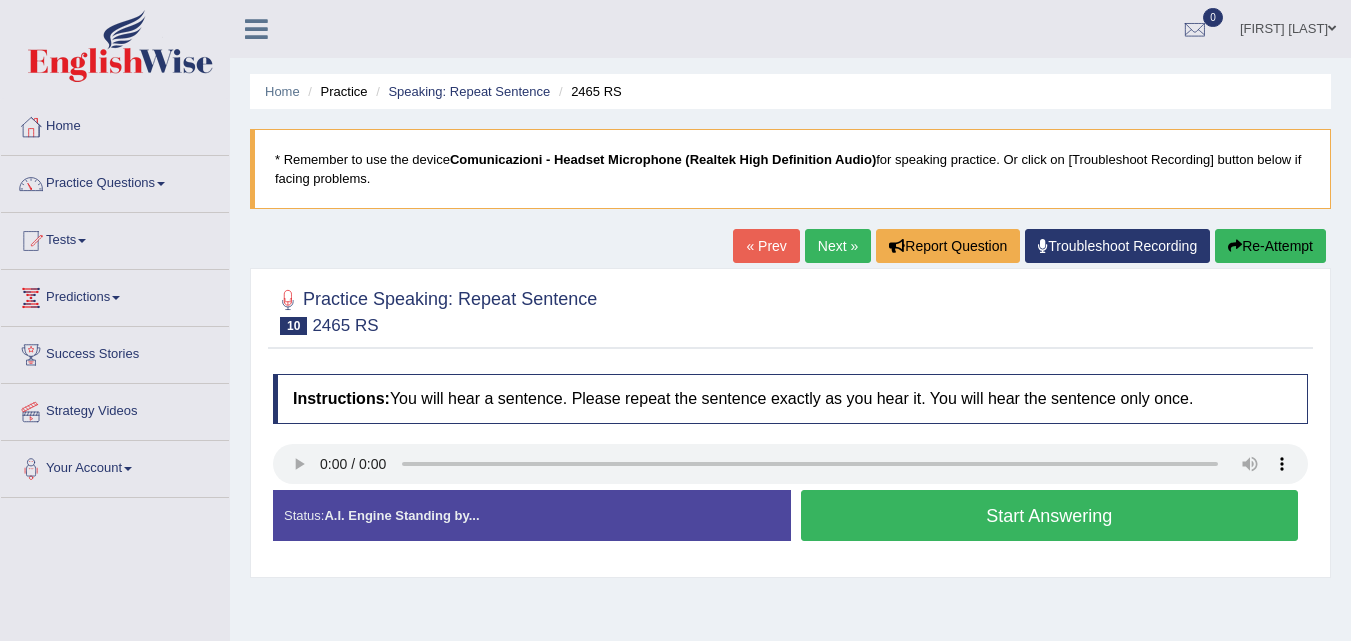 click on "Start Answering" at bounding box center [1050, 515] 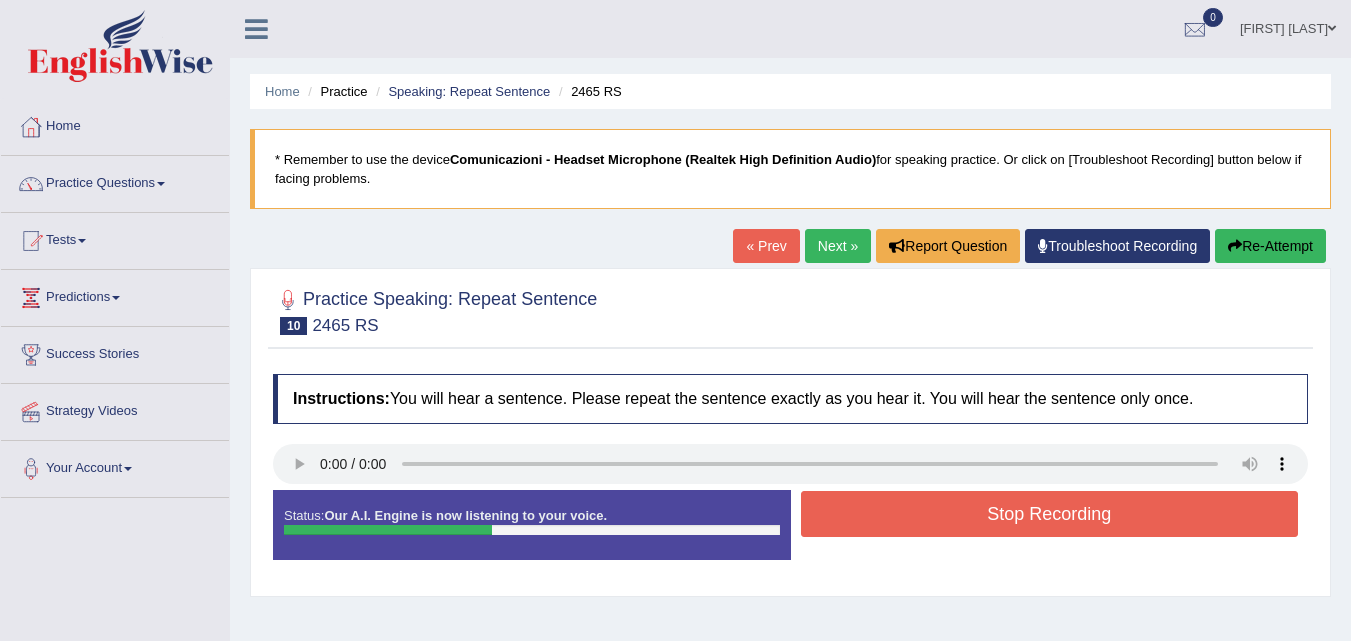 click on "Status:  Our A.I. Engine is now listening to your voice. Start Answering Stop Recording" at bounding box center [790, 535] 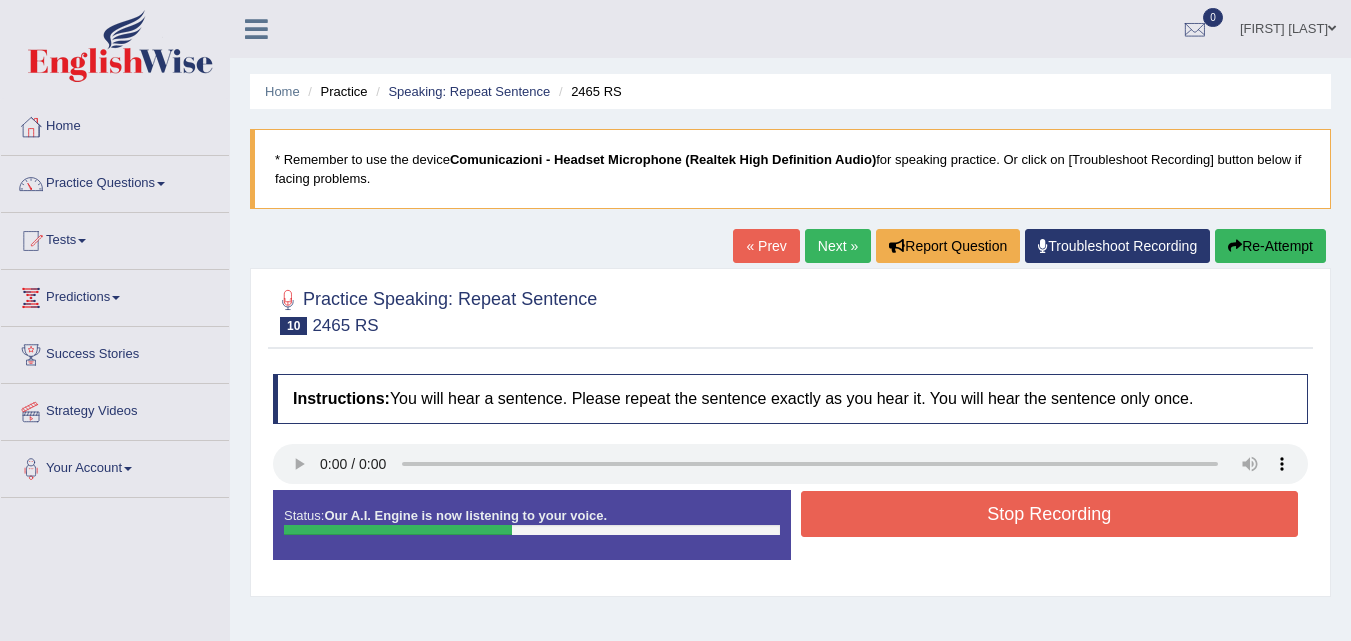 click on "Stop Recording" at bounding box center (1050, 514) 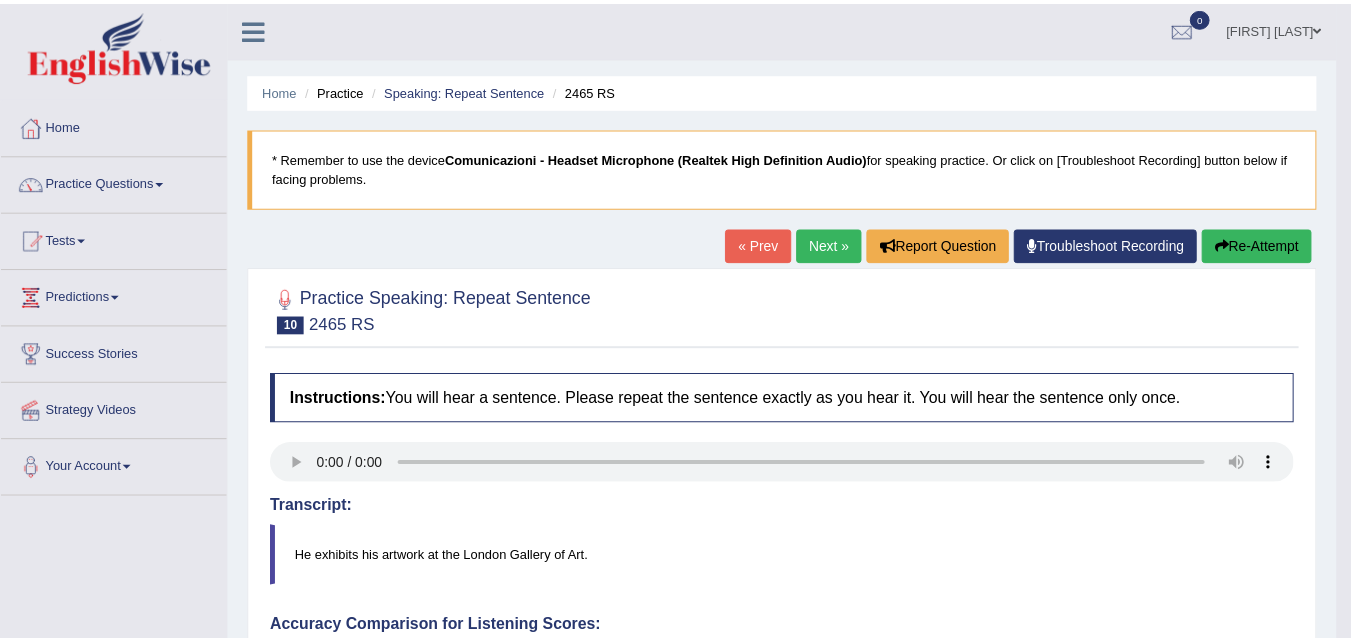 scroll, scrollTop: 3, scrollLeft: 0, axis: vertical 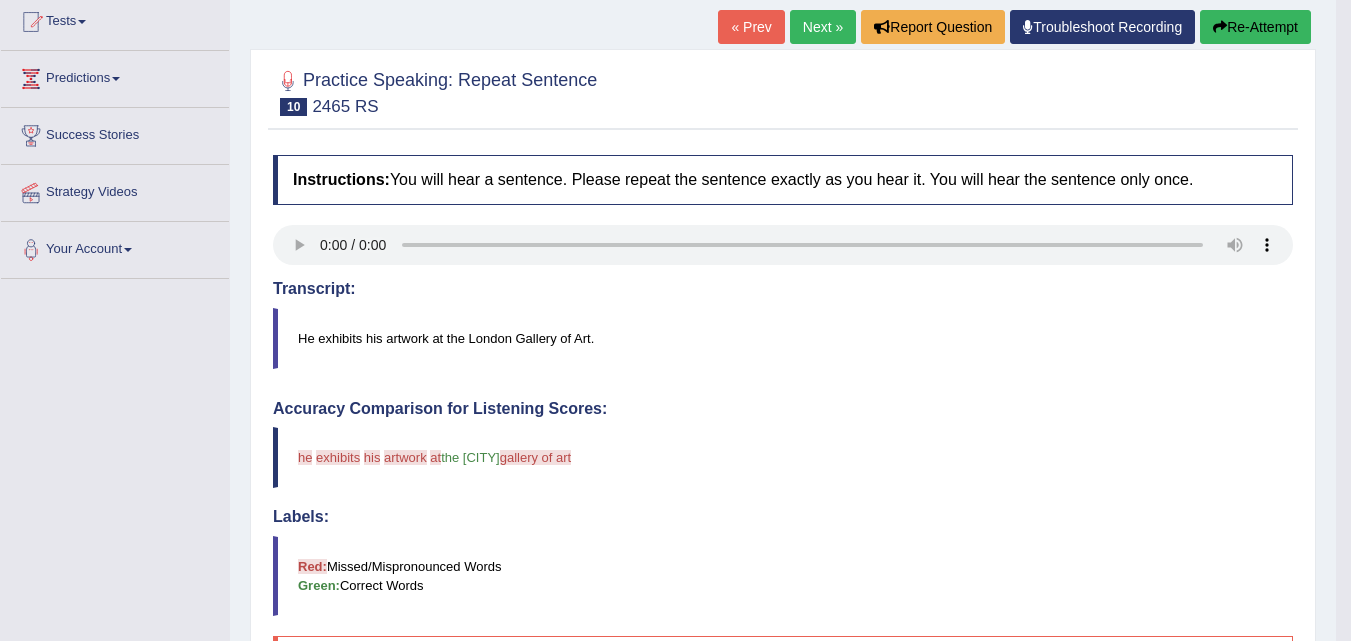 click on "Re-Attempt" at bounding box center [1255, 27] 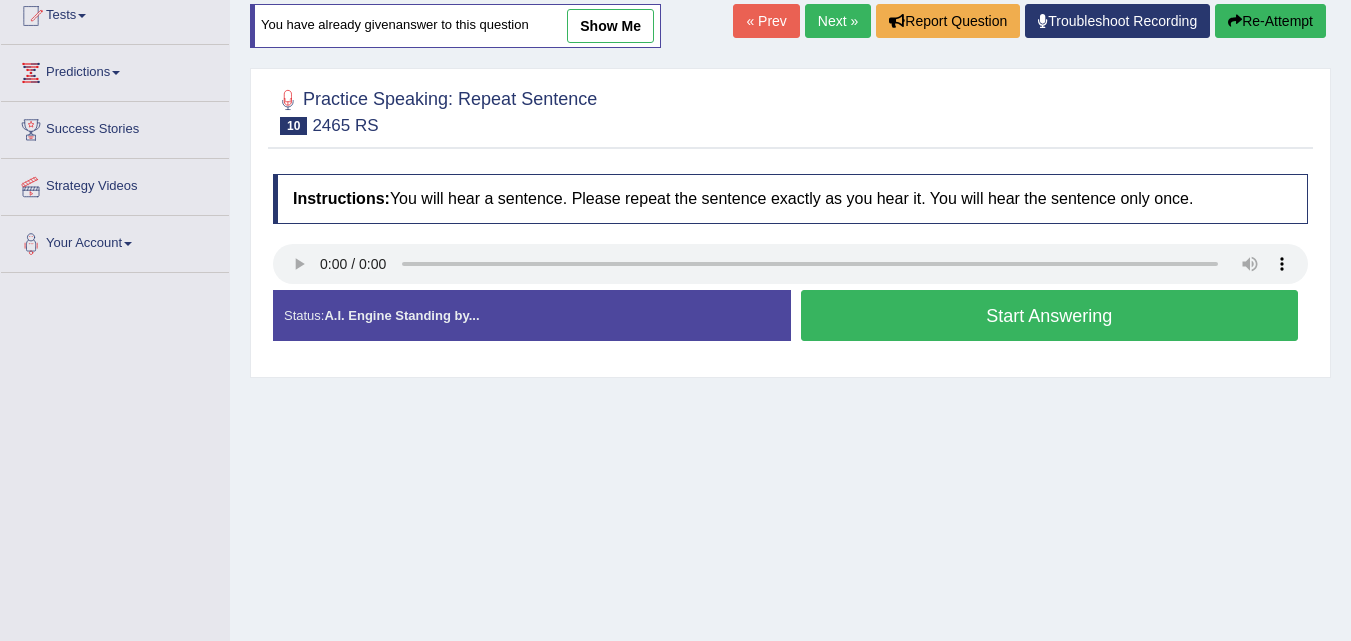 scroll, scrollTop: 225, scrollLeft: 0, axis: vertical 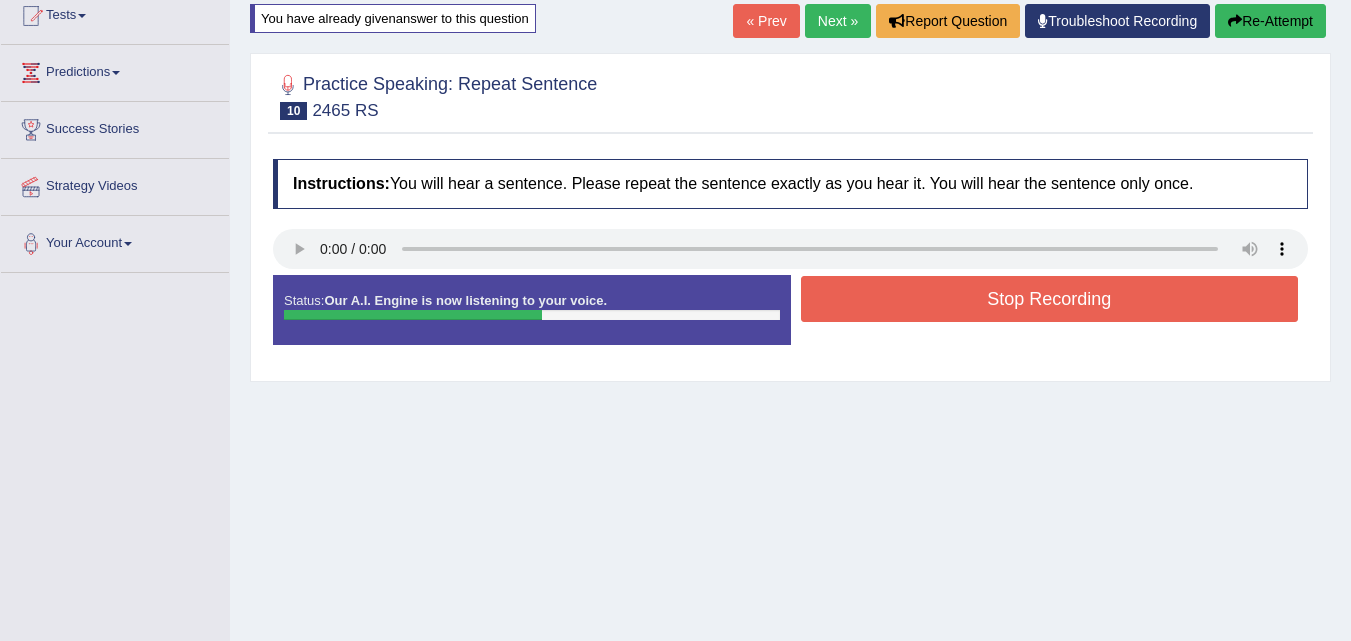 click on "Stop Recording" at bounding box center (1050, 299) 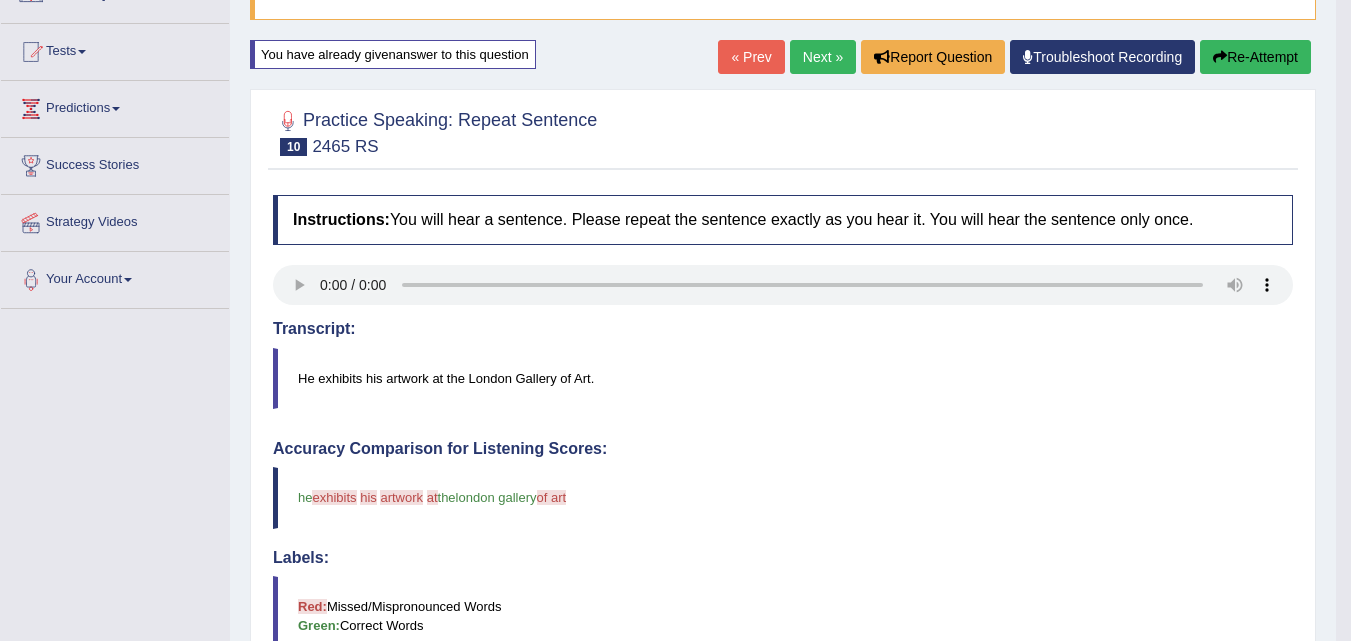 scroll, scrollTop: 188, scrollLeft: 0, axis: vertical 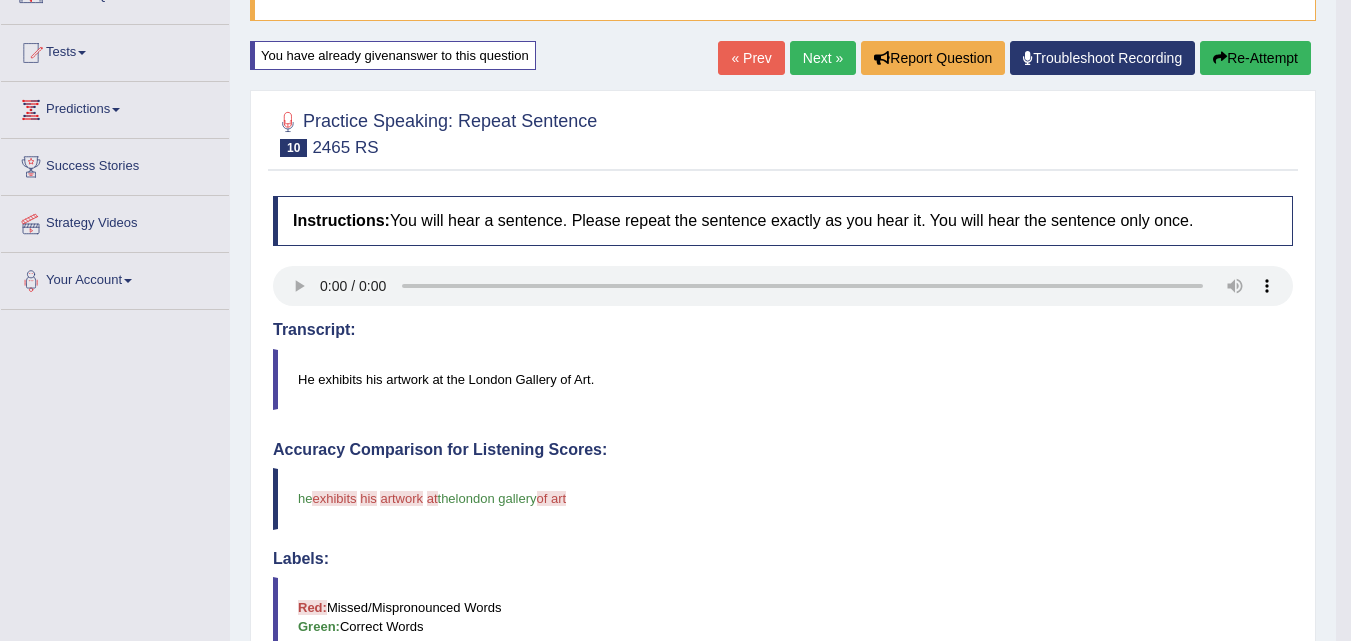click on "Re-Attempt" at bounding box center [1255, 58] 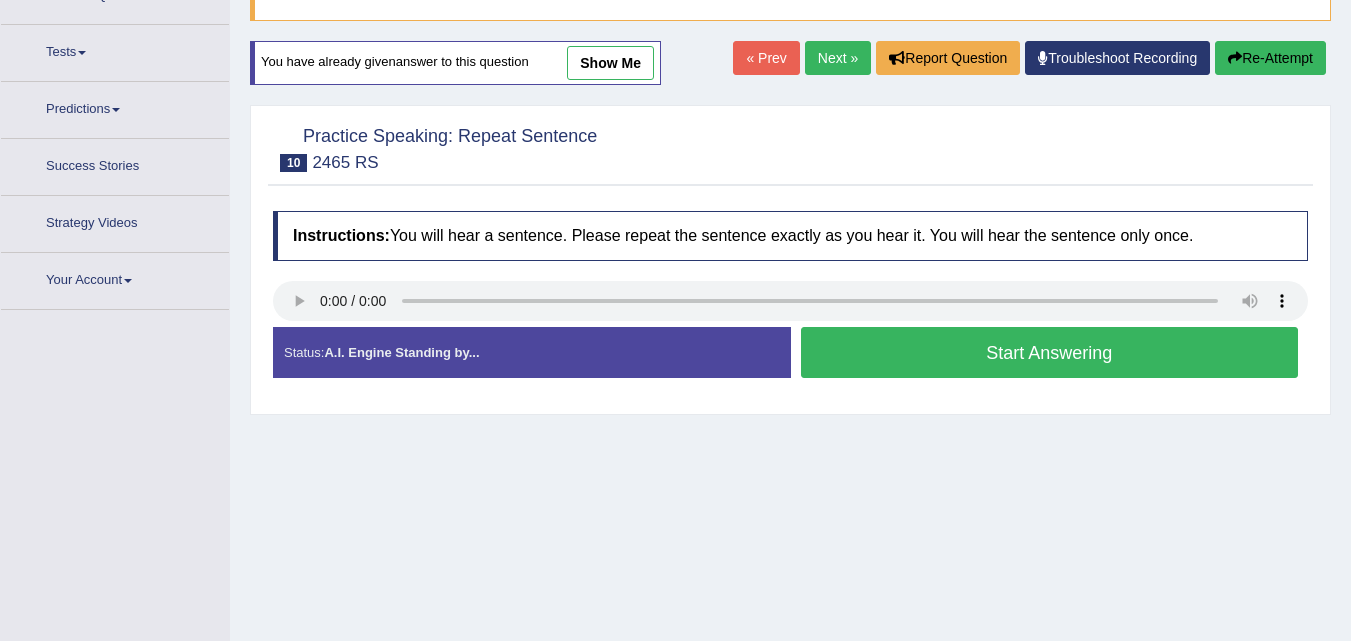 scroll, scrollTop: 199, scrollLeft: 0, axis: vertical 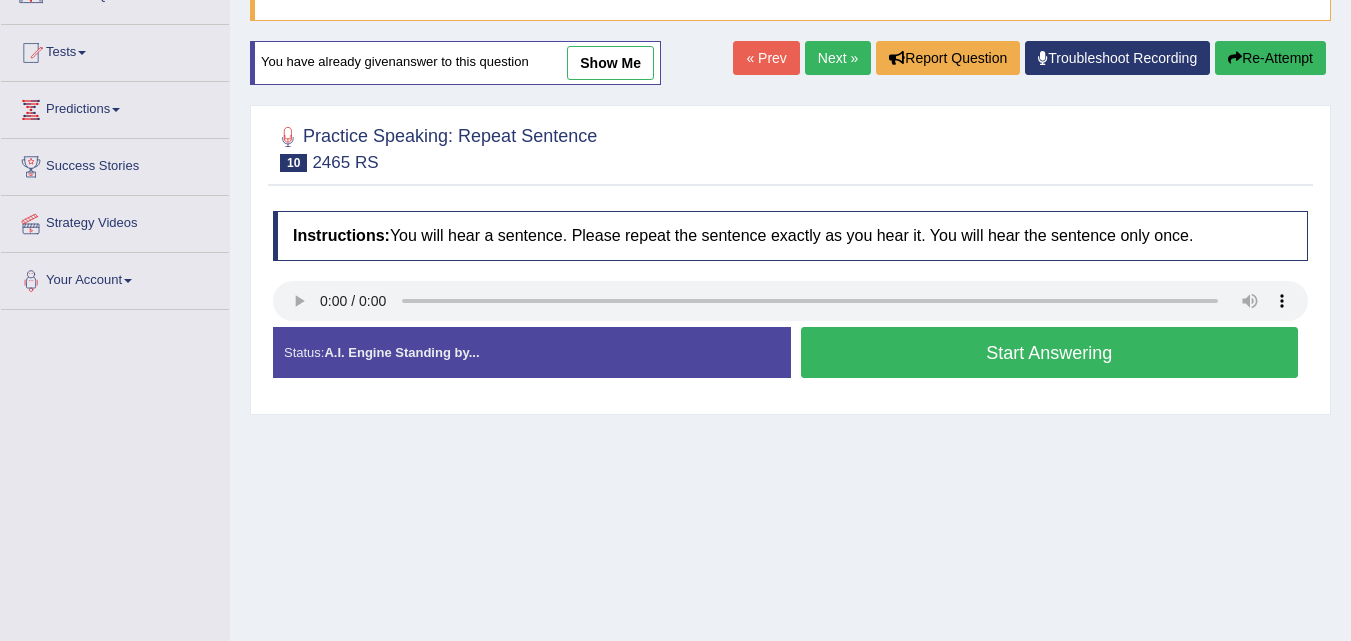 click on "Start Answering" at bounding box center [1050, 352] 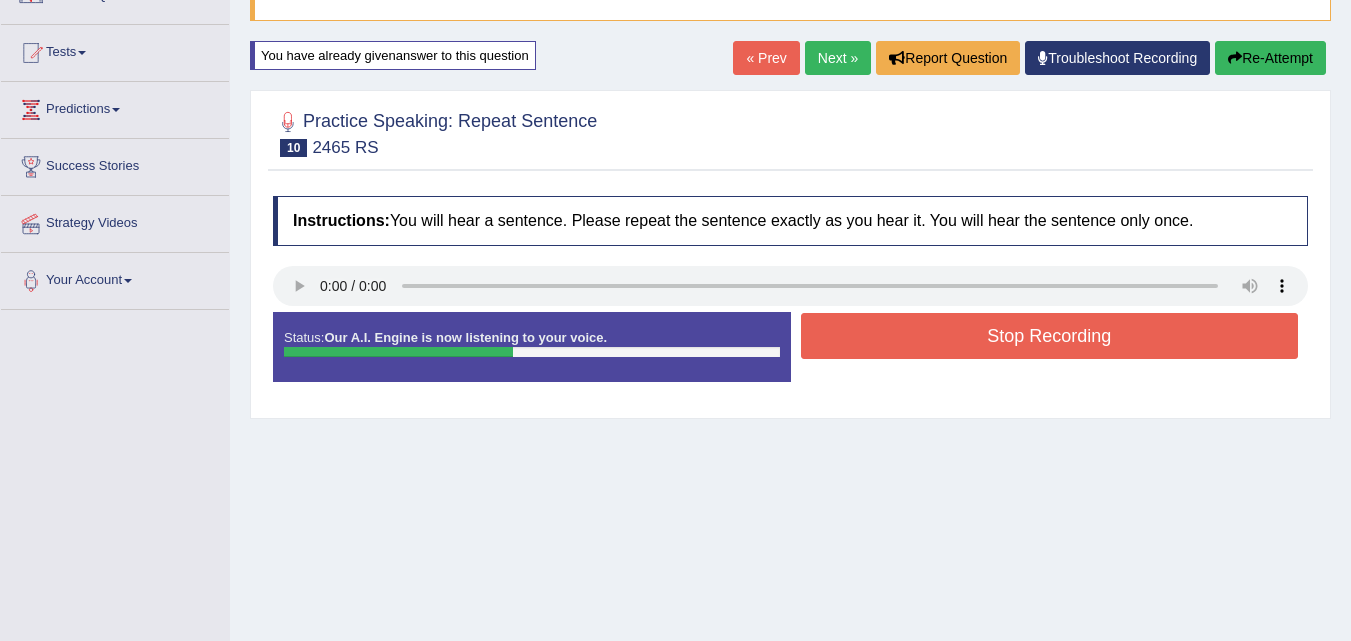 click on "Stop Recording" at bounding box center [1050, 336] 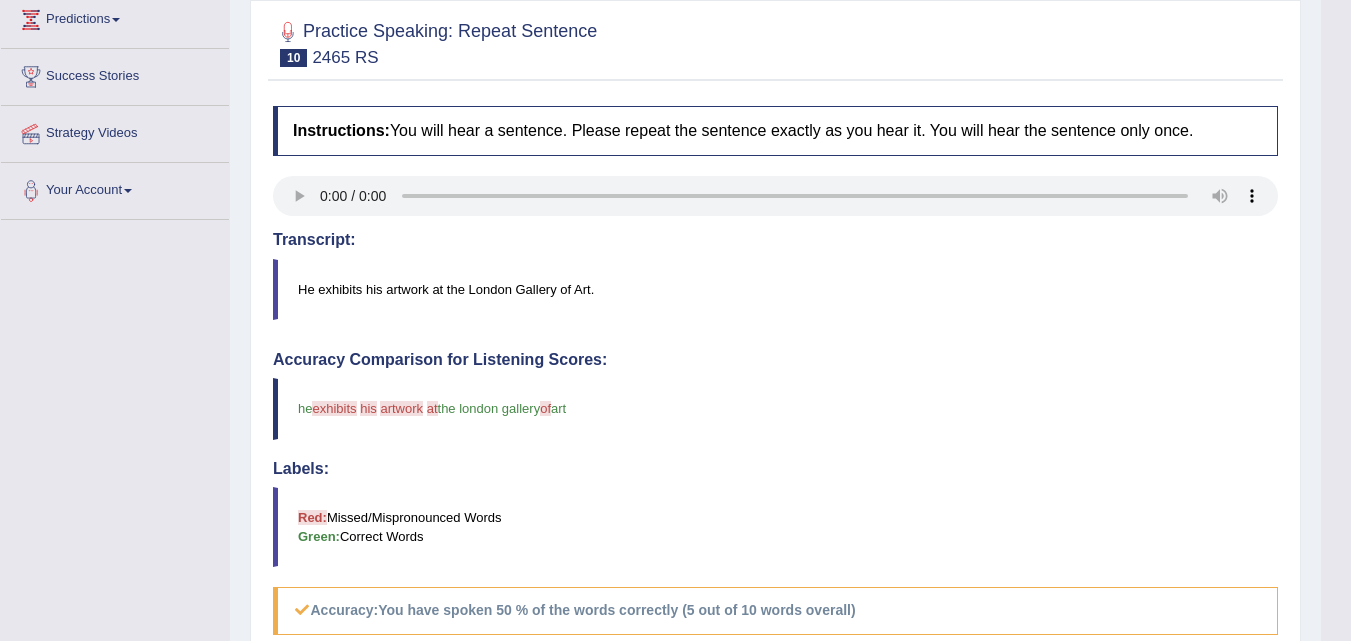 scroll, scrollTop: 464, scrollLeft: 0, axis: vertical 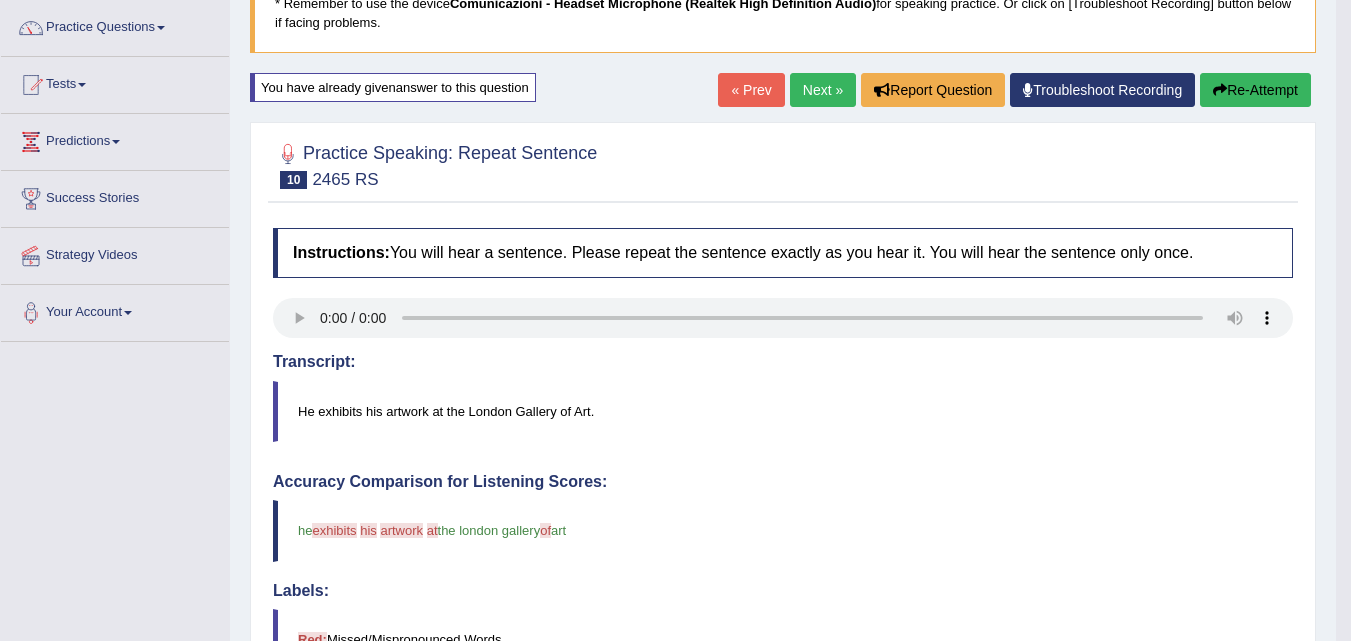 click on "Next »" at bounding box center [823, 90] 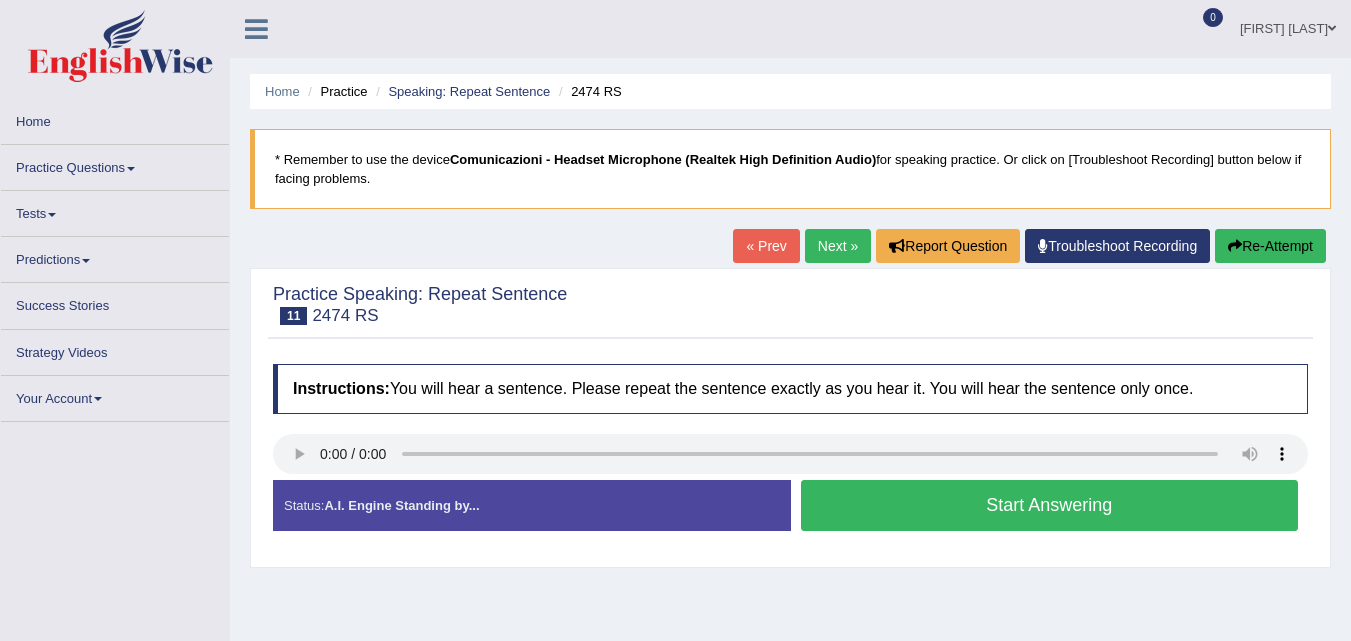 scroll, scrollTop: 0, scrollLeft: 0, axis: both 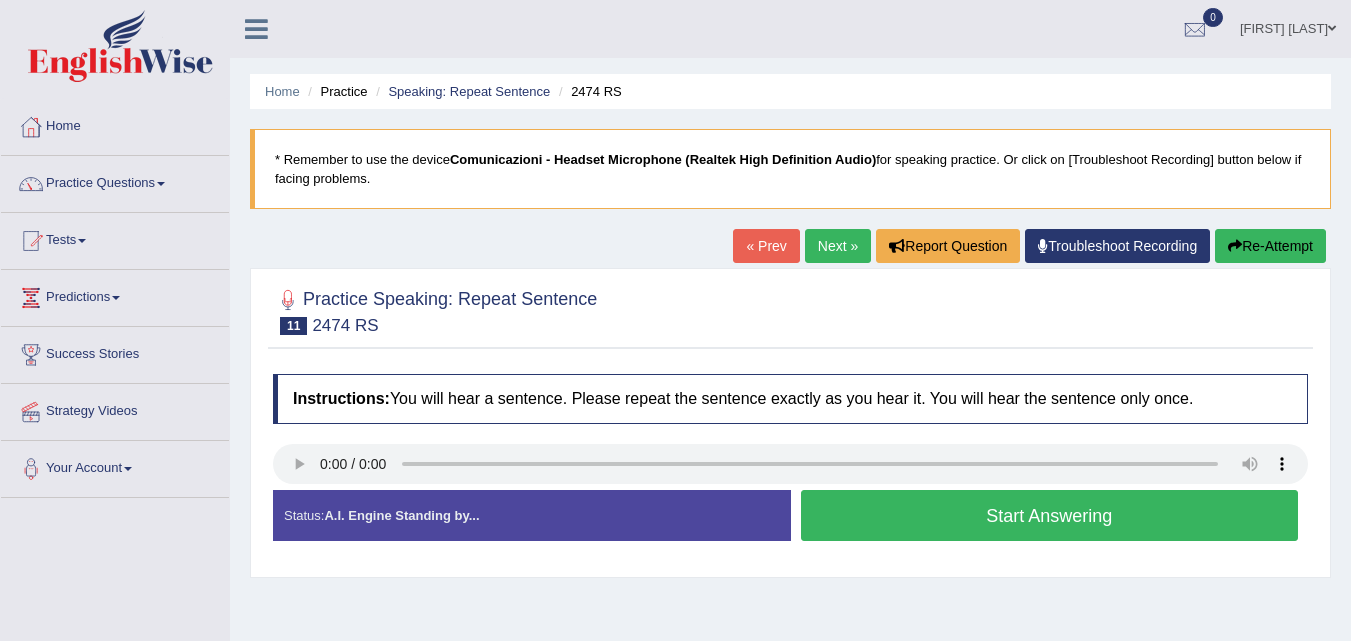 click on "Start Answering" at bounding box center (1050, 515) 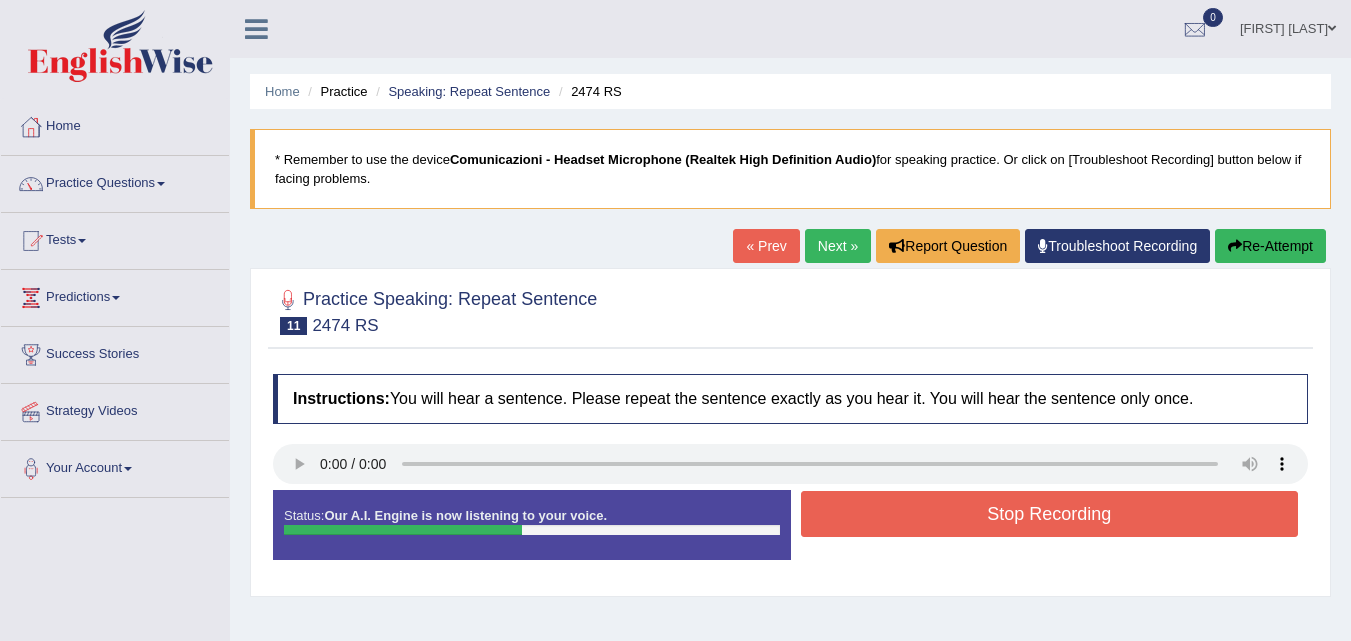 click on "Stop Recording" at bounding box center [1050, 514] 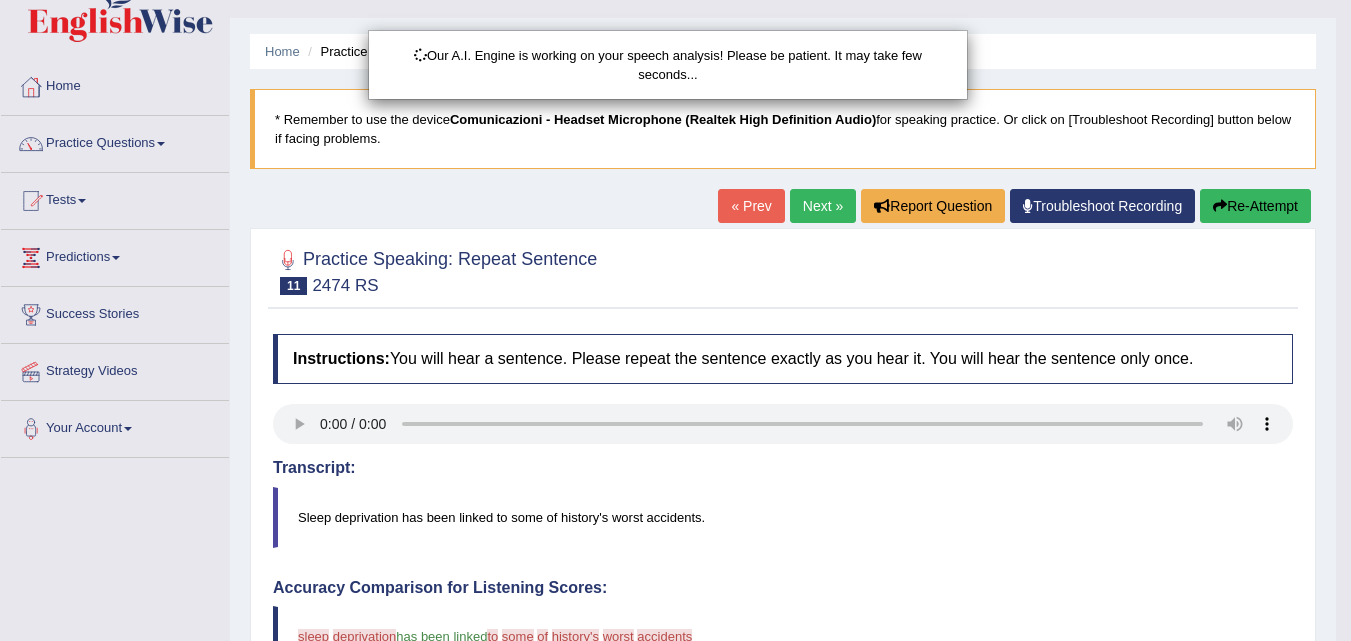scroll, scrollTop: 53, scrollLeft: 0, axis: vertical 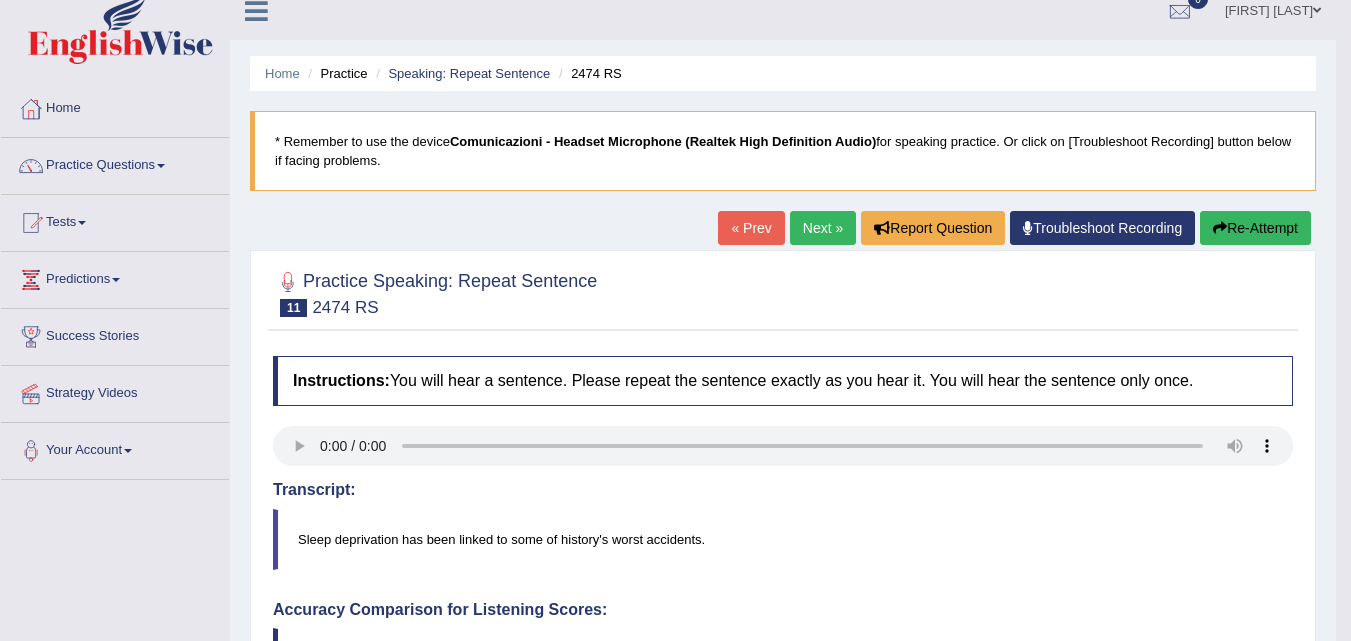 click on "Re-Attempt" at bounding box center (1255, 228) 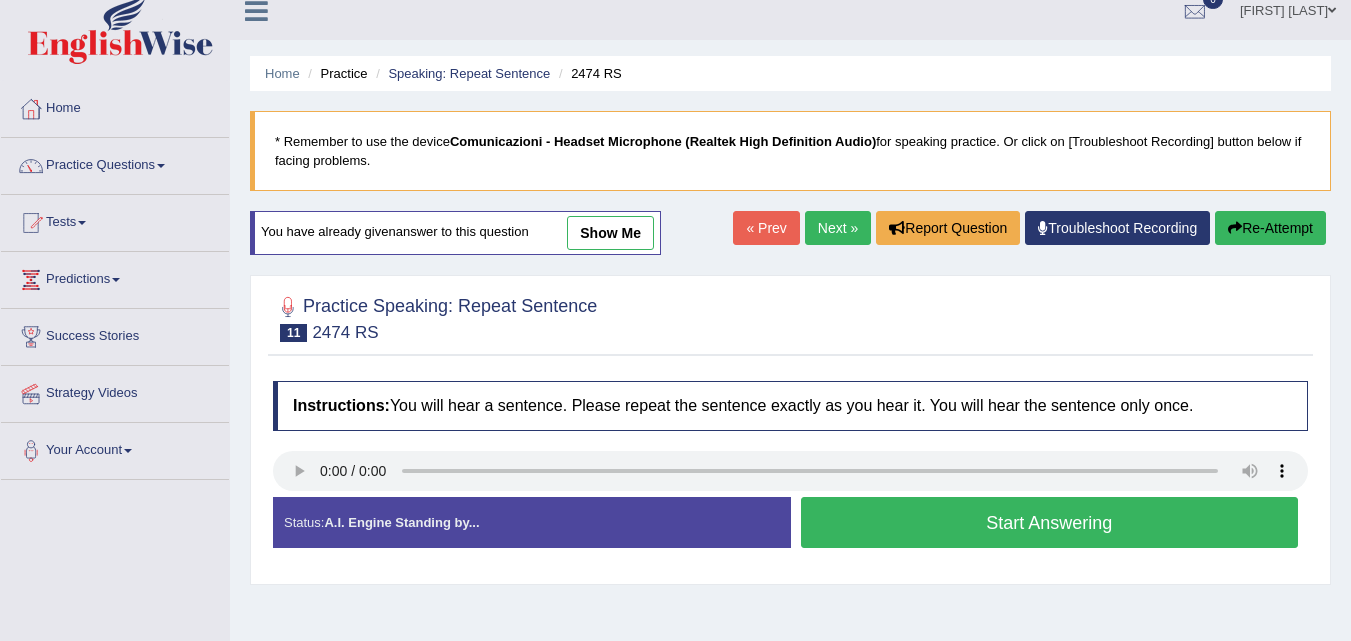 scroll, scrollTop: 18, scrollLeft: 0, axis: vertical 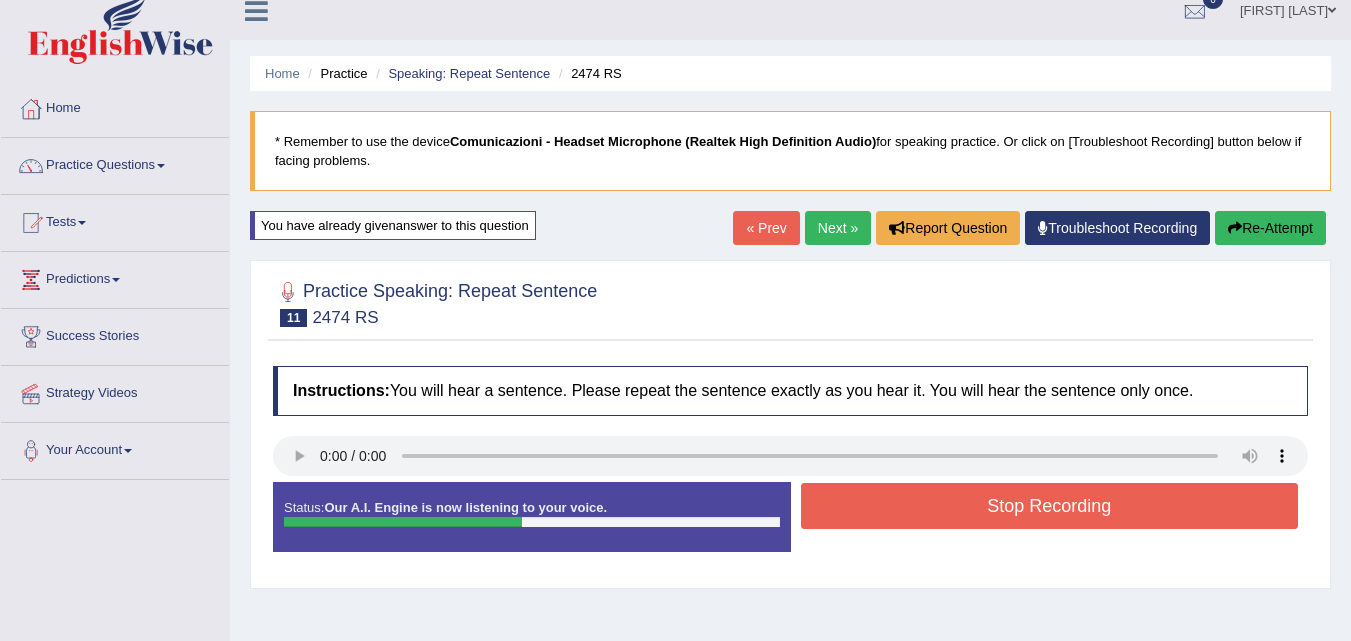 click on "Stop Recording" at bounding box center [1050, 506] 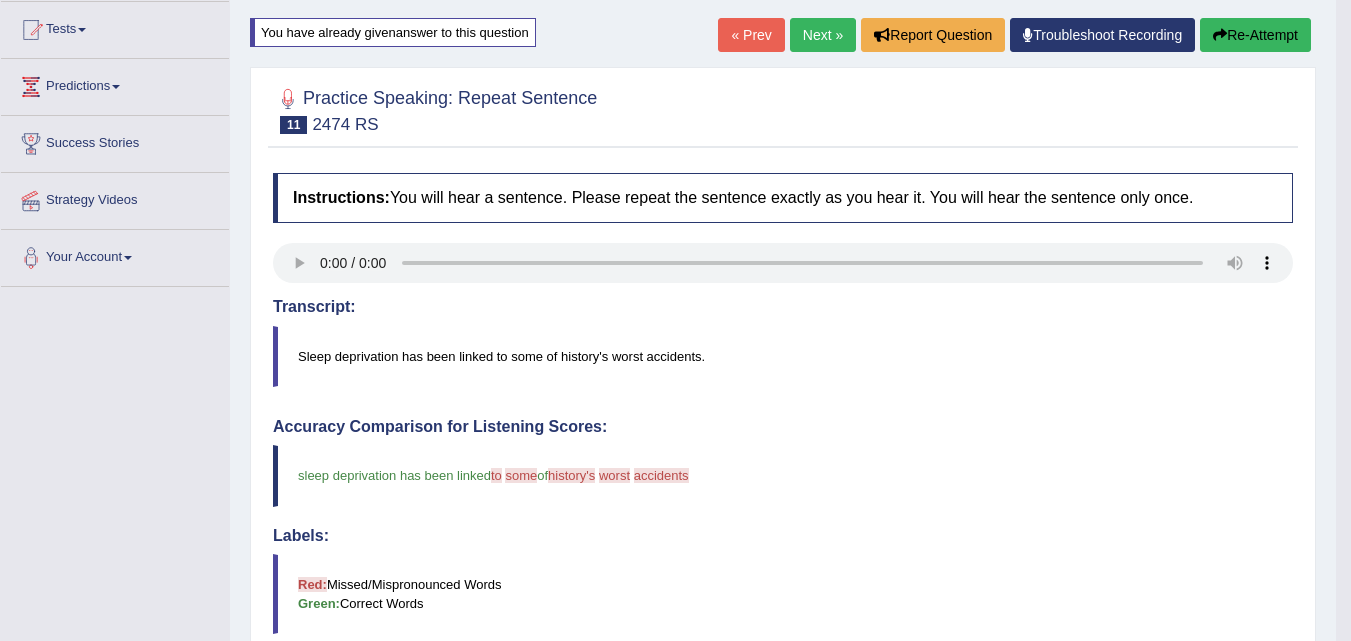 scroll, scrollTop: 185, scrollLeft: 0, axis: vertical 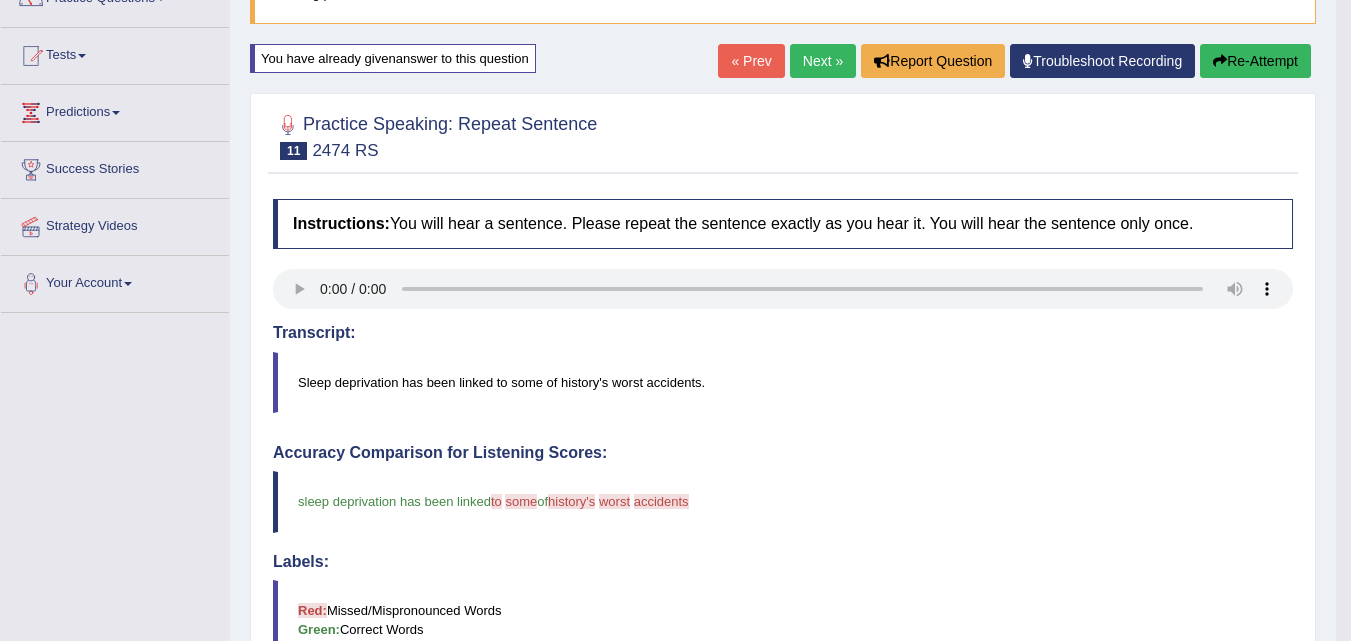 click on "Next »" at bounding box center [823, 61] 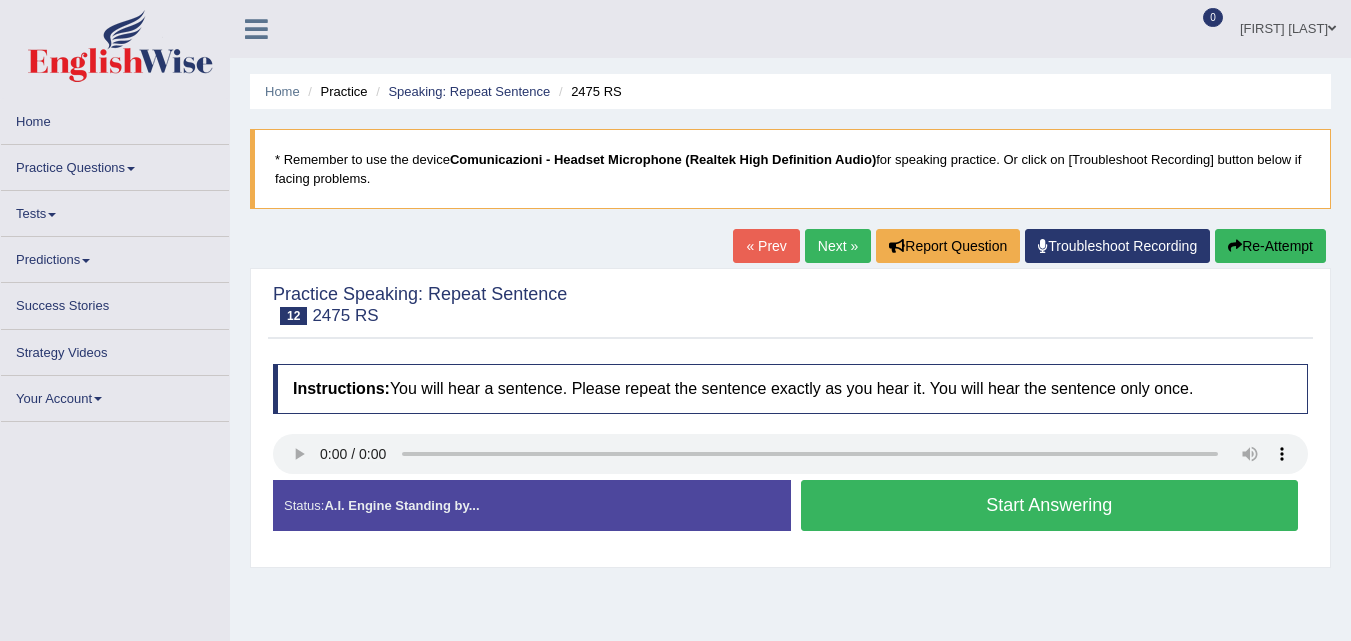 scroll, scrollTop: 0, scrollLeft: 0, axis: both 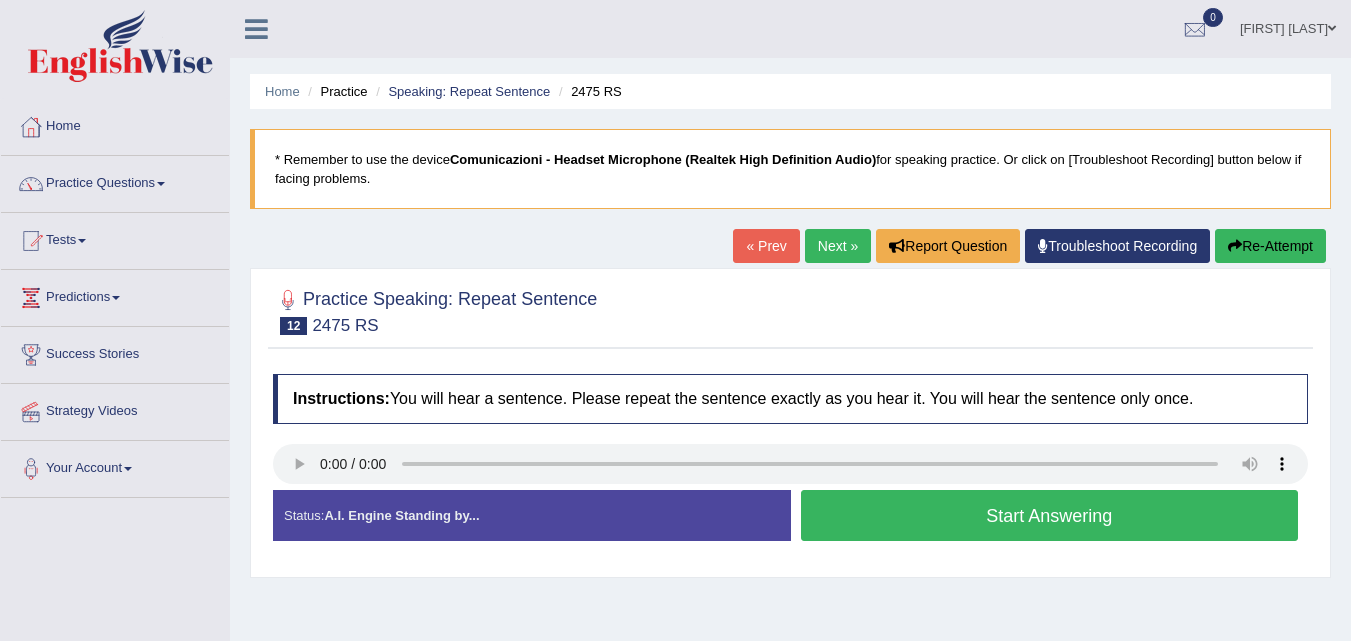 click on "Start Answering" at bounding box center (1050, 515) 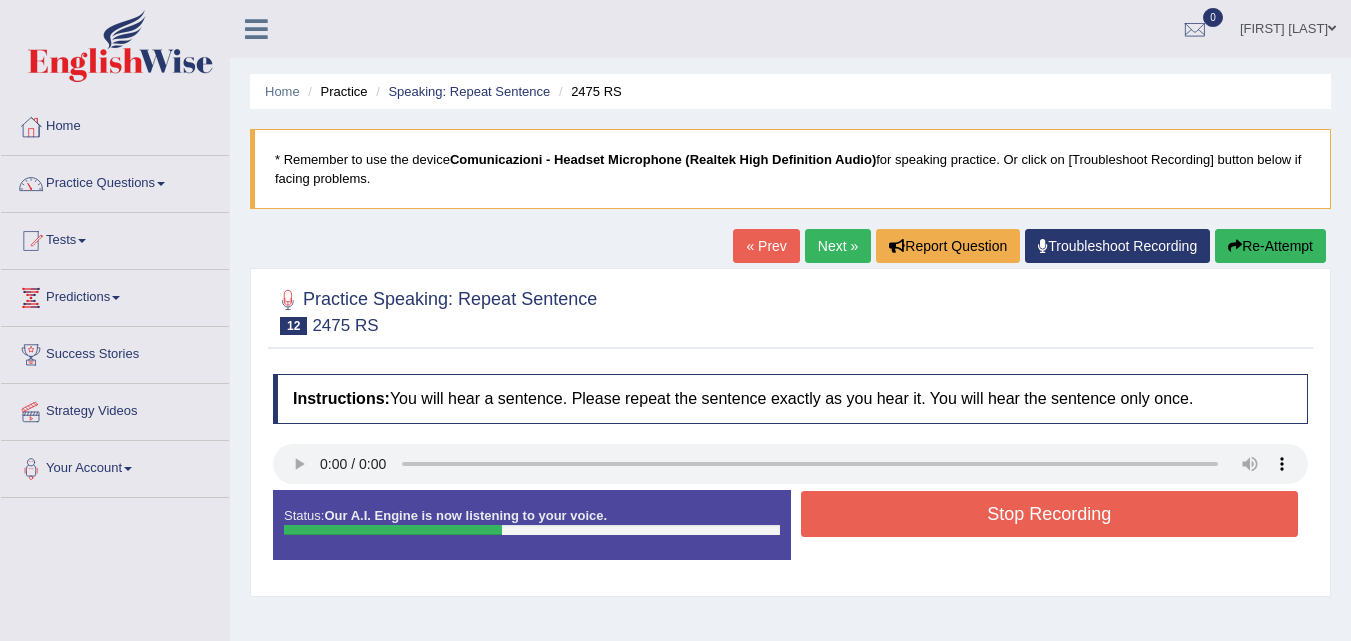 click on "Re-Attempt" at bounding box center (1270, 246) 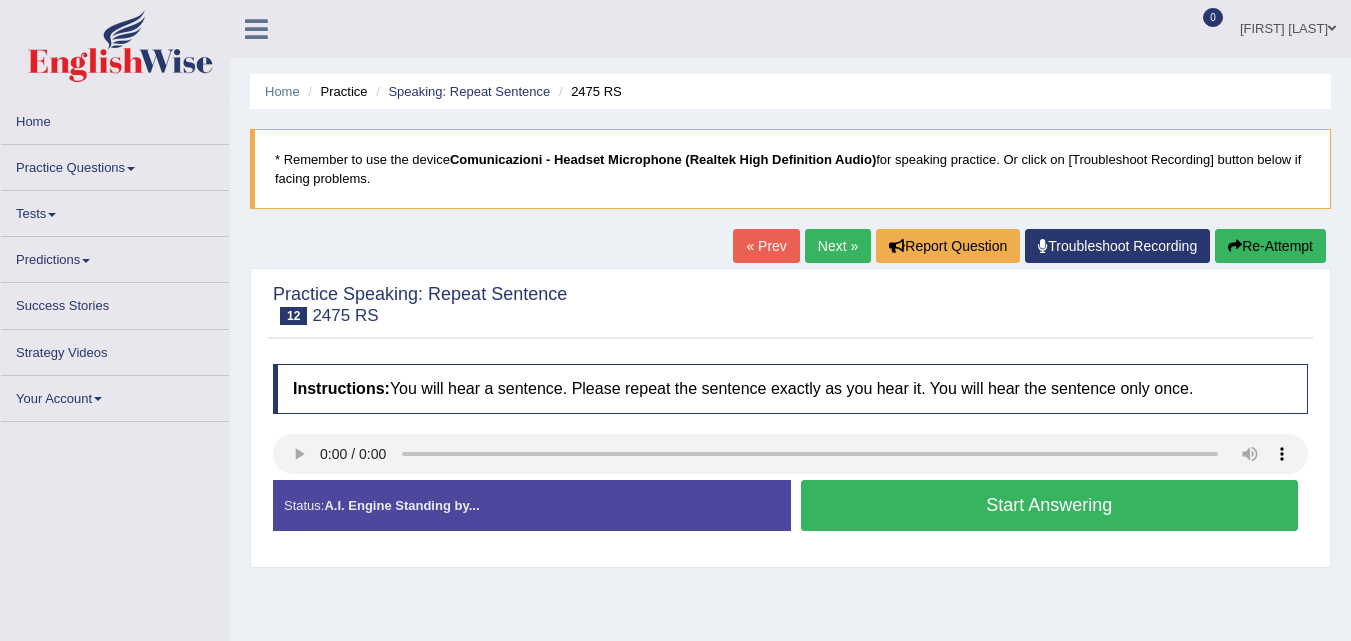 scroll, scrollTop: 0, scrollLeft: 0, axis: both 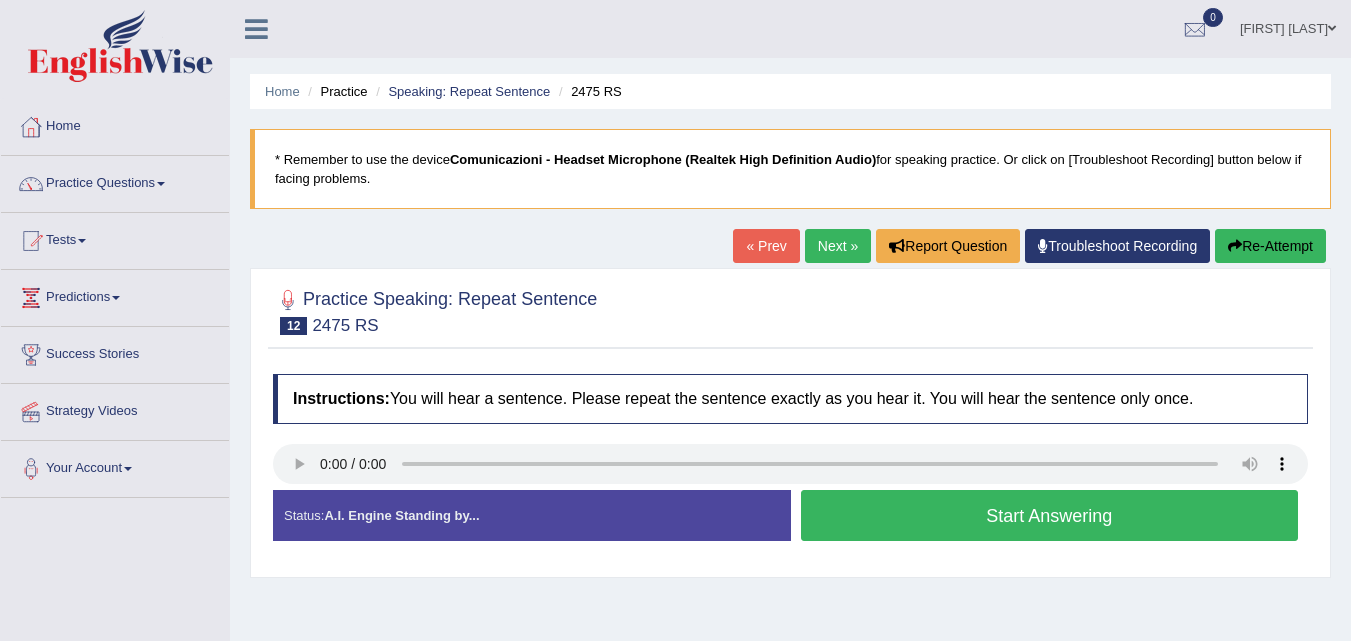click on "Re-Attempt" at bounding box center [1270, 246] 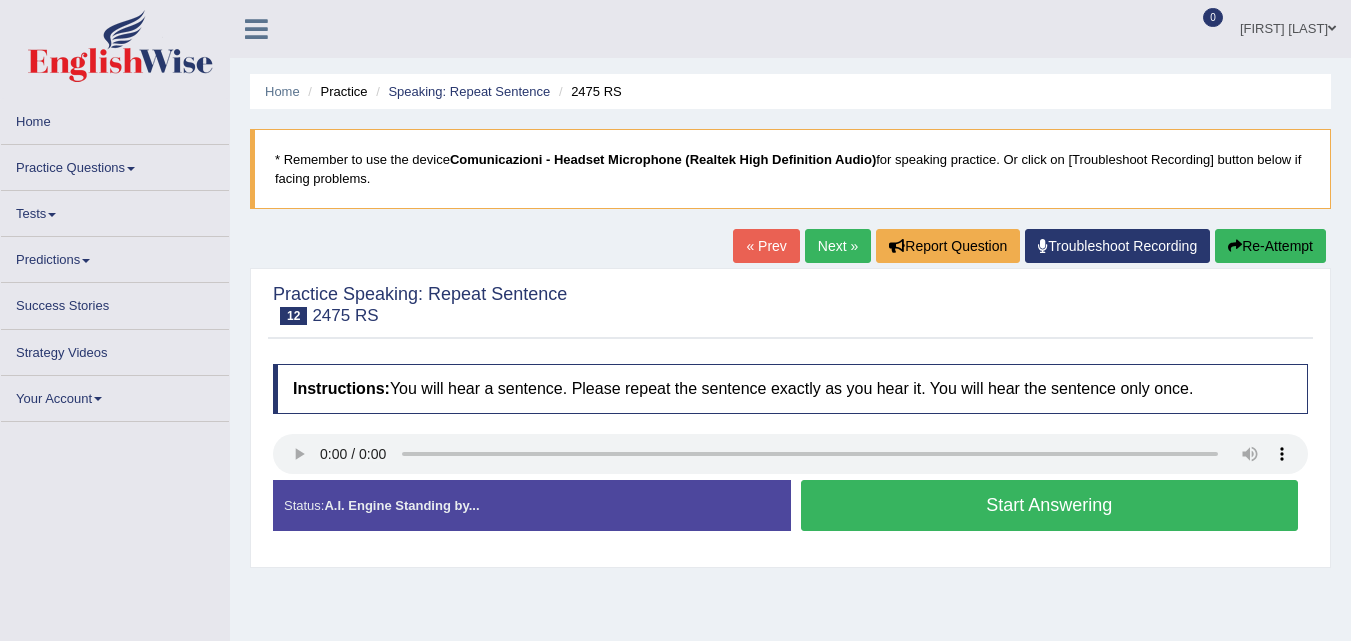 scroll, scrollTop: 0, scrollLeft: 0, axis: both 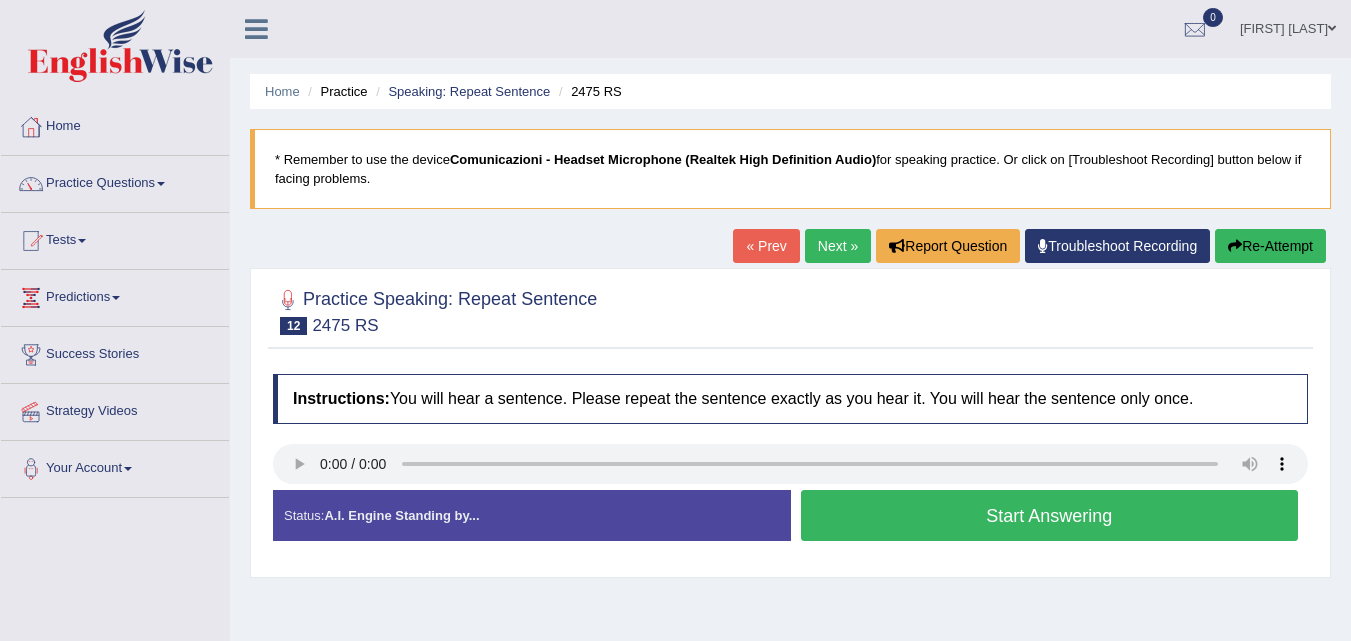 click on "Start Answering" at bounding box center [1050, 515] 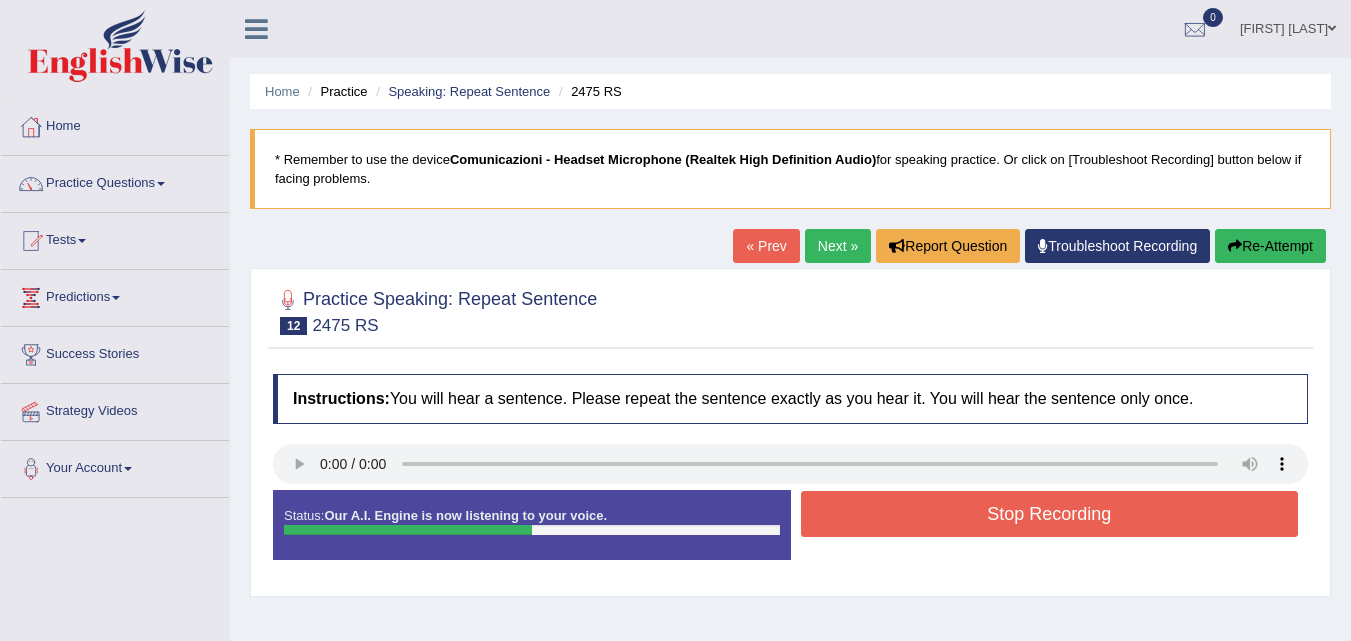 click on "Stop Recording" at bounding box center (1050, 514) 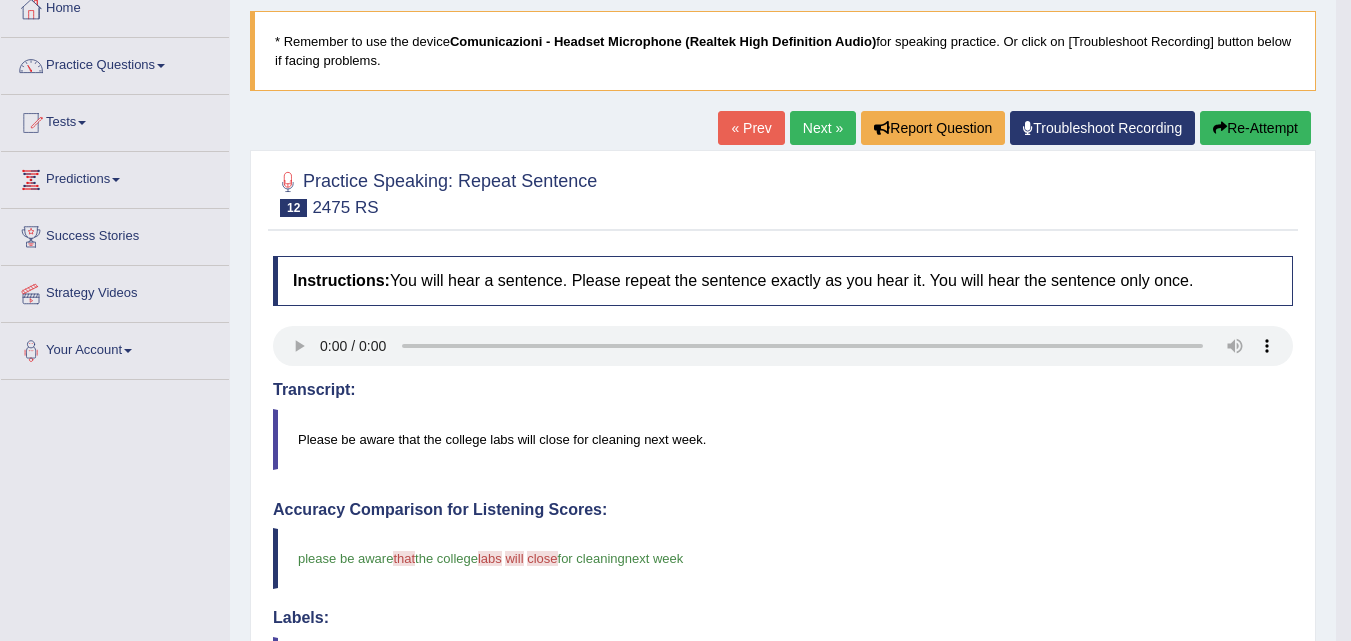 scroll, scrollTop: 96, scrollLeft: 0, axis: vertical 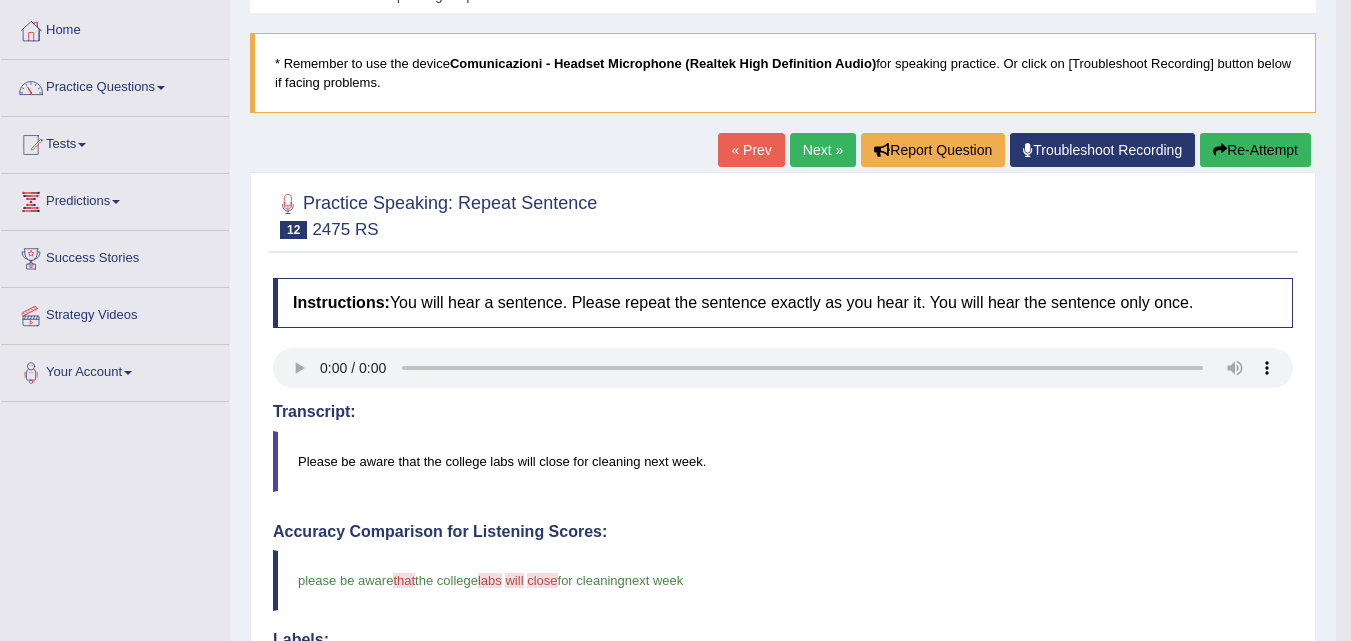 click on "Next »" at bounding box center [823, 150] 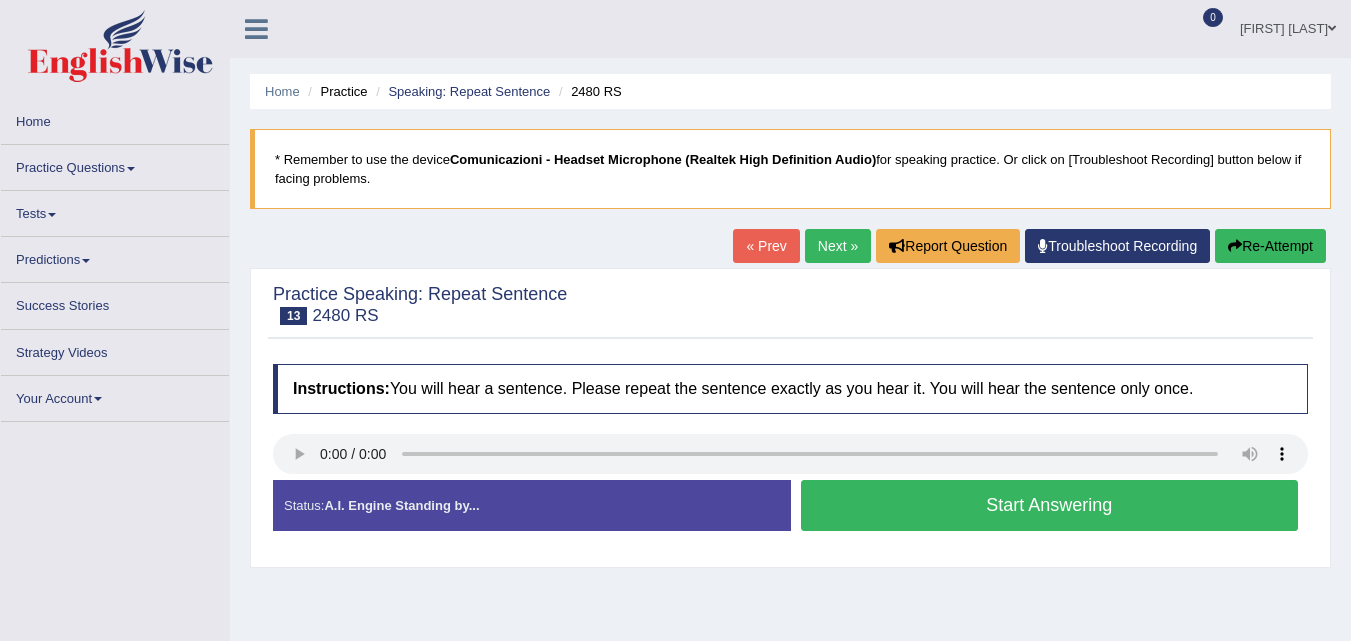 scroll, scrollTop: 0, scrollLeft: 0, axis: both 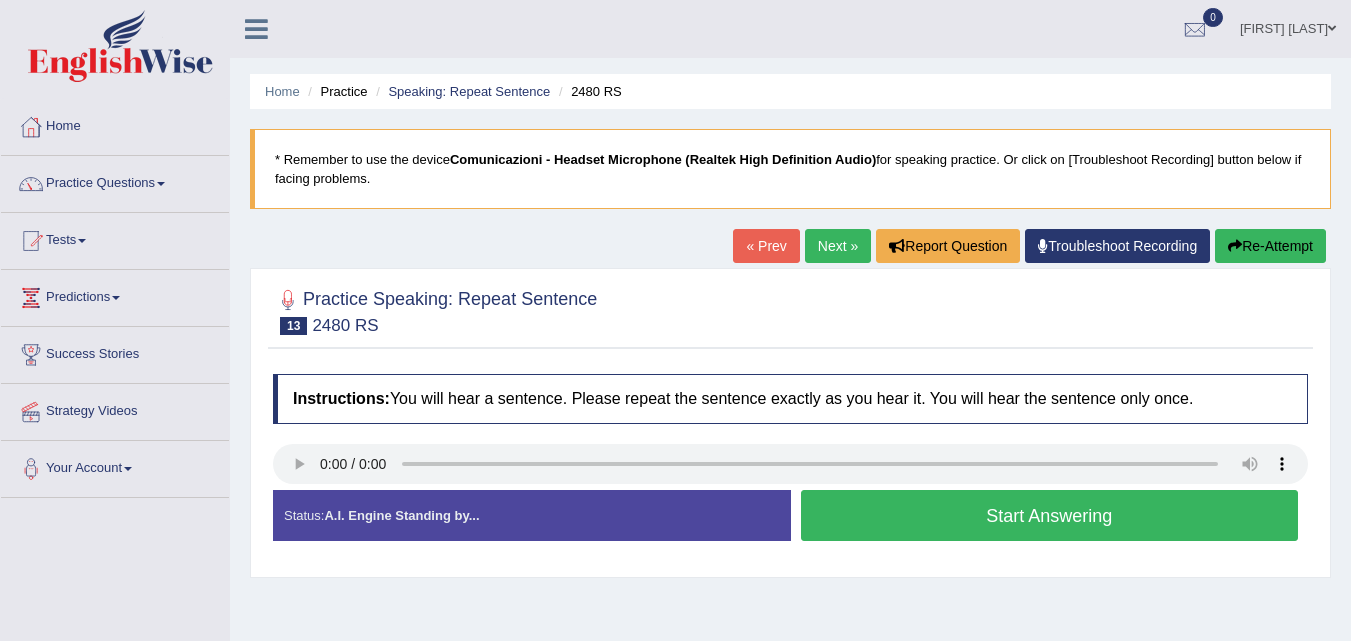 click on "Start Answering" at bounding box center [1050, 515] 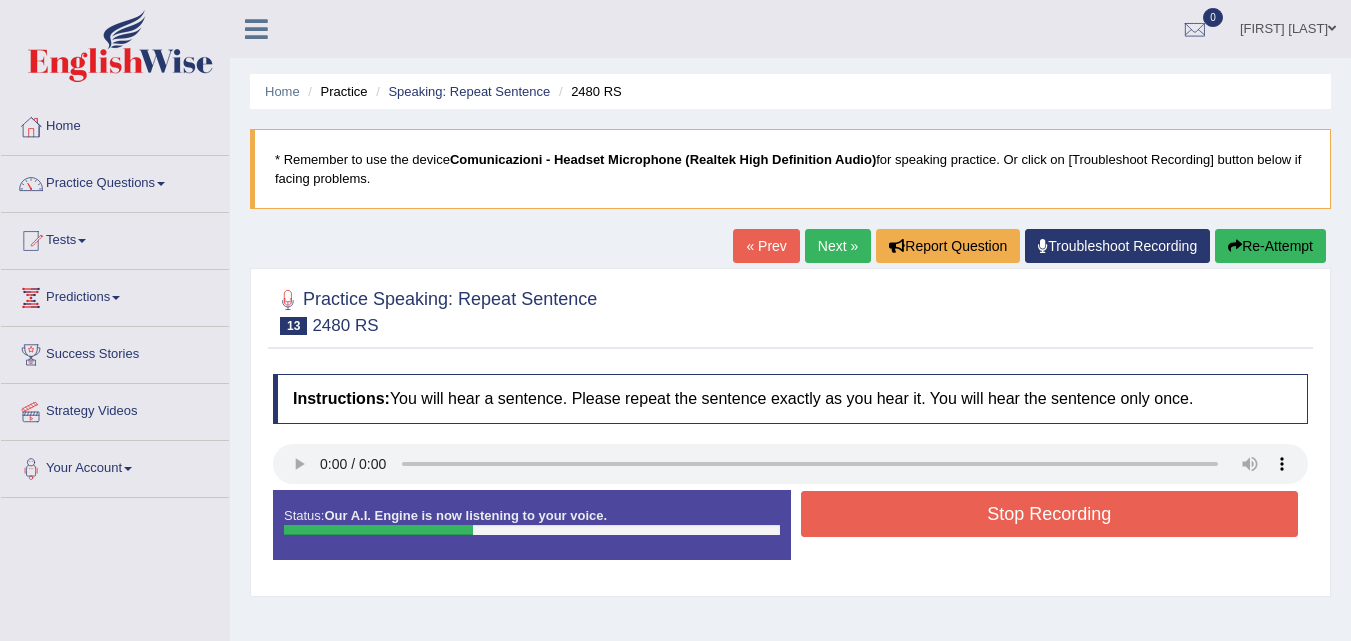 click on "Stop Recording" at bounding box center (1050, 514) 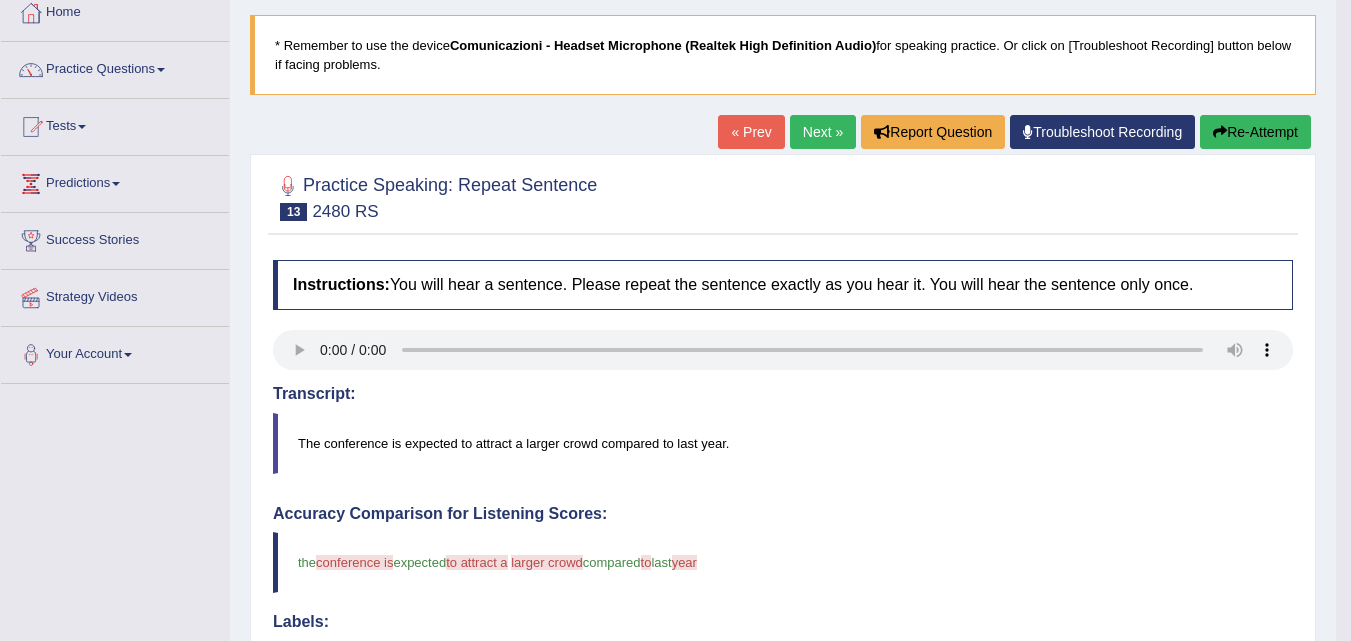 scroll, scrollTop: 82, scrollLeft: 0, axis: vertical 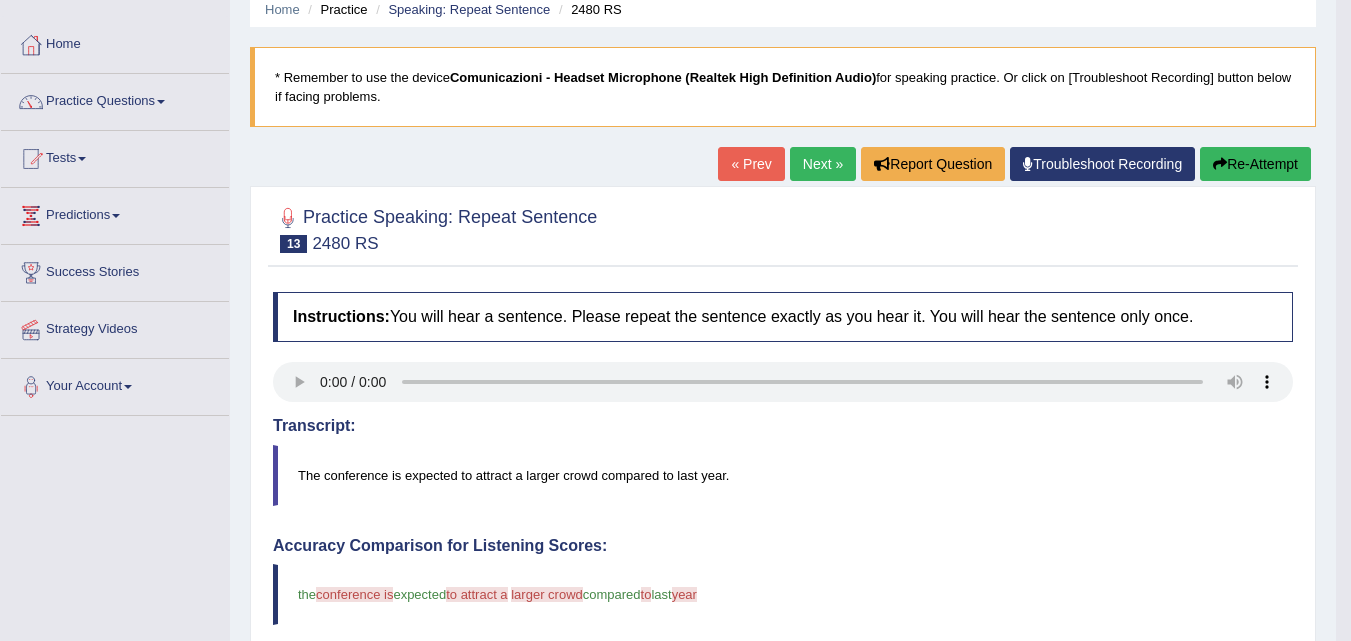 click at bounding box center [1220, 164] 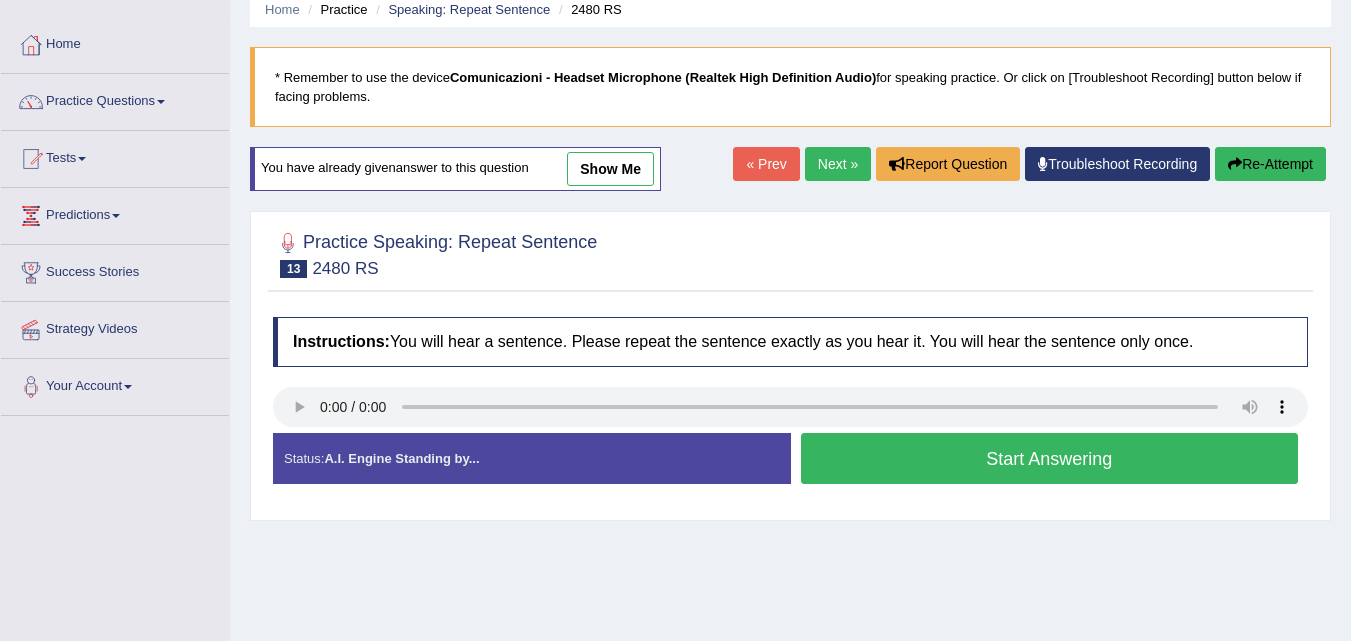 scroll, scrollTop: 82, scrollLeft: 0, axis: vertical 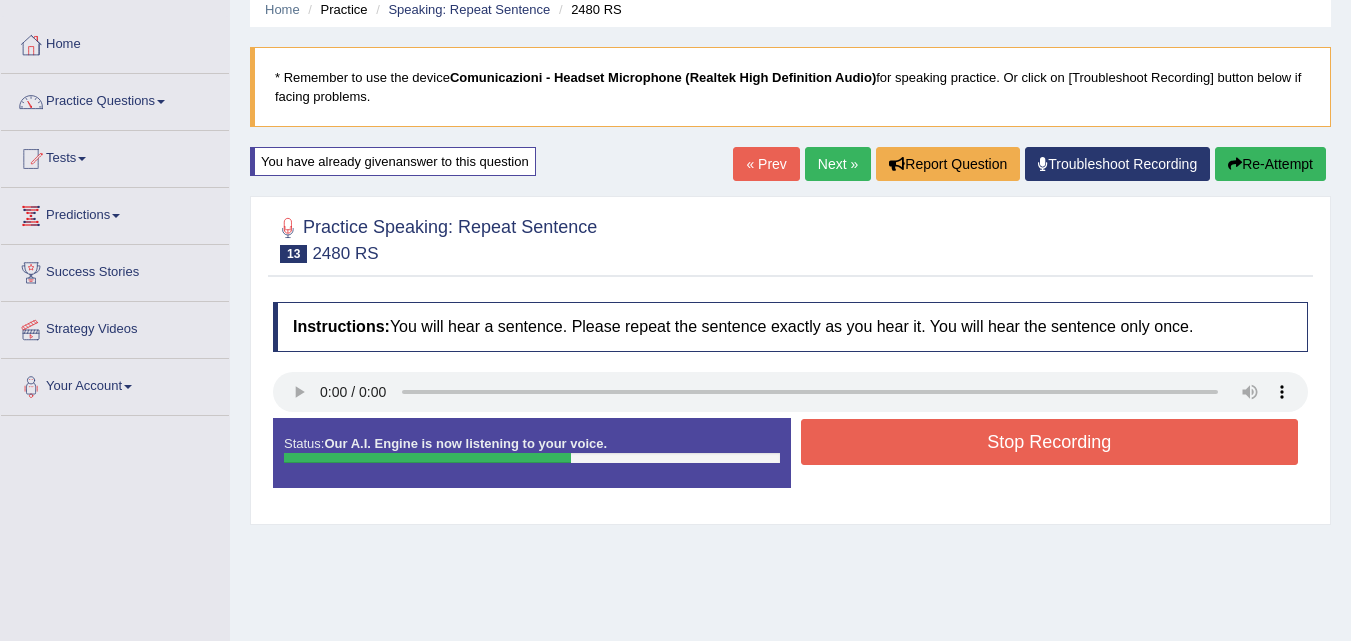 click on "Stop Recording" at bounding box center (1050, 442) 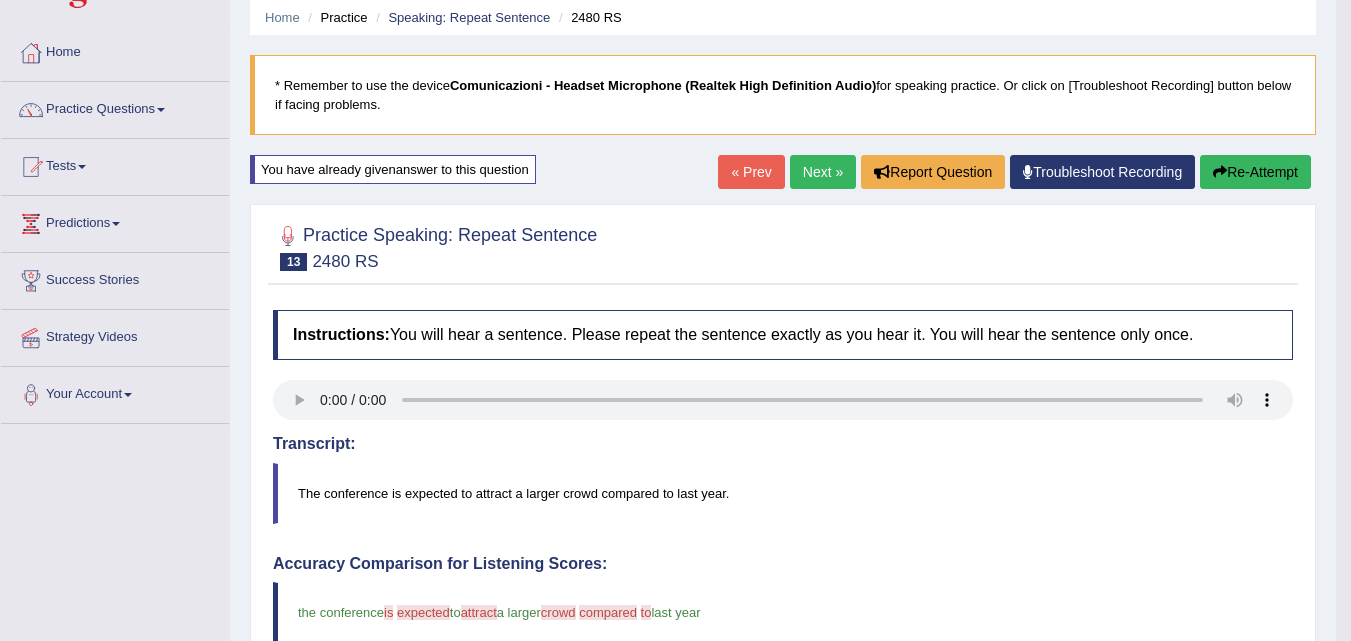 scroll, scrollTop: 41, scrollLeft: 0, axis: vertical 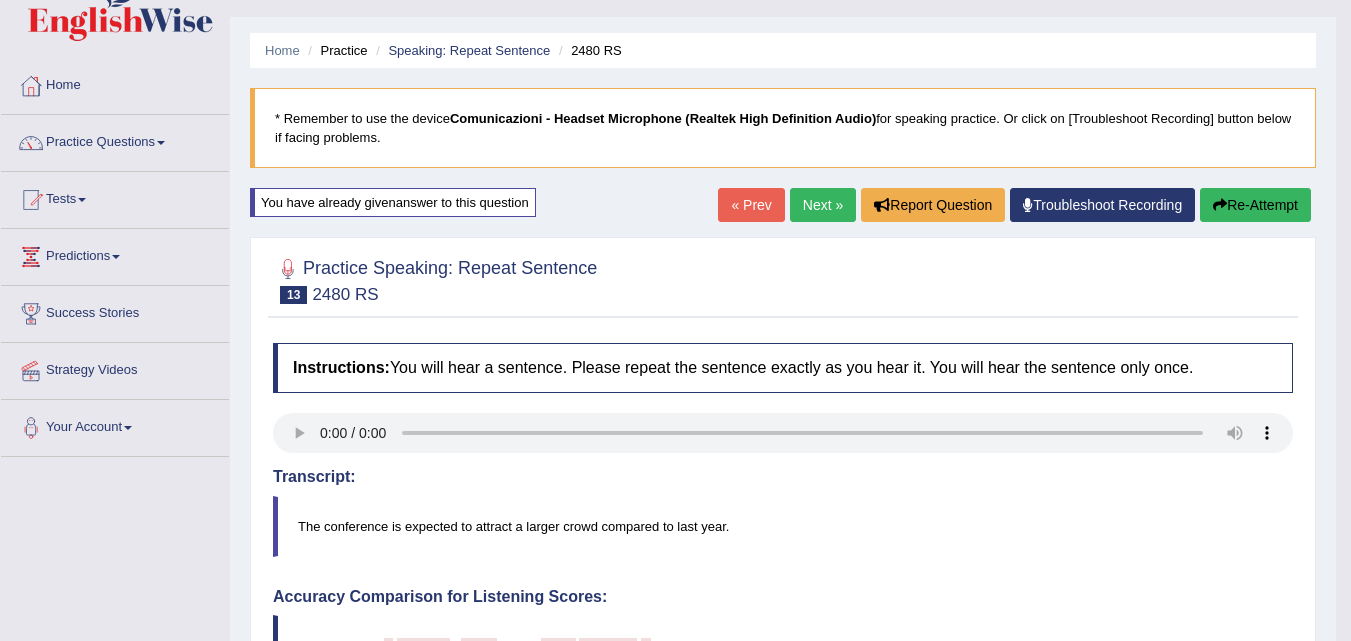 click on "Next »" at bounding box center [823, 205] 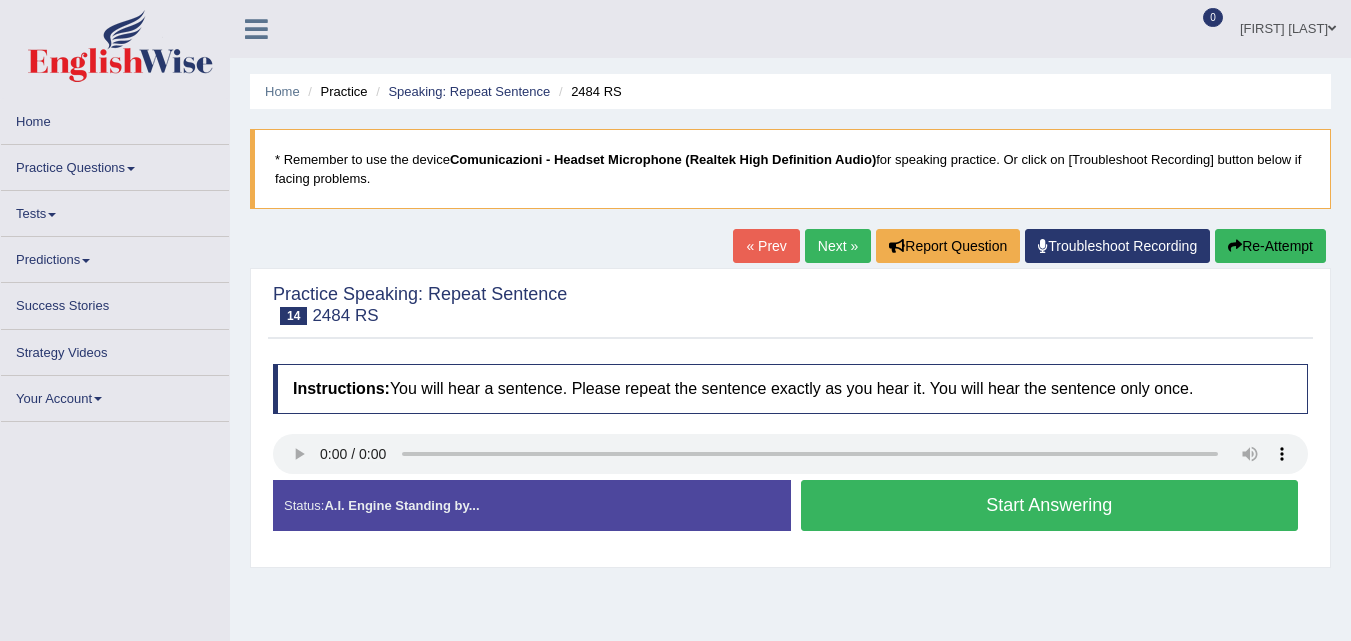 scroll, scrollTop: 0, scrollLeft: 0, axis: both 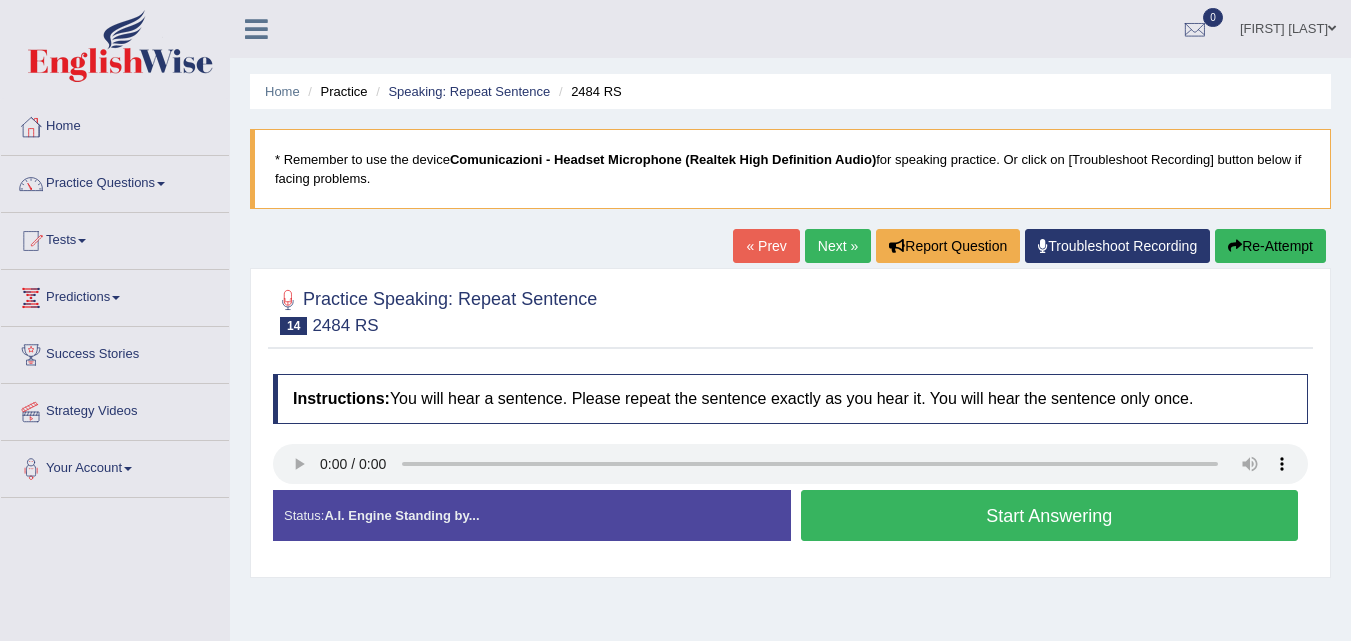 click on "Start Answering" at bounding box center [1050, 515] 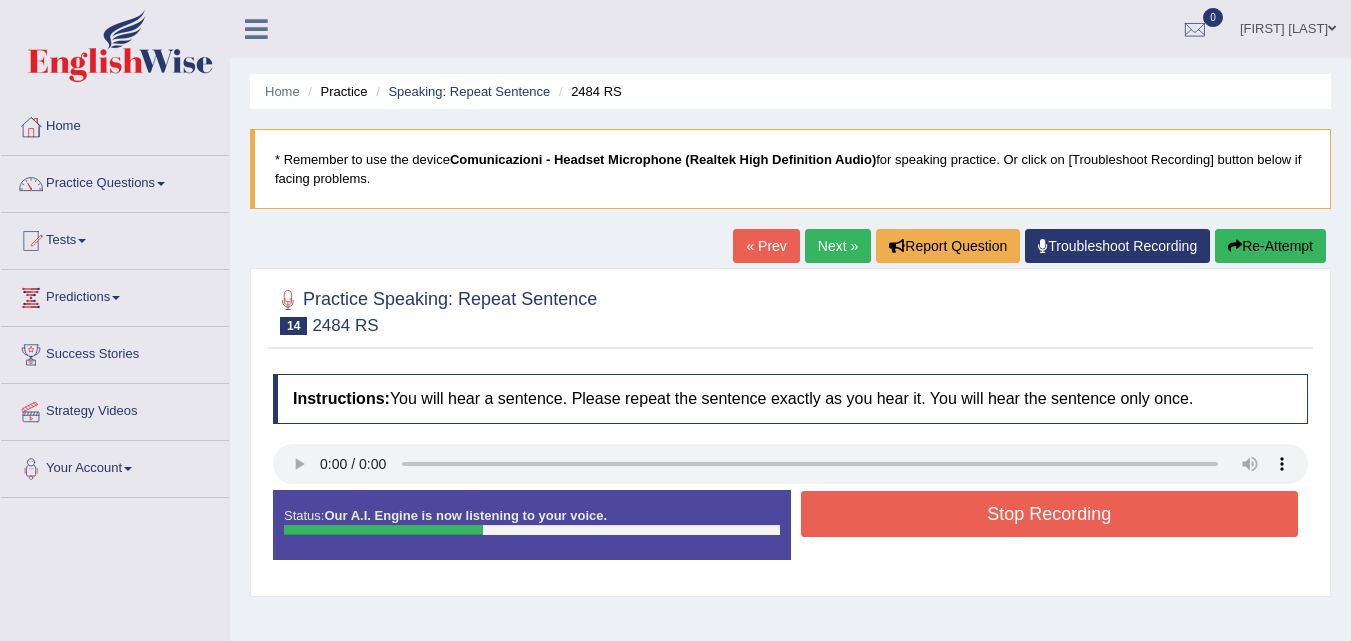click on "Stop Recording" at bounding box center (1050, 514) 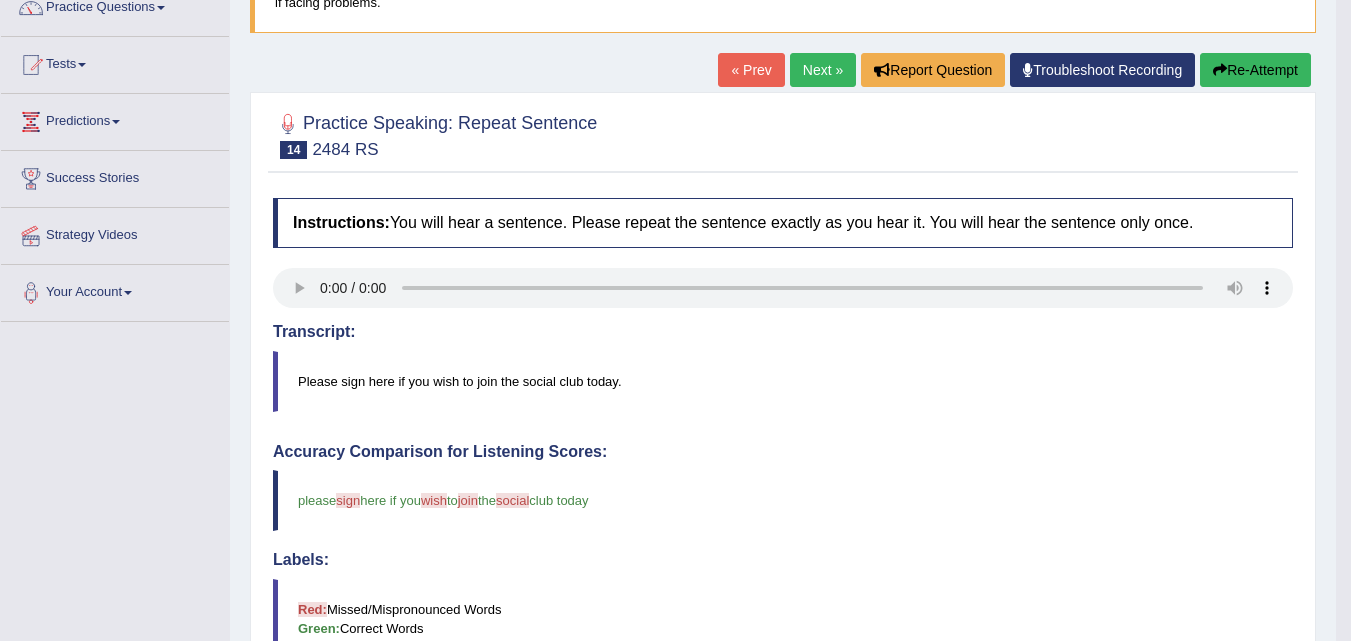 scroll, scrollTop: 142, scrollLeft: 0, axis: vertical 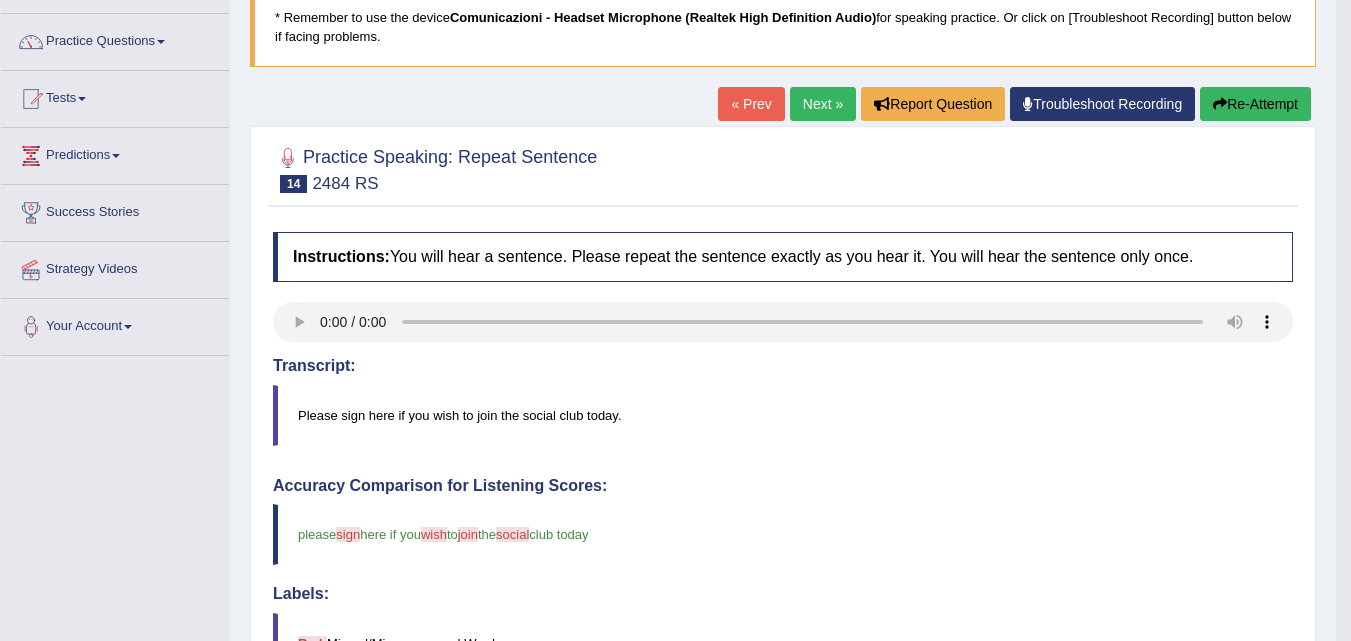 click on "Next »" at bounding box center (823, 104) 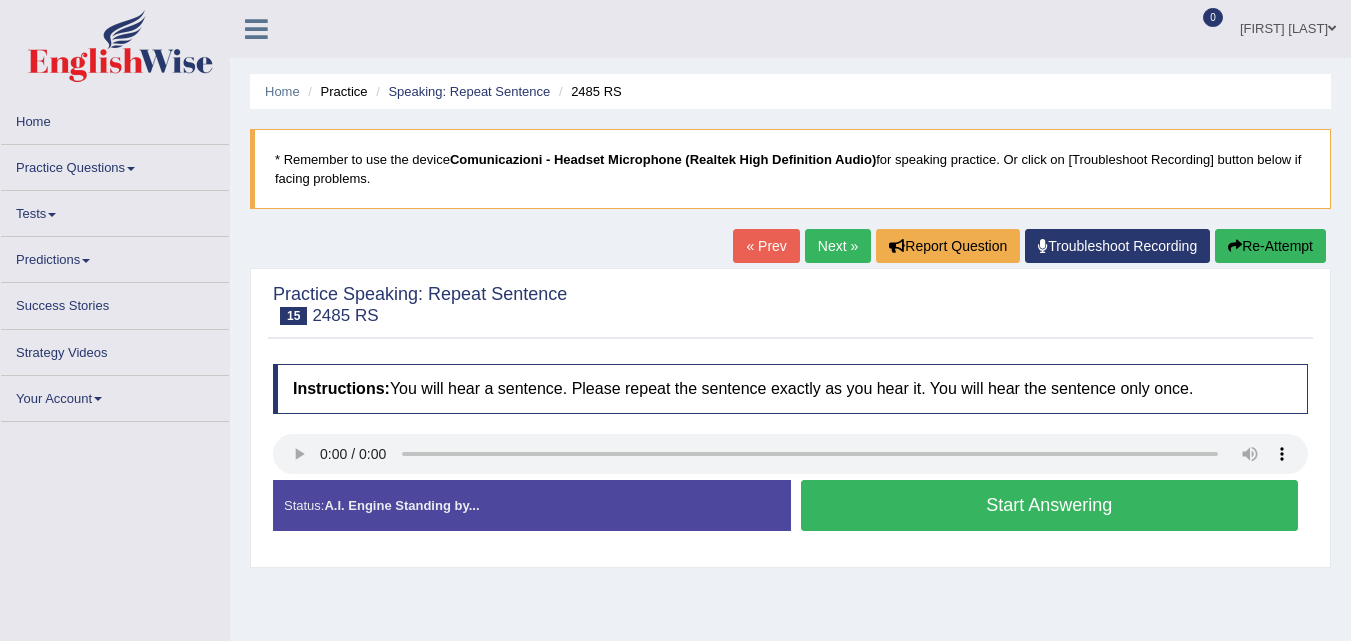 scroll, scrollTop: 0, scrollLeft: 0, axis: both 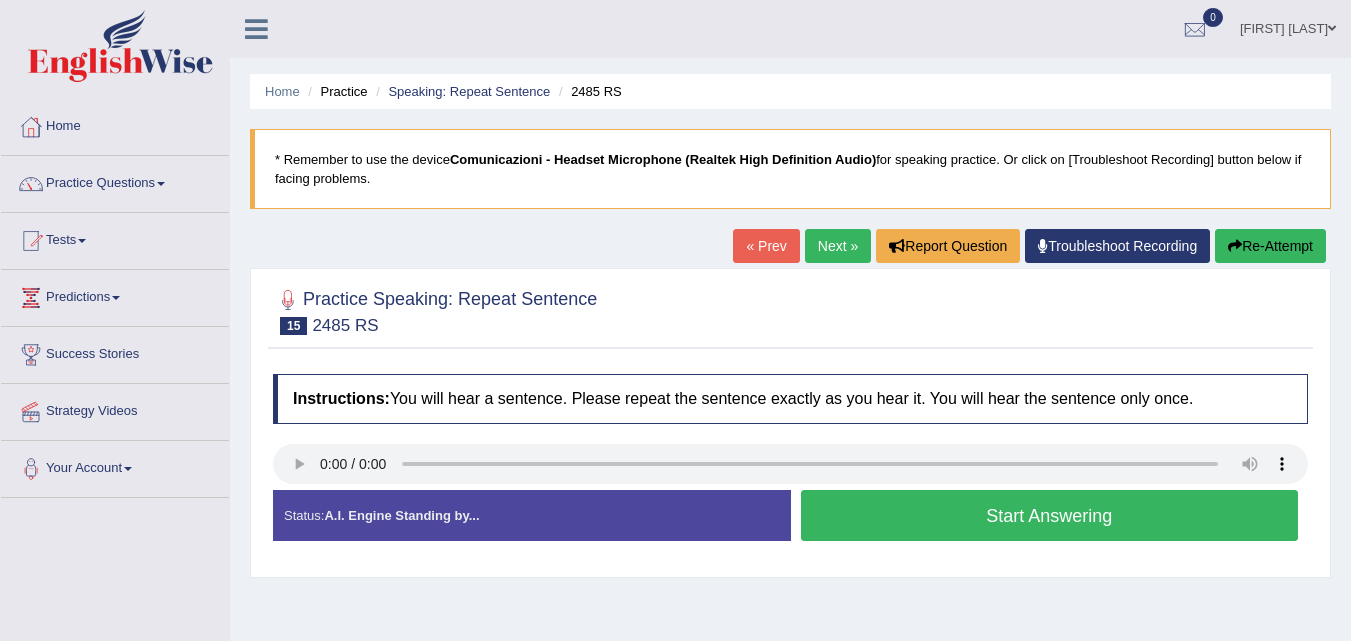 click on "Start Answering" at bounding box center [1050, 515] 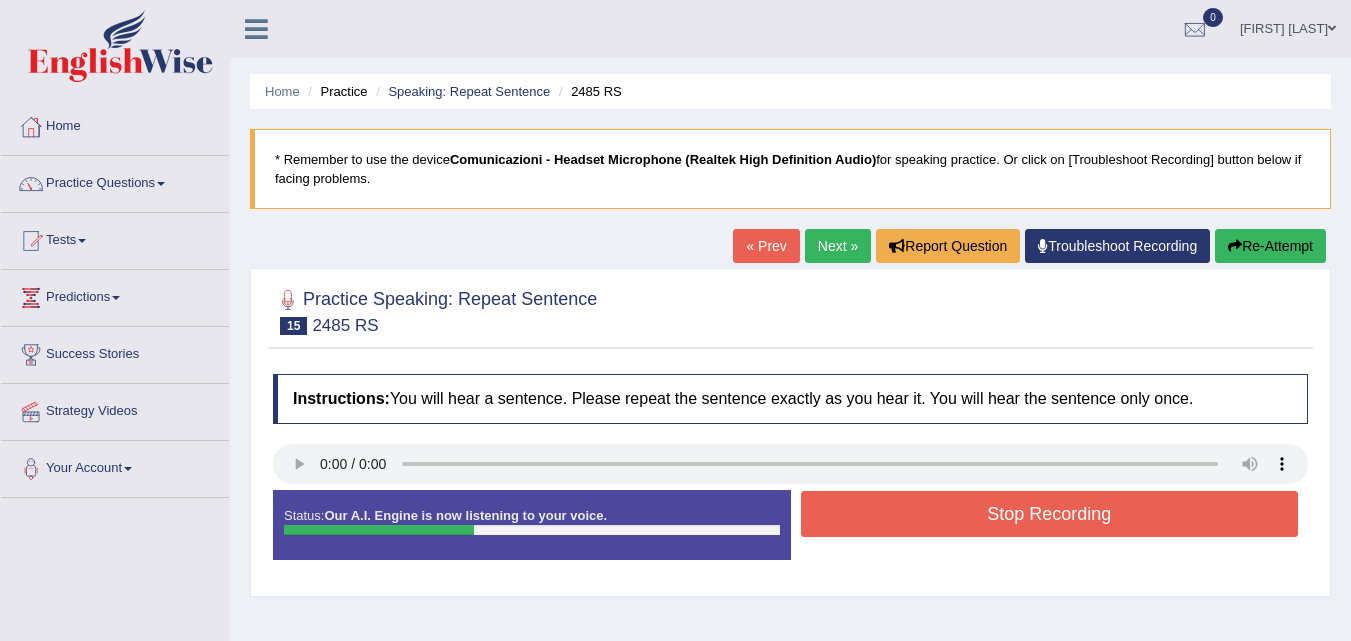 click on "Stop Recording" at bounding box center (1050, 514) 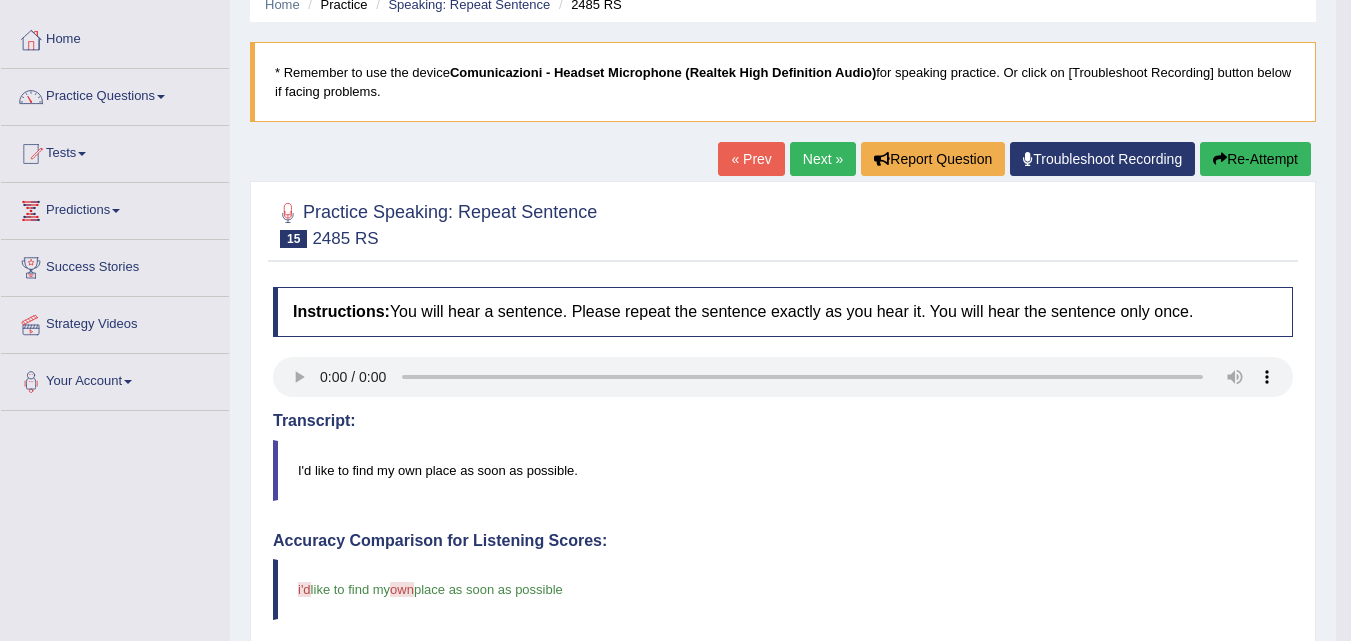 scroll, scrollTop: 61, scrollLeft: 0, axis: vertical 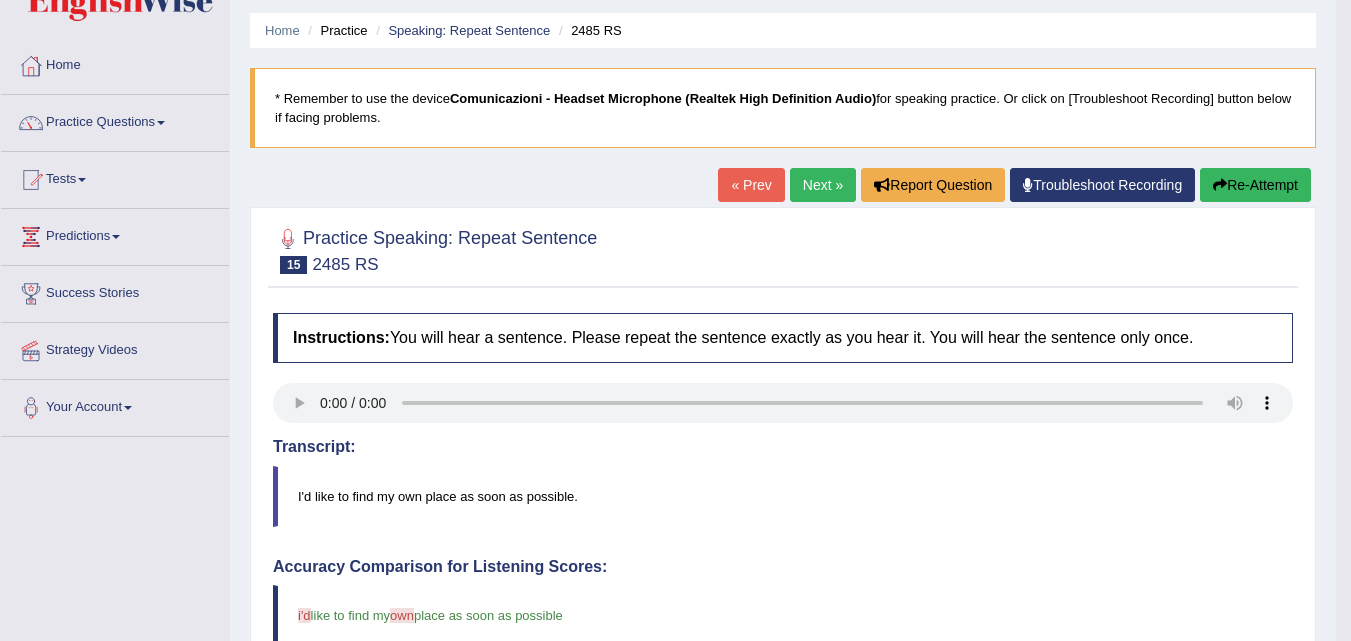 click on "Next »" at bounding box center [823, 185] 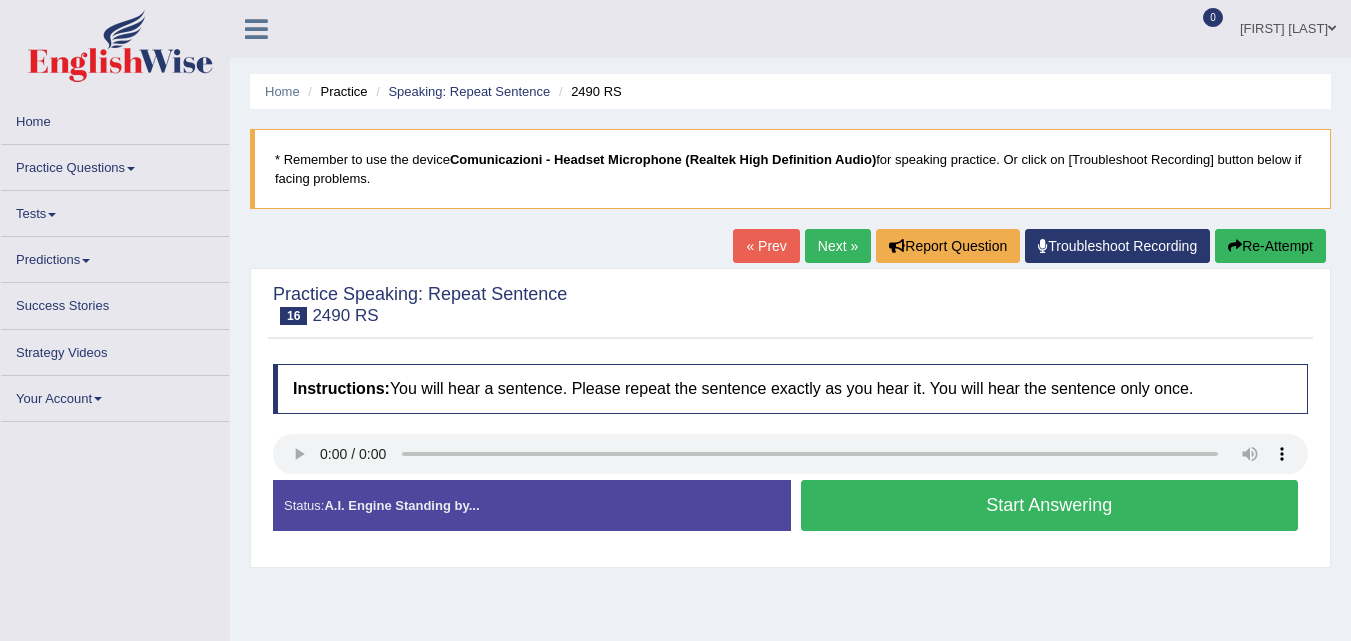 scroll, scrollTop: 0, scrollLeft: 0, axis: both 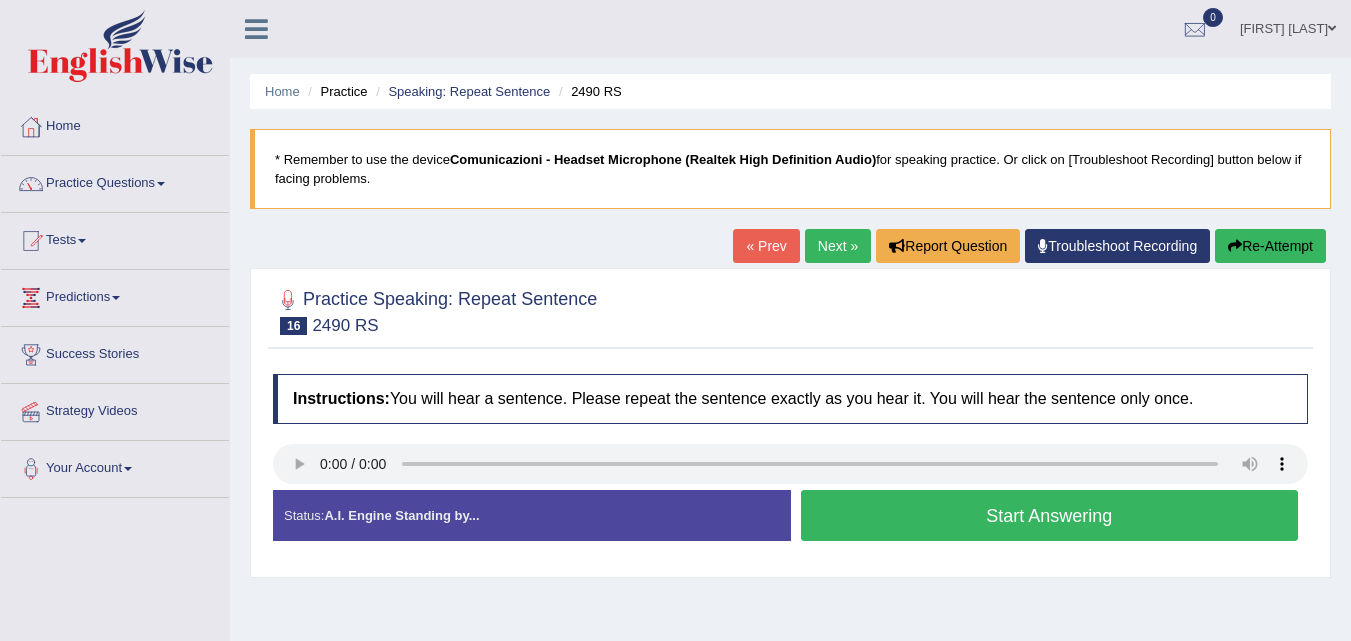 click on "Start Answering" at bounding box center (1050, 515) 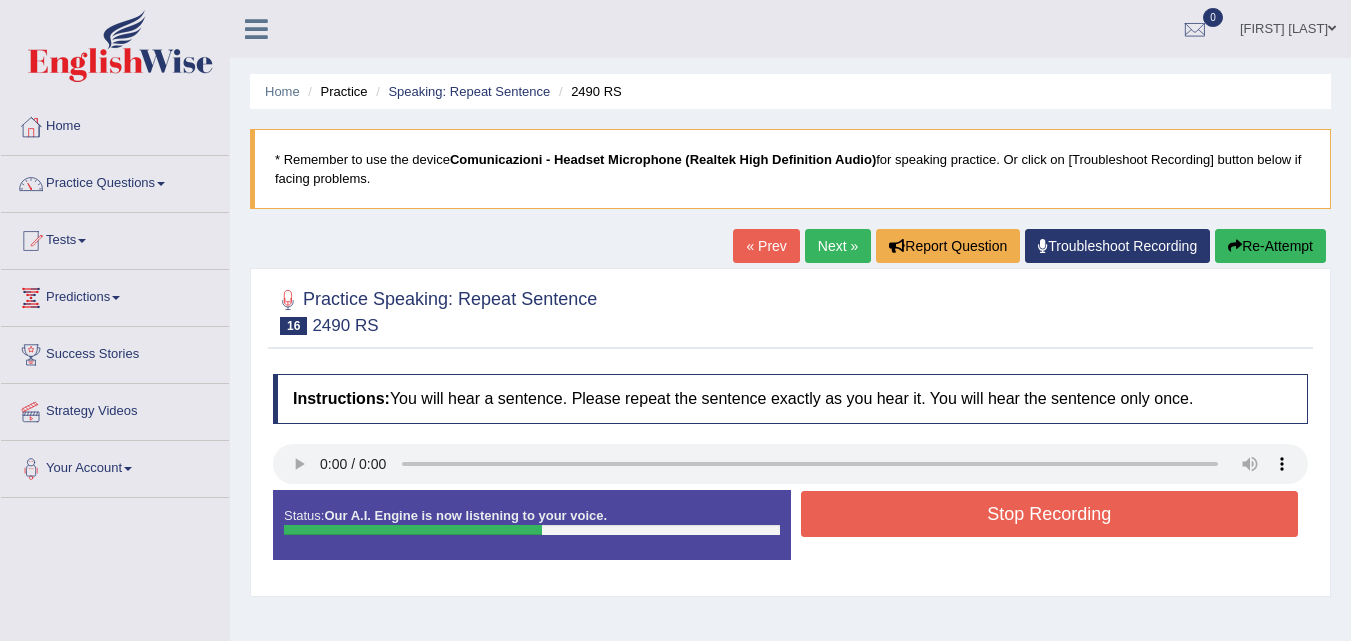click on "Stop Recording" at bounding box center [1050, 514] 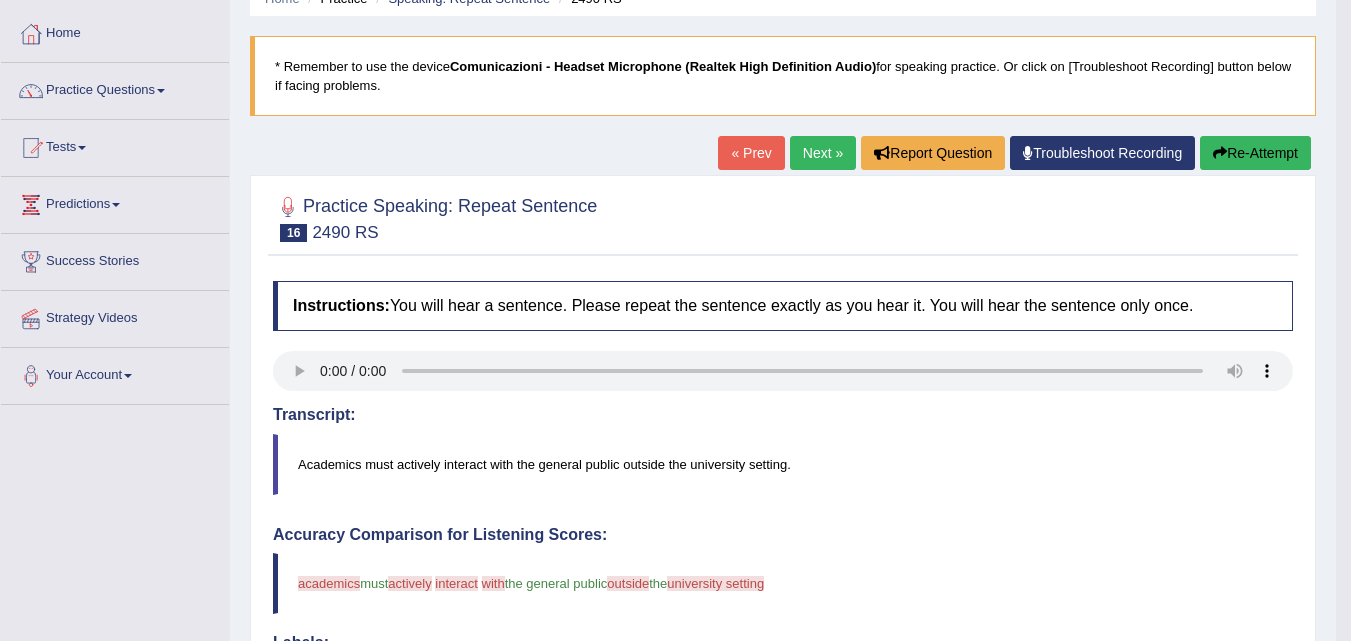 scroll, scrollTop: 1, scrollLeft: 0, axis: vertical 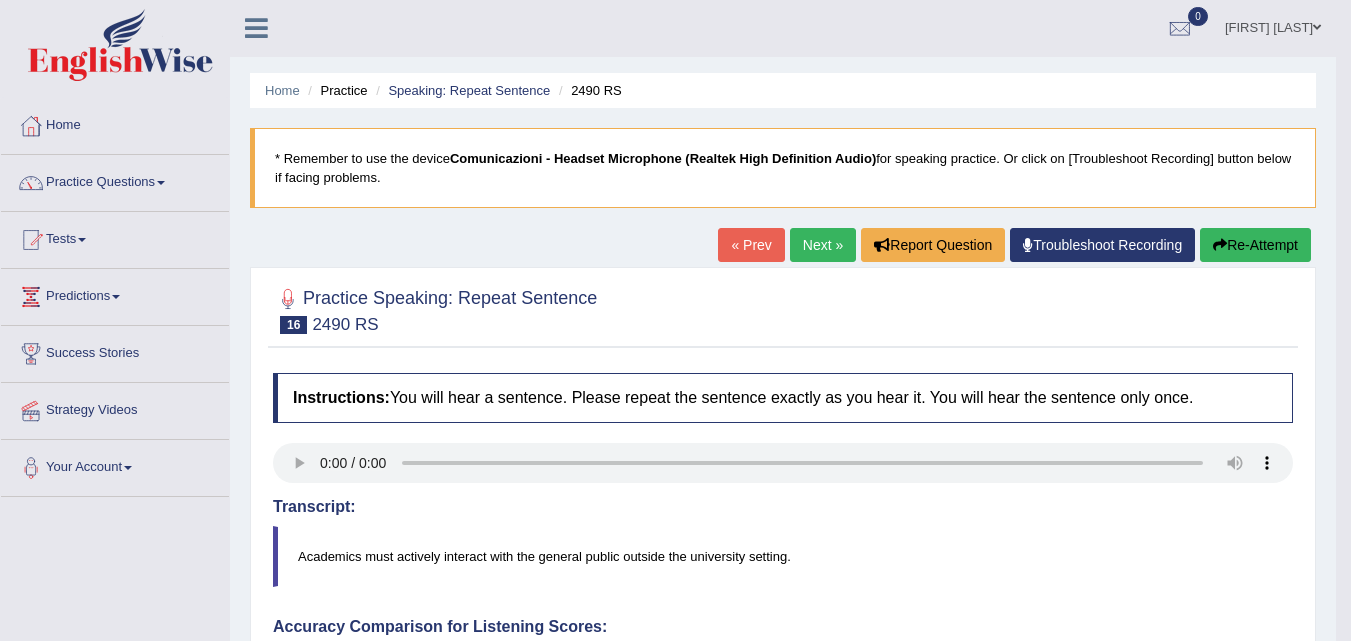 click on "Next »" at bounding box center [823, 245] 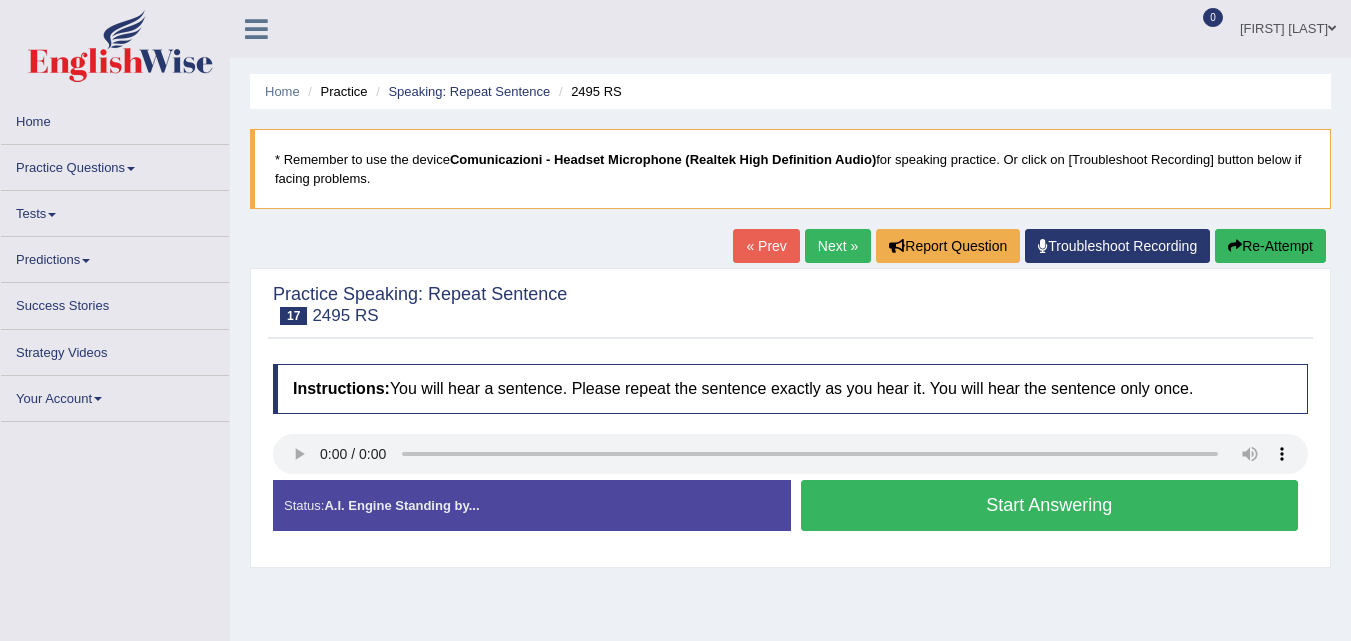 scroll, scrollTop: 0, scrollLeft: 0, axis: both 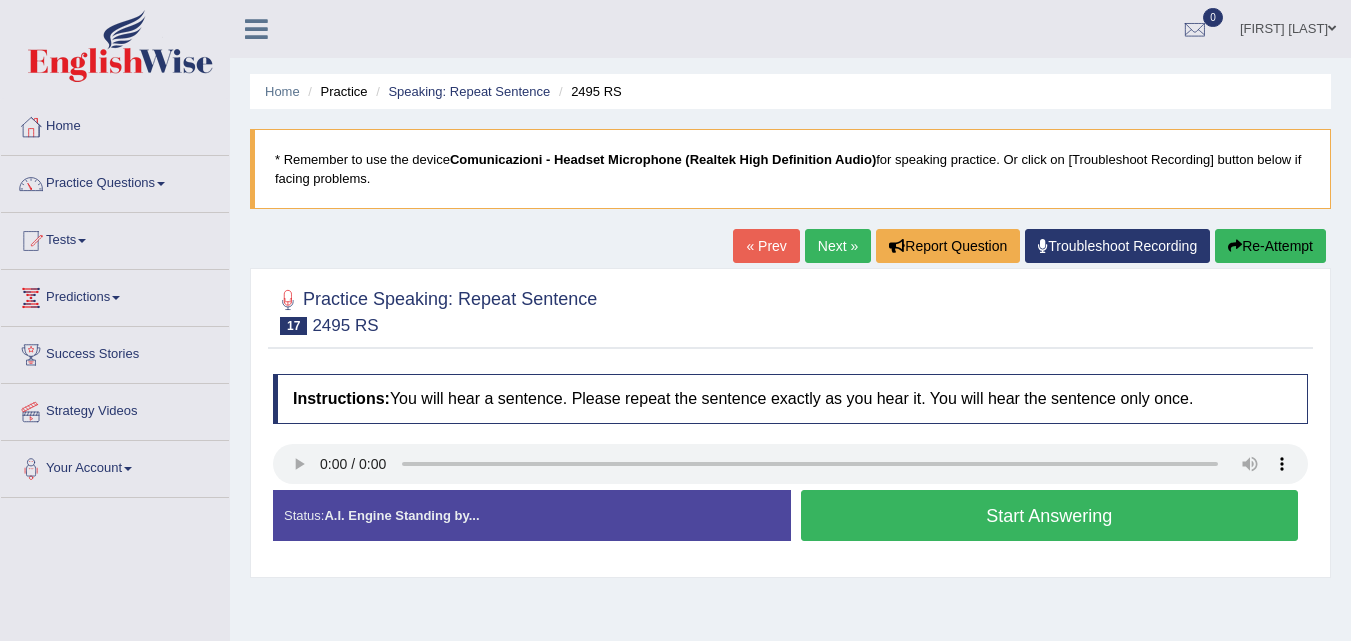 click on "Start Answering" at bounding box center (1050, 515) 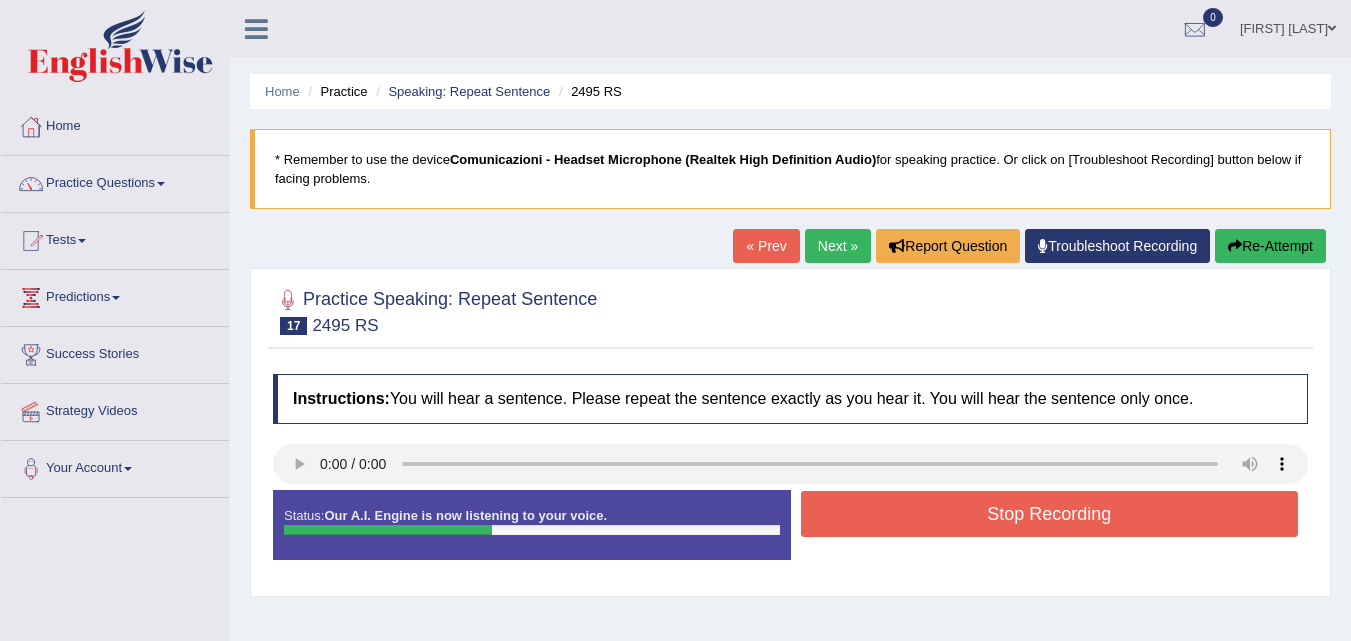click on "Stop Recording" at bounding box center [1050, 514] 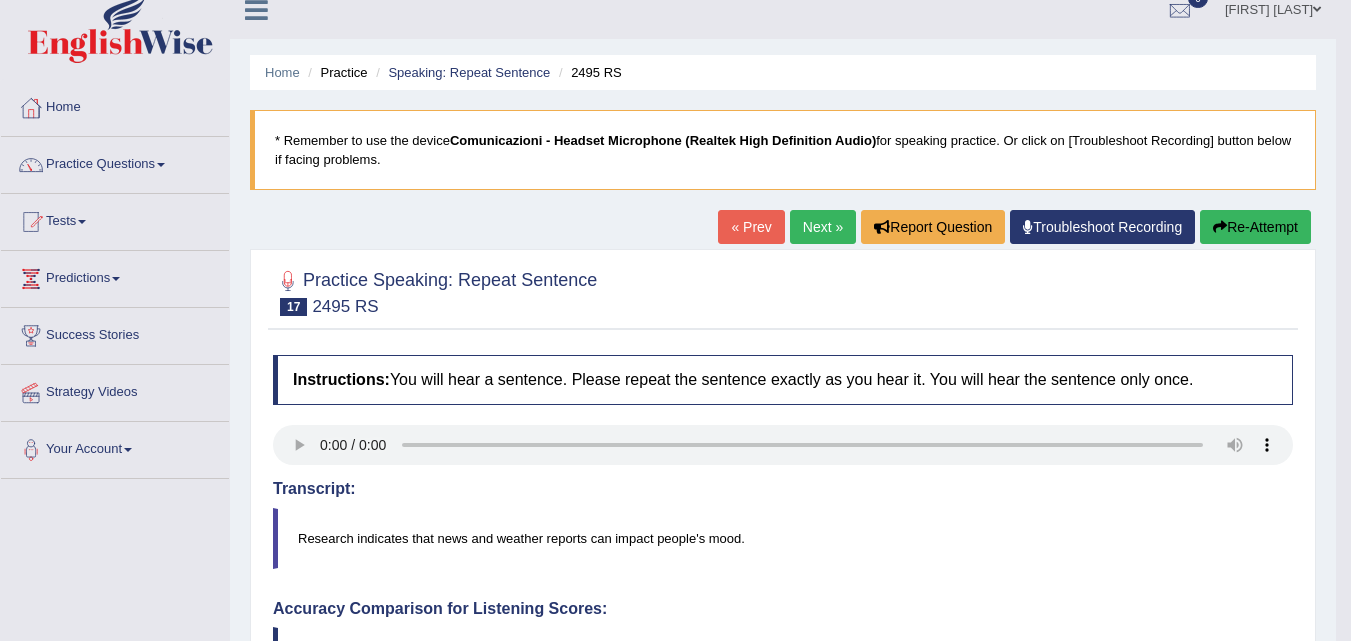 scroll, scrollTop: 11, scrollLeft: 0, axis: vertical 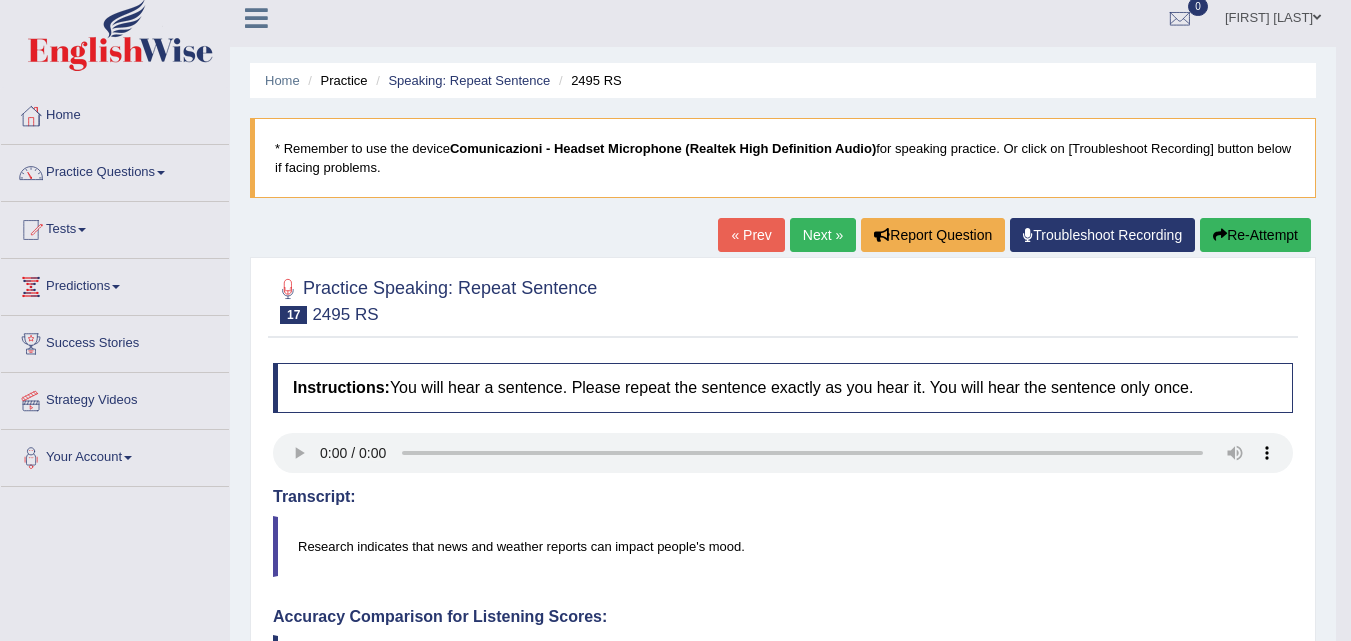 click at bounding box center [1220, 235] 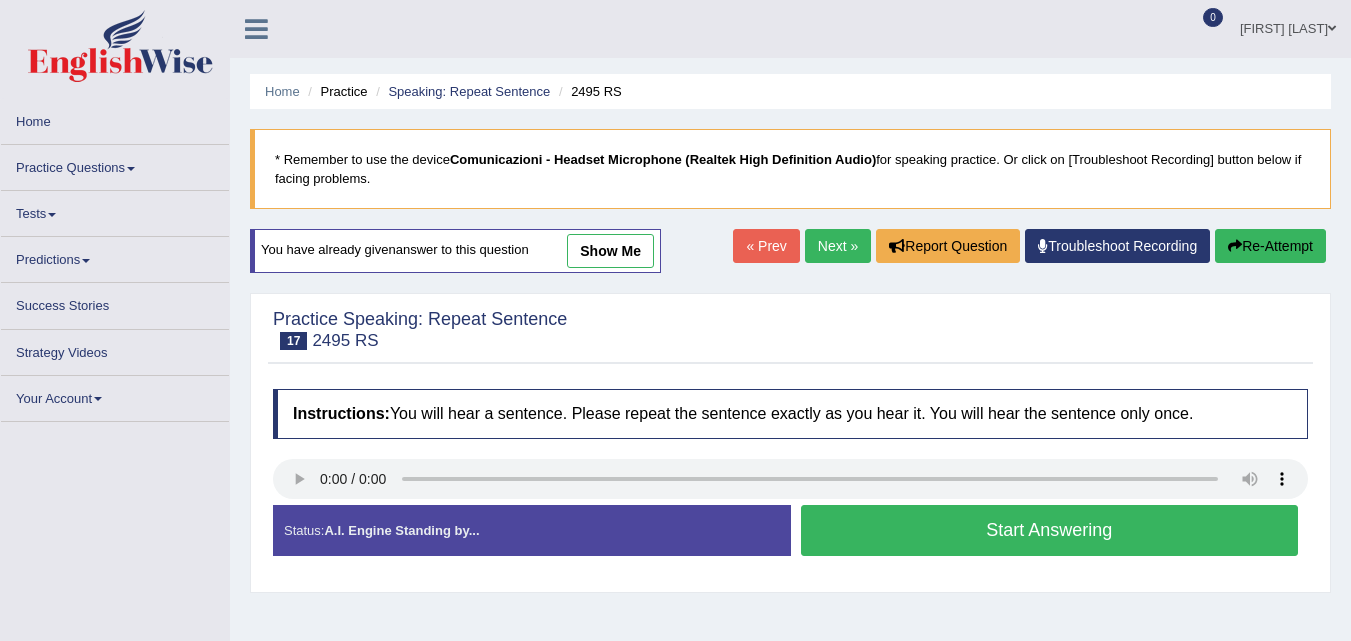scroll, scrollTop: 11, scrollLeft: 0, axis: vertical 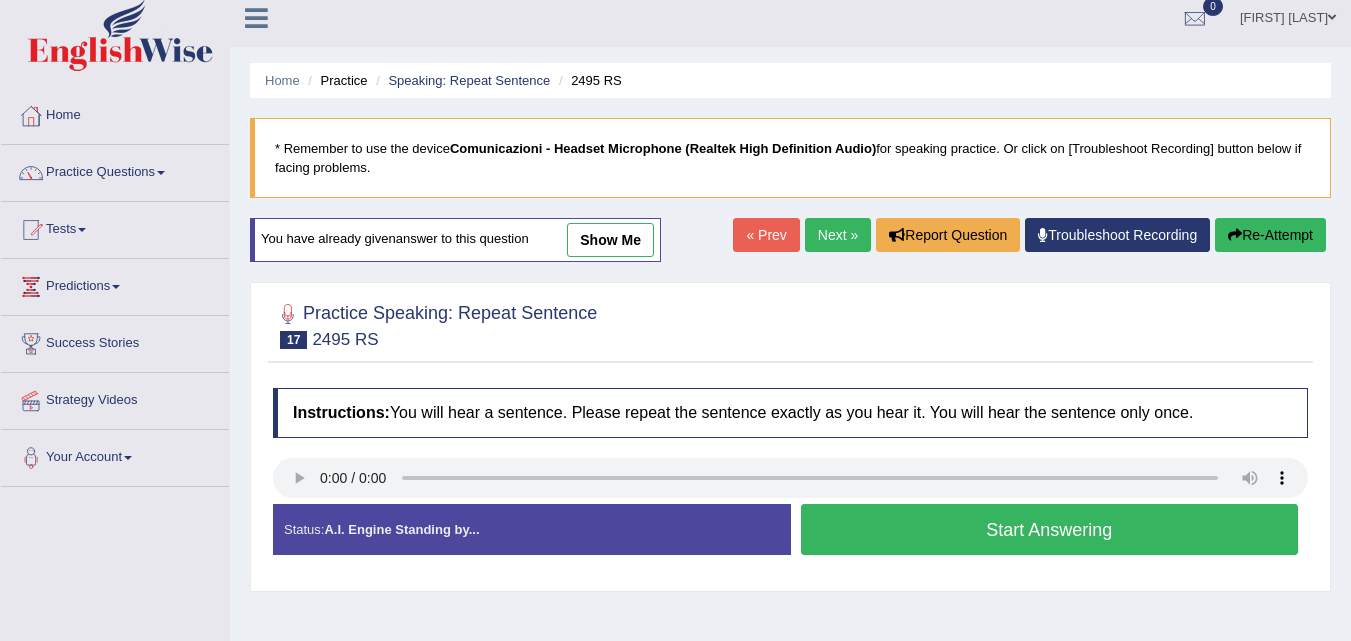 click on "Start Answering" at bounding box center [1050, 529] 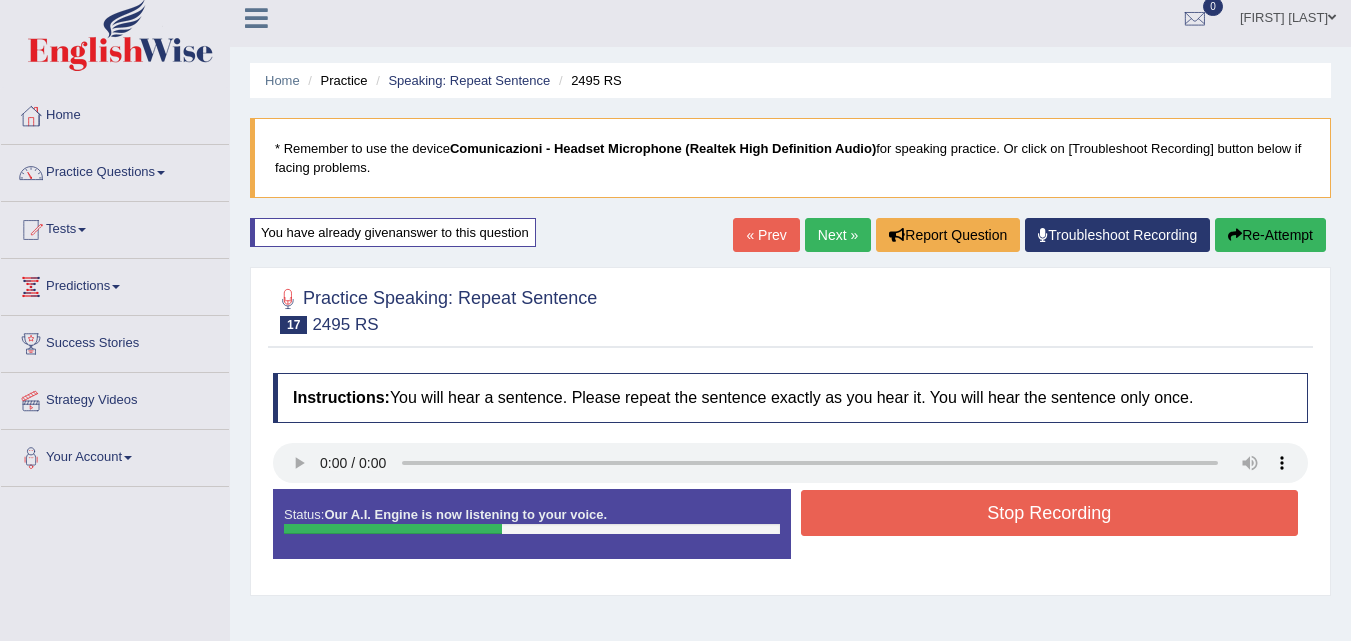 click on "Stop Recording" at bounding box center (1050, 513) 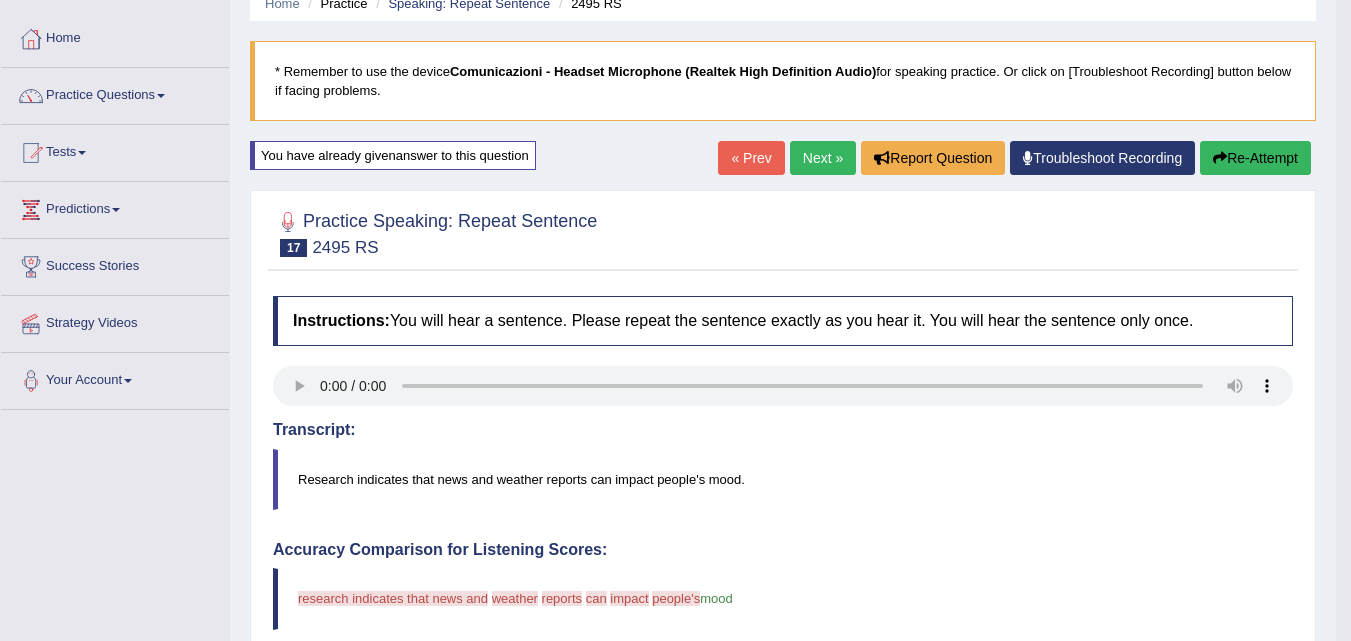 scroll, scrollTop: 33, scrollLeft: 0, axis: vertical 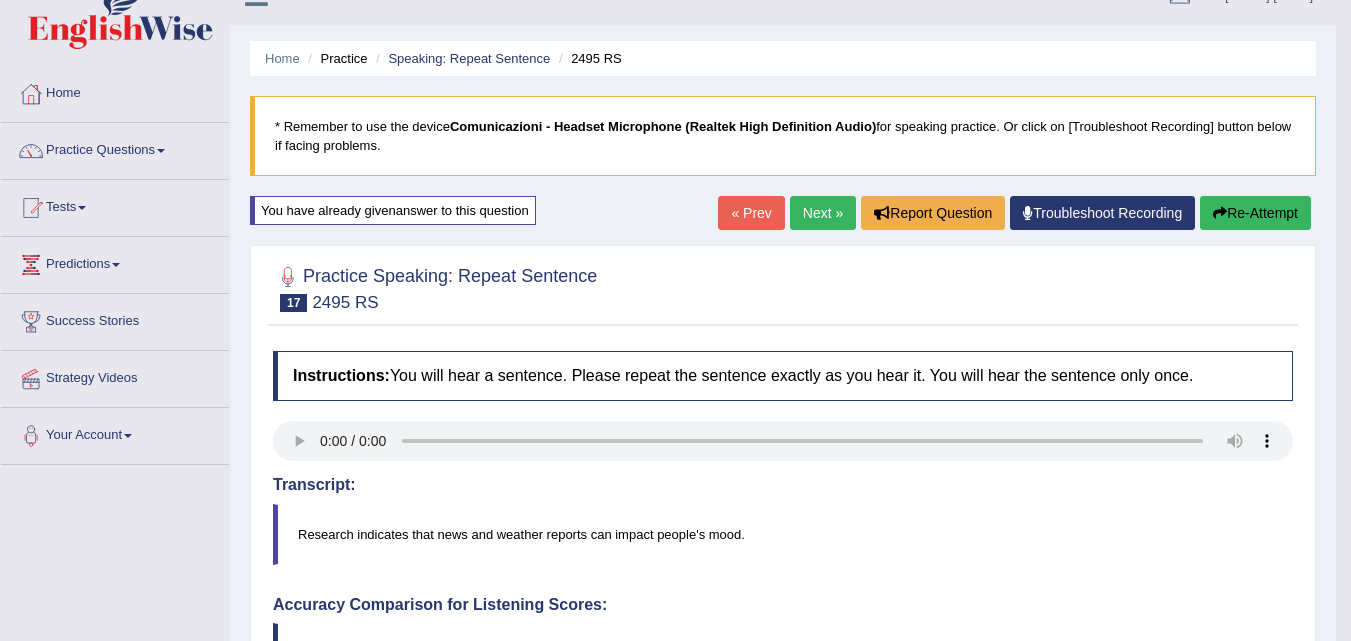 click at bounding box center [1220, 213] 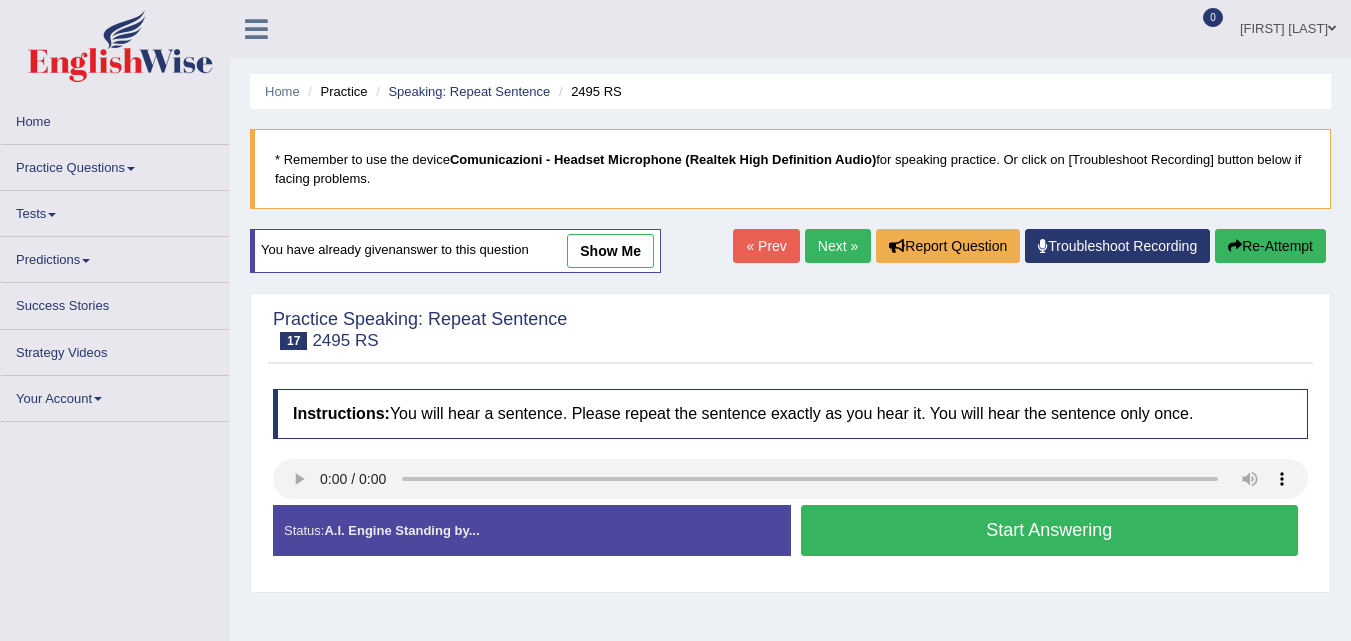 scroll, scrollTop: 33, scrollLeft: 0, axis: vertical 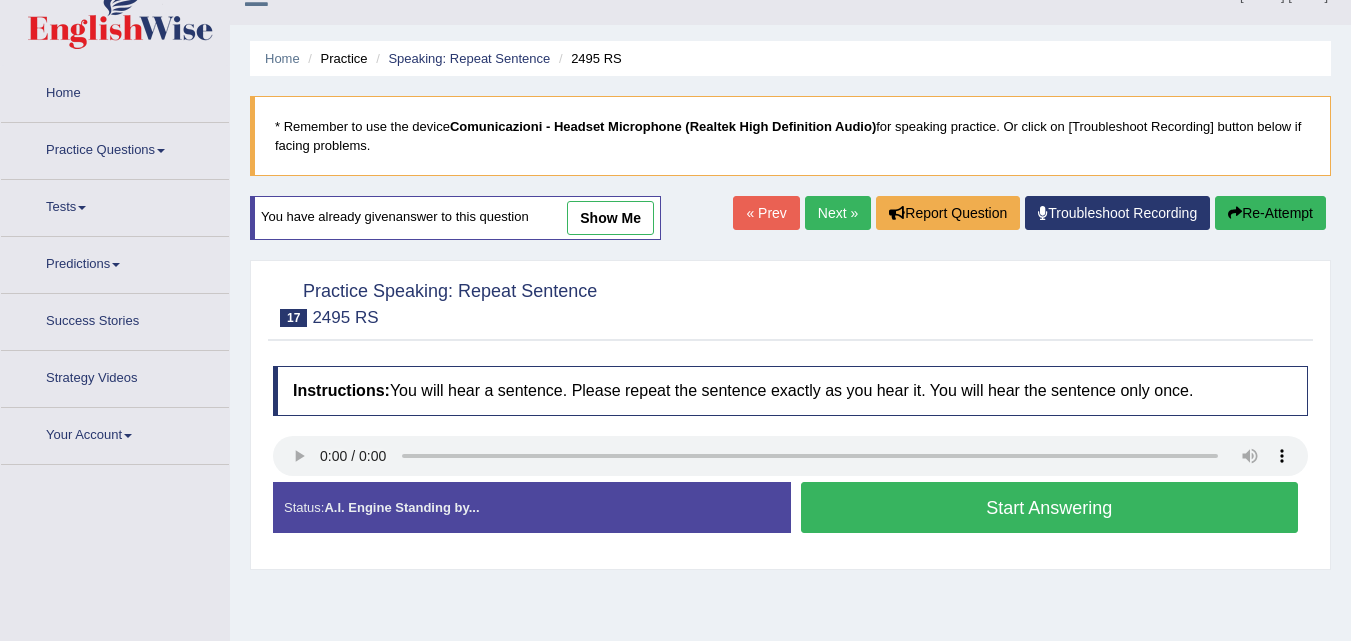 click on "Start Answering" at bounding box center (1050, 507) 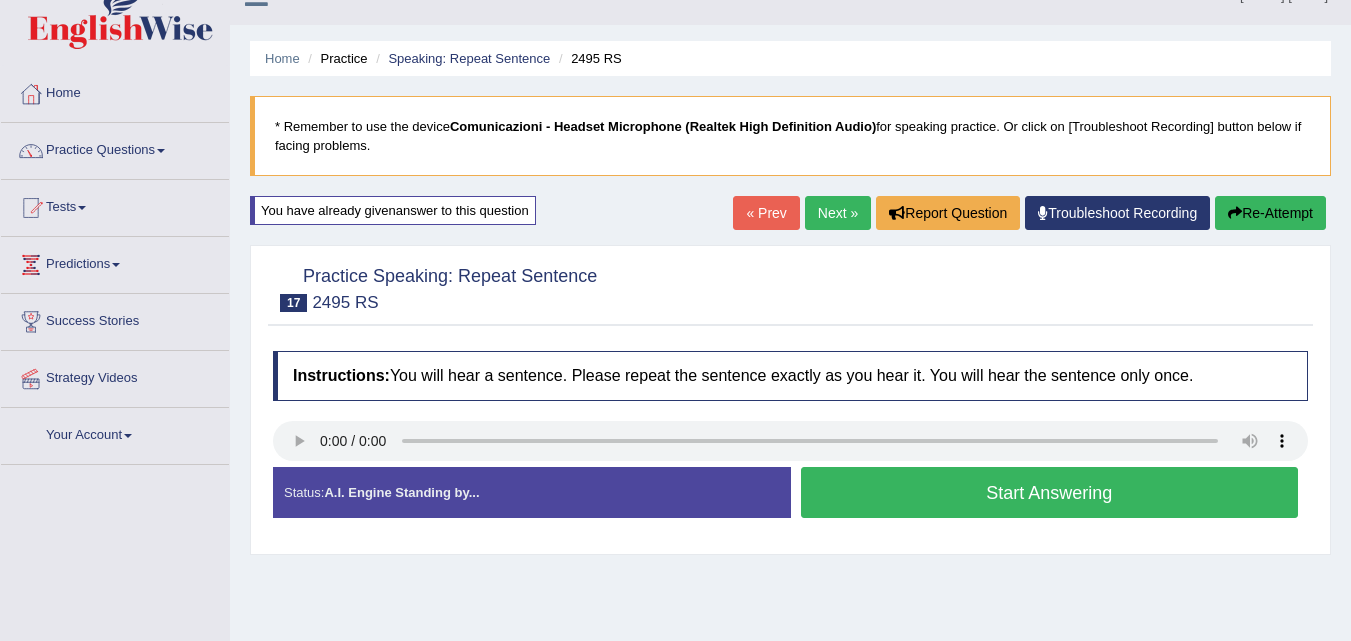 scroll, scrollTop: 33, scrollLeft: 0, axis: vertical 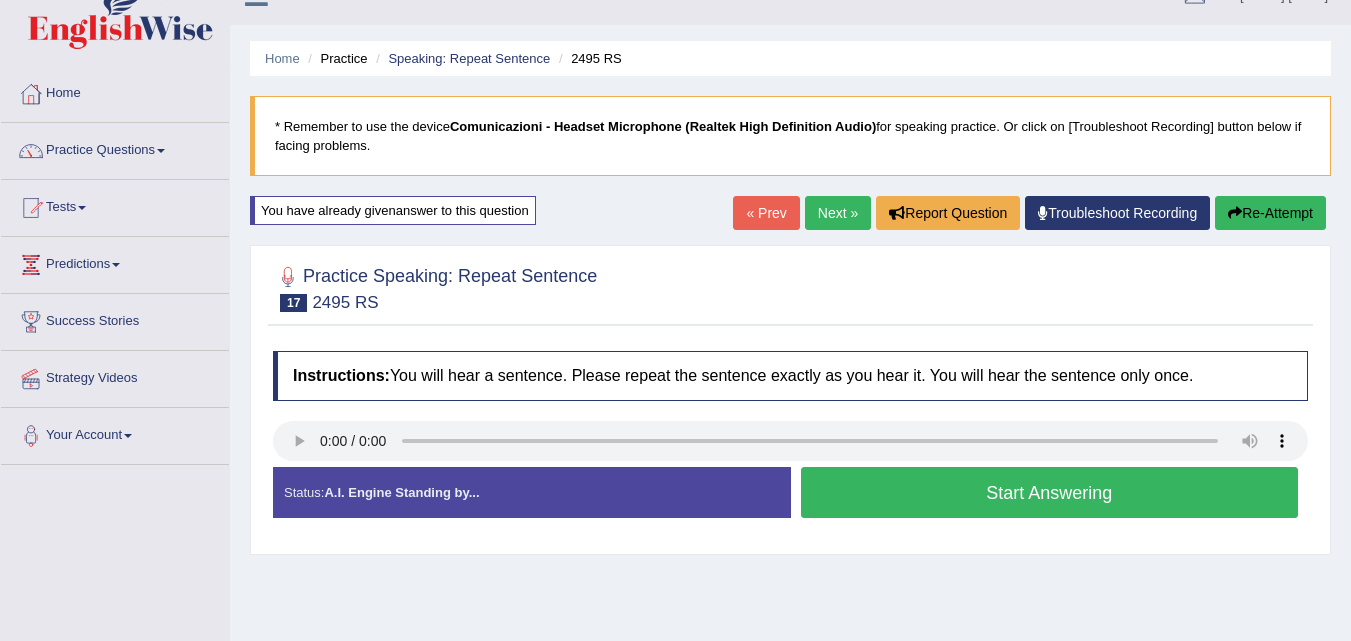 click on "Start Answering" at bounding box center [1050, 492] 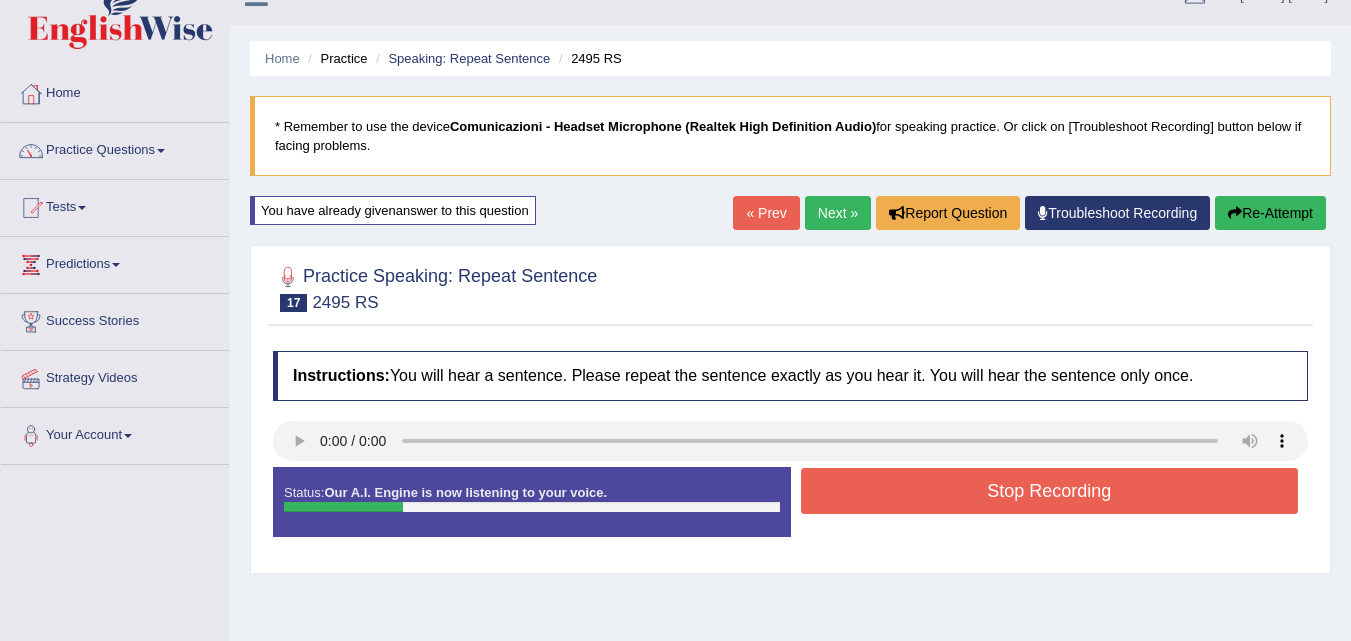 click on "Stop Recording" at bounding box center [1050, 491] 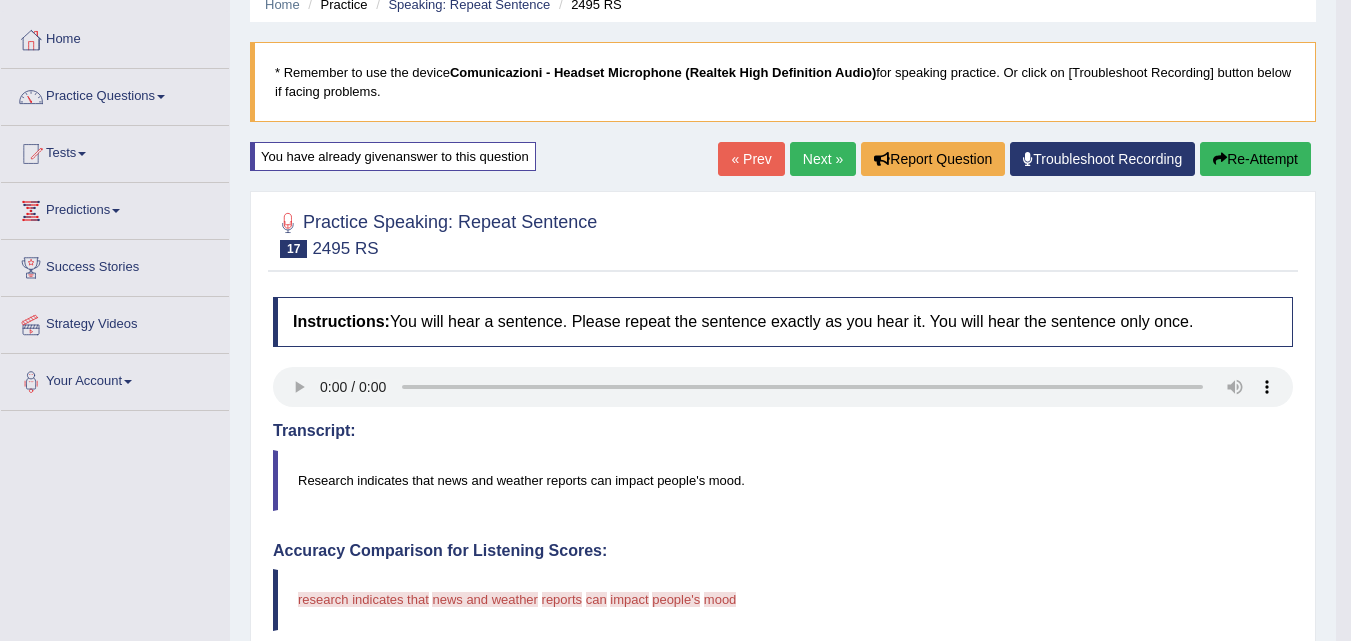 scroll, scrollTop: 68, scrollLeft: 0, axis: vertical 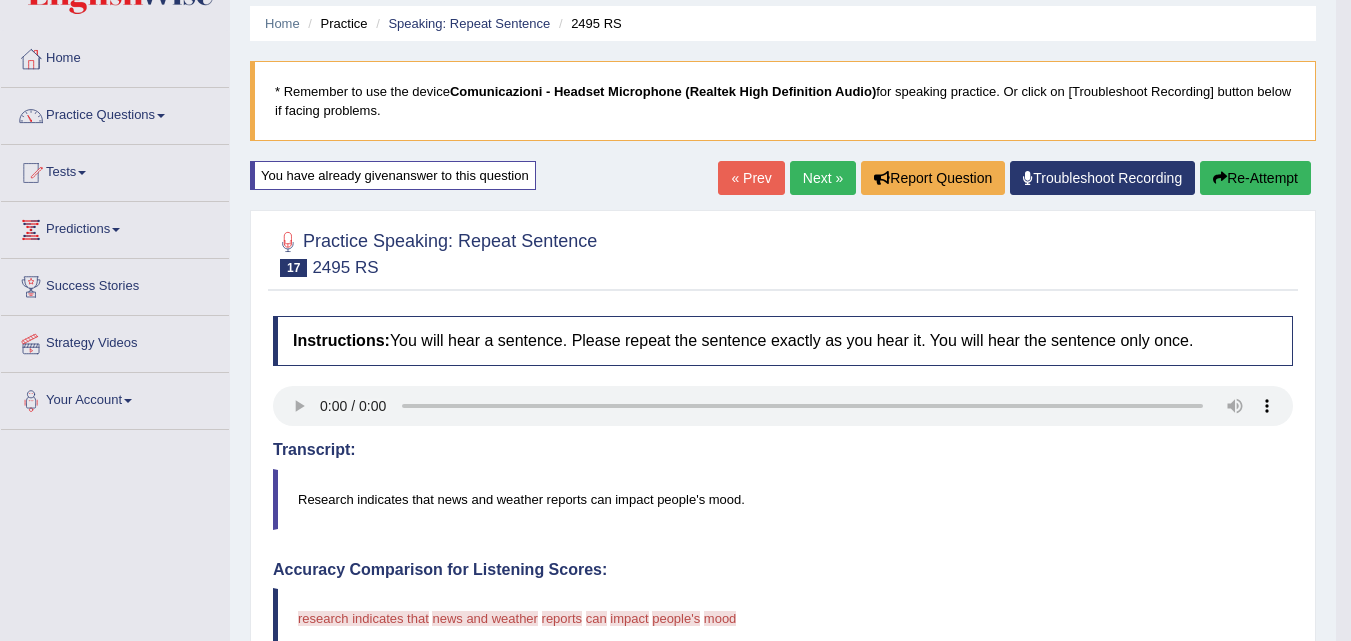 click on "Re-Attempt" at bounding box center (1255, 178) 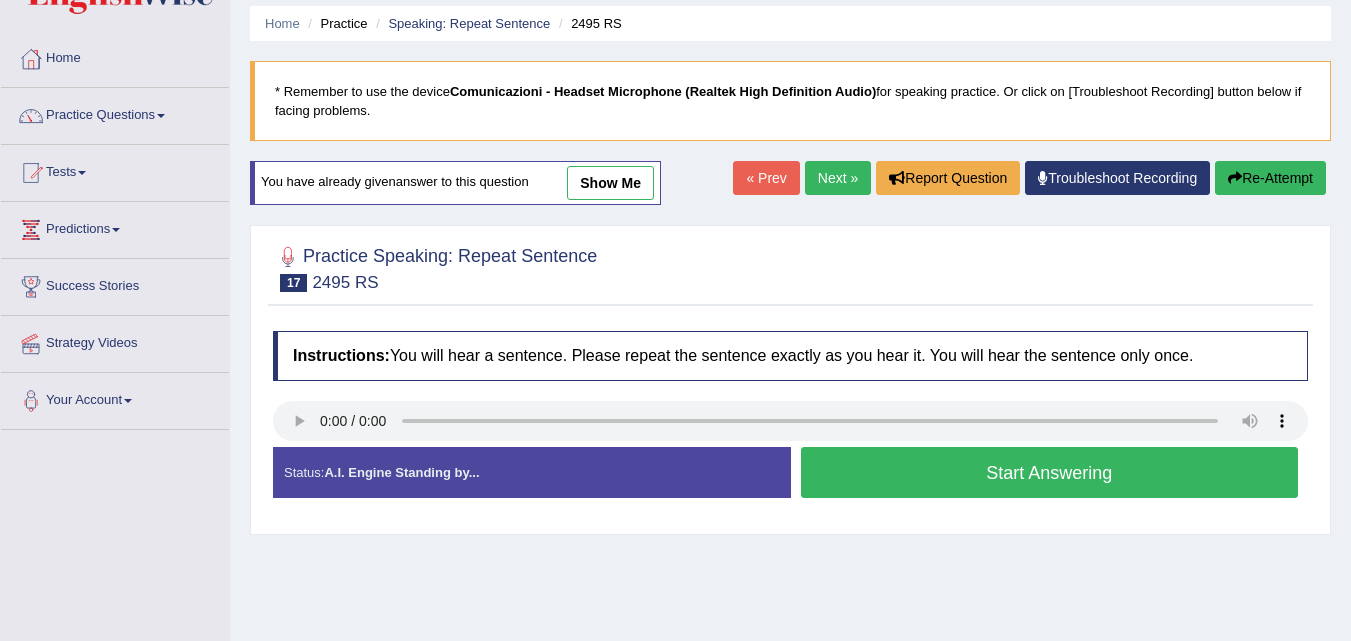 scroll, scrollTop: 68, scrollLeft: 0, axis: vertical 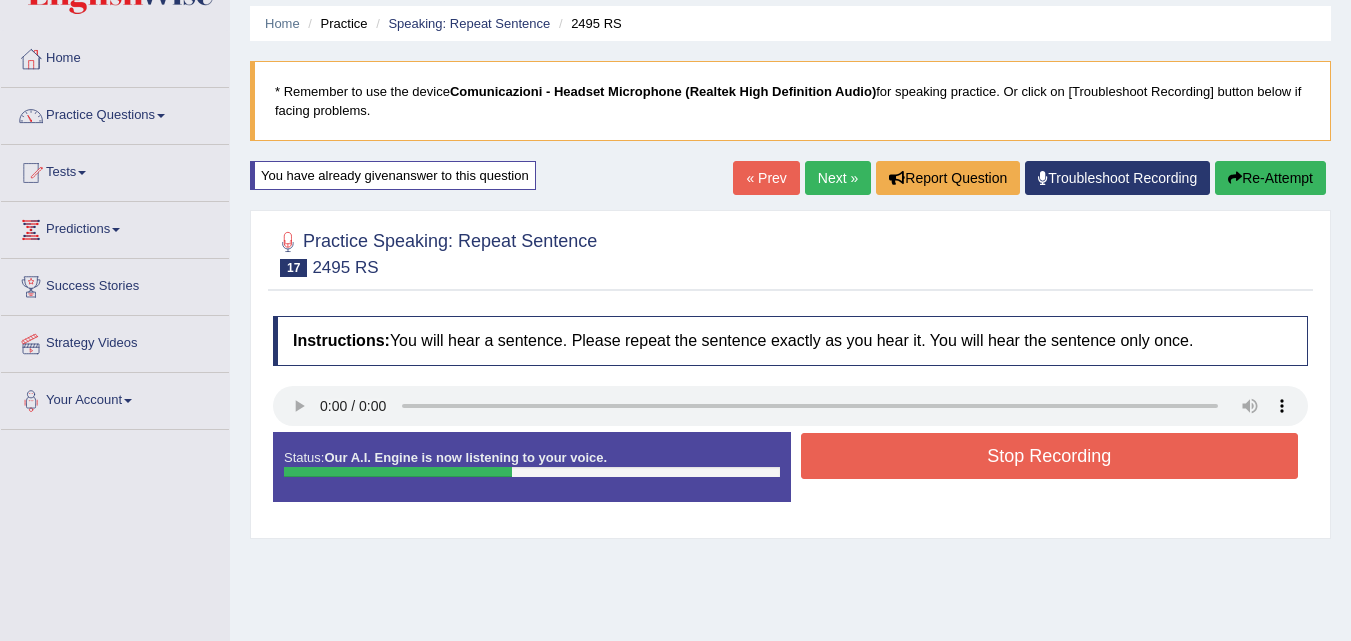 click on "Stop Recording" at bounding box center [1050, 456] 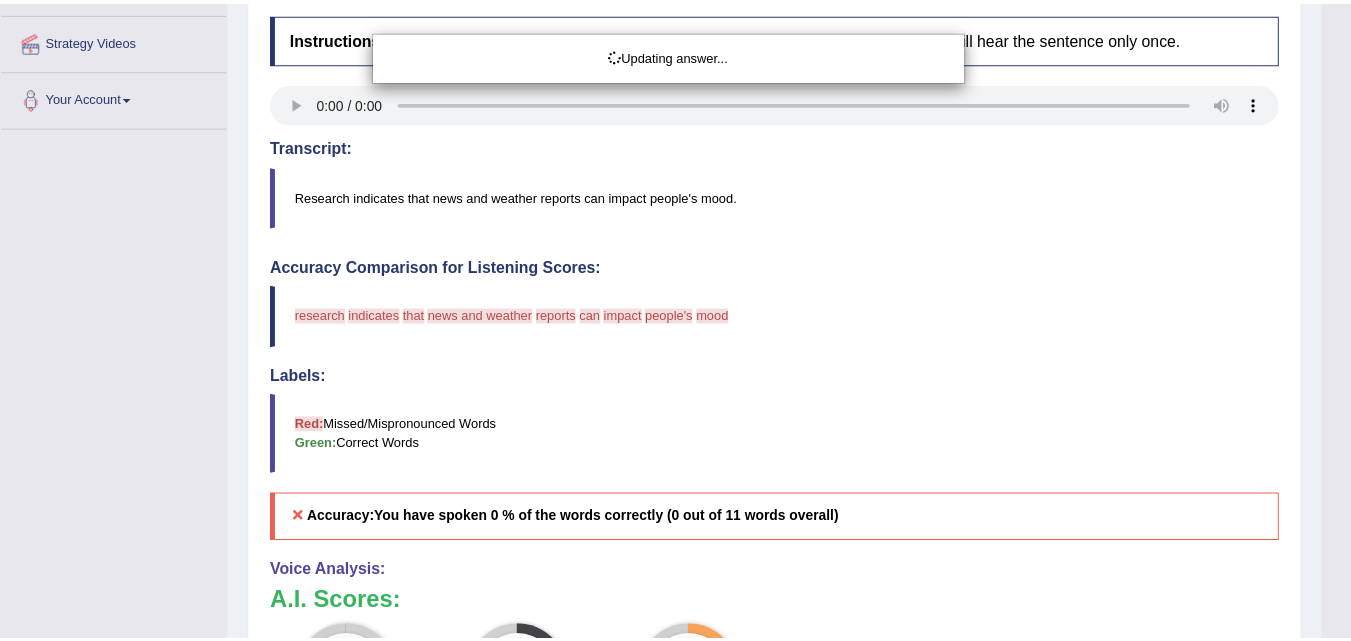 scroll, scrollTop: 372, scrollLeft: 0, axis: vertical 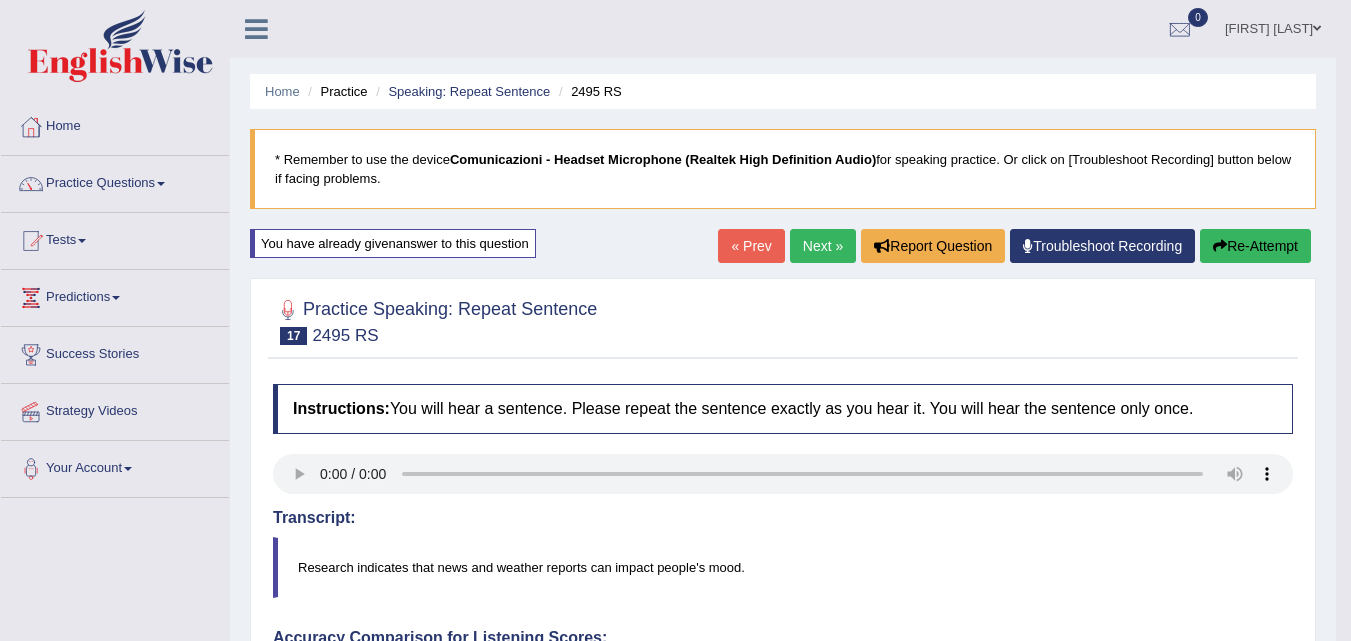 click on "Next »" at bounding box center (823, 246) 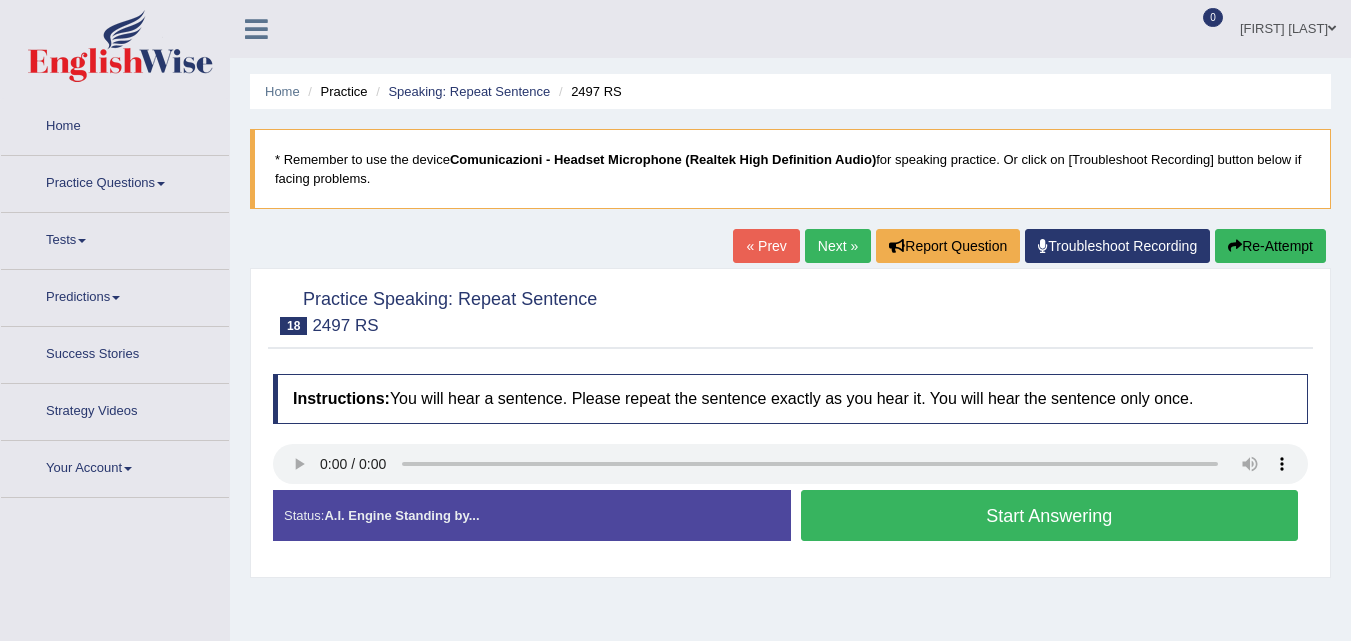 scroll, scrollTop: 218, scrollLeft: 0, axis: vertical 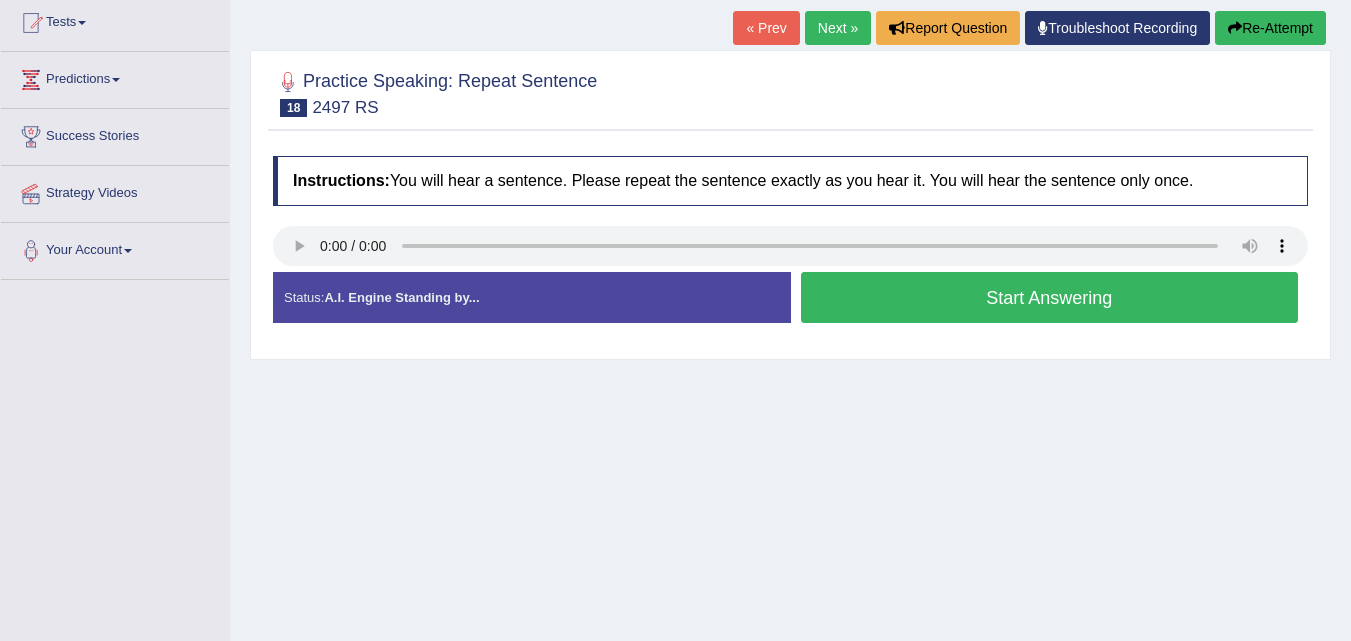 click on "Start Answering" at bounding box center [1050, 297] 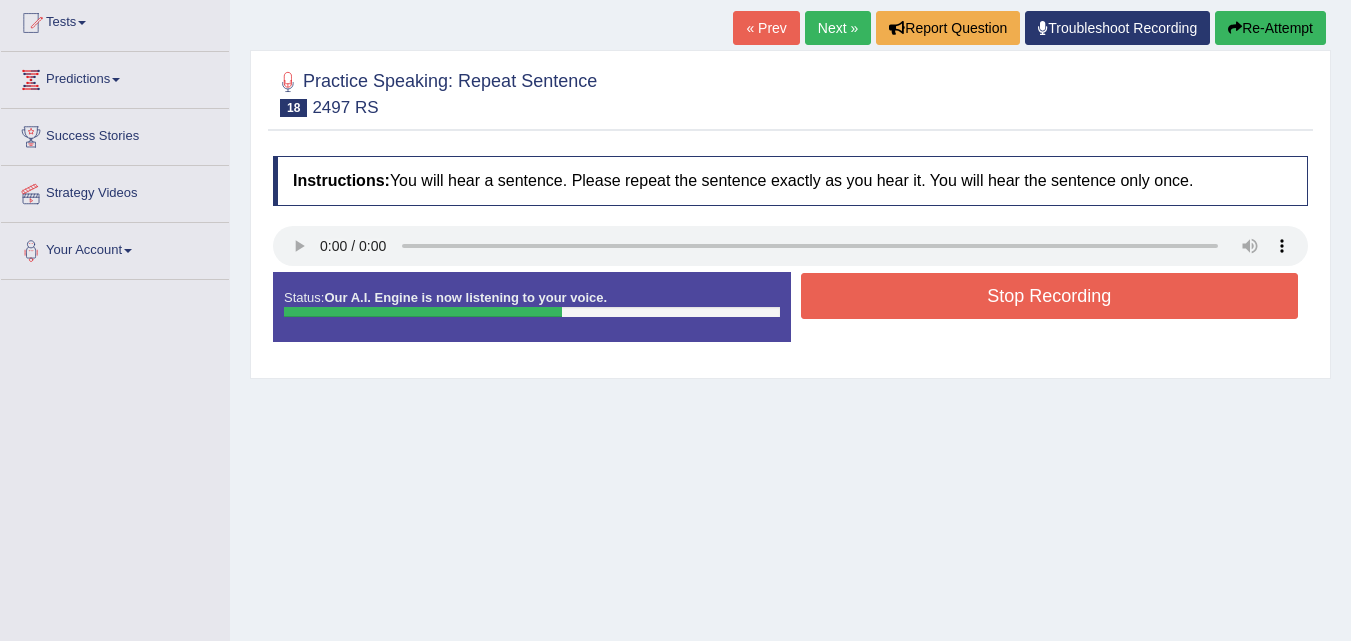 click on "Re-Attempt" at bounding box center (1270, 28) 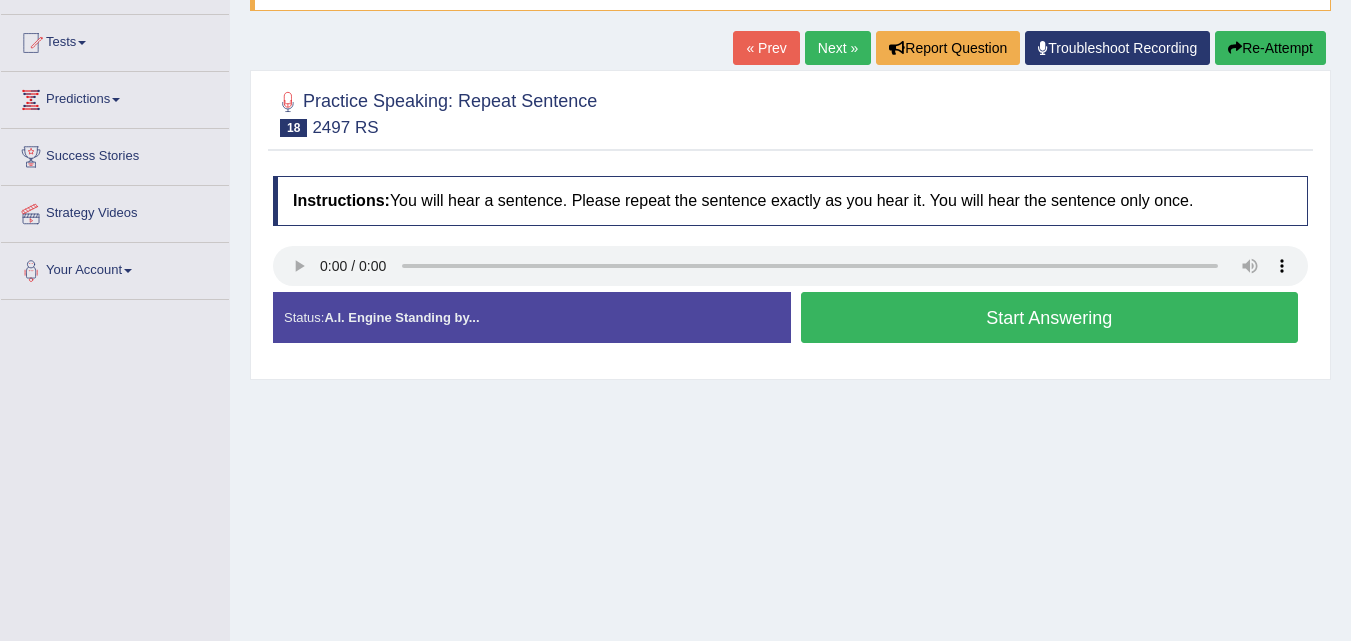 scroll, scrollTop: 224, scrollLeft: 0, axis: vertical 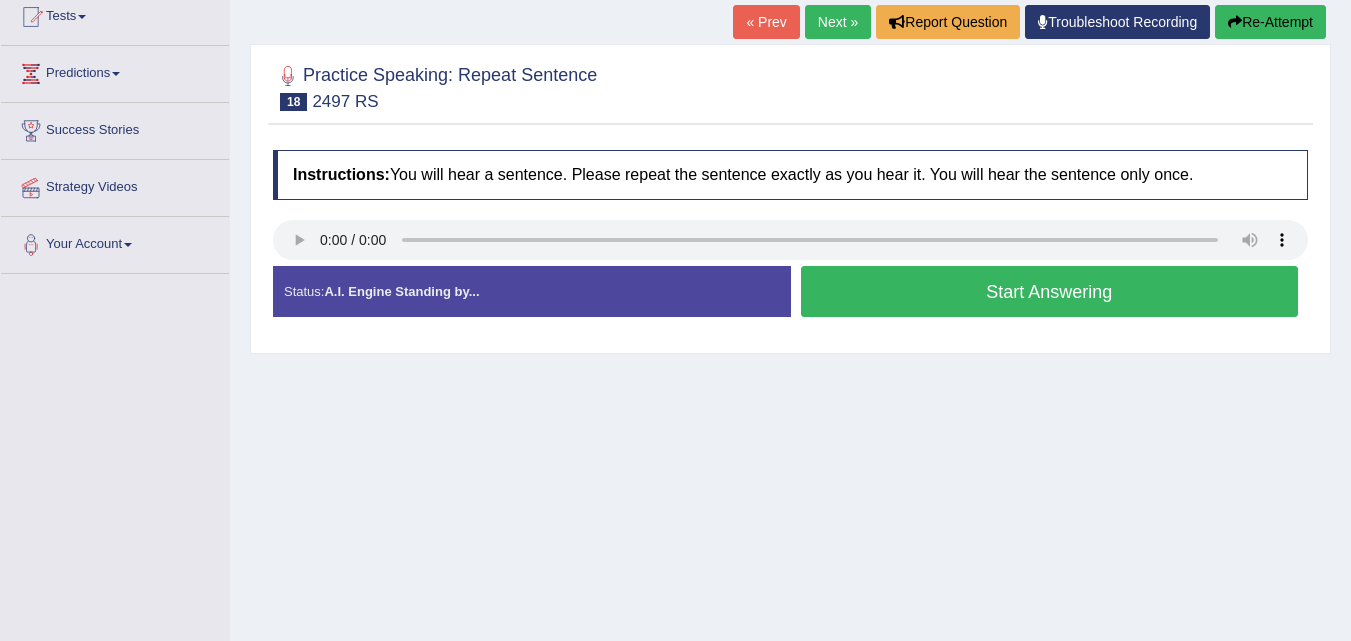click on "Start Answering" at bounding box center (1050, 291) 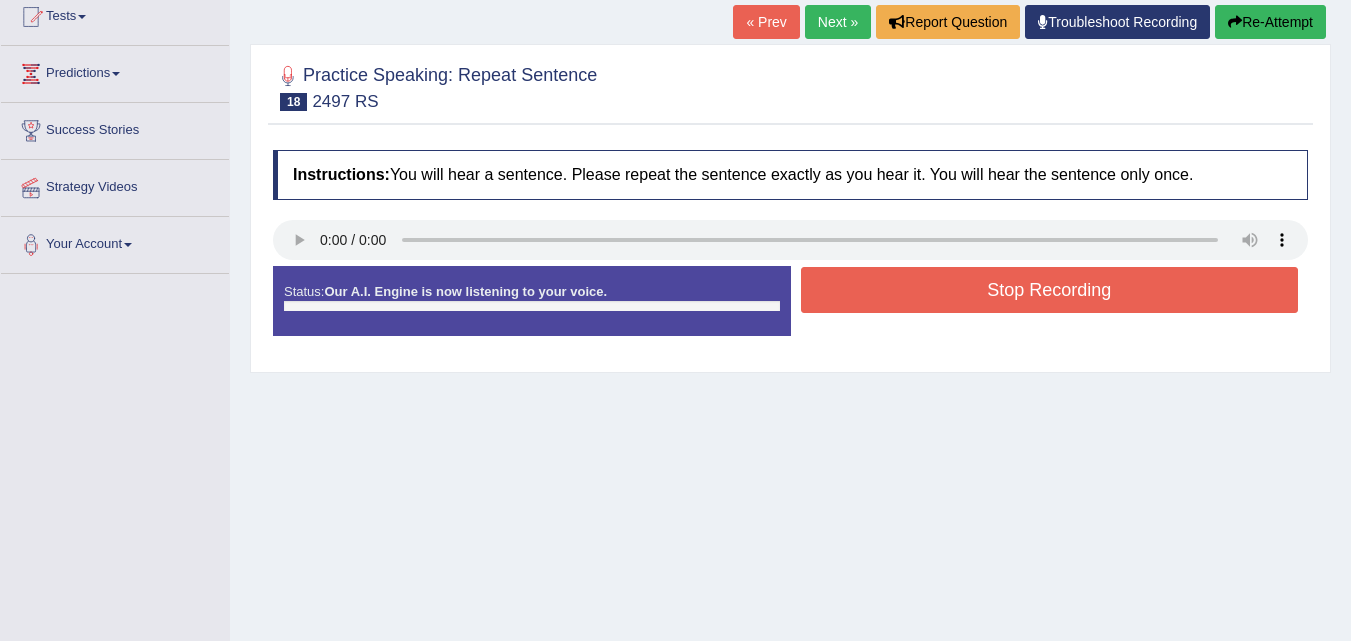 click on "Stop Recording" at bounding box center [1050, 290] 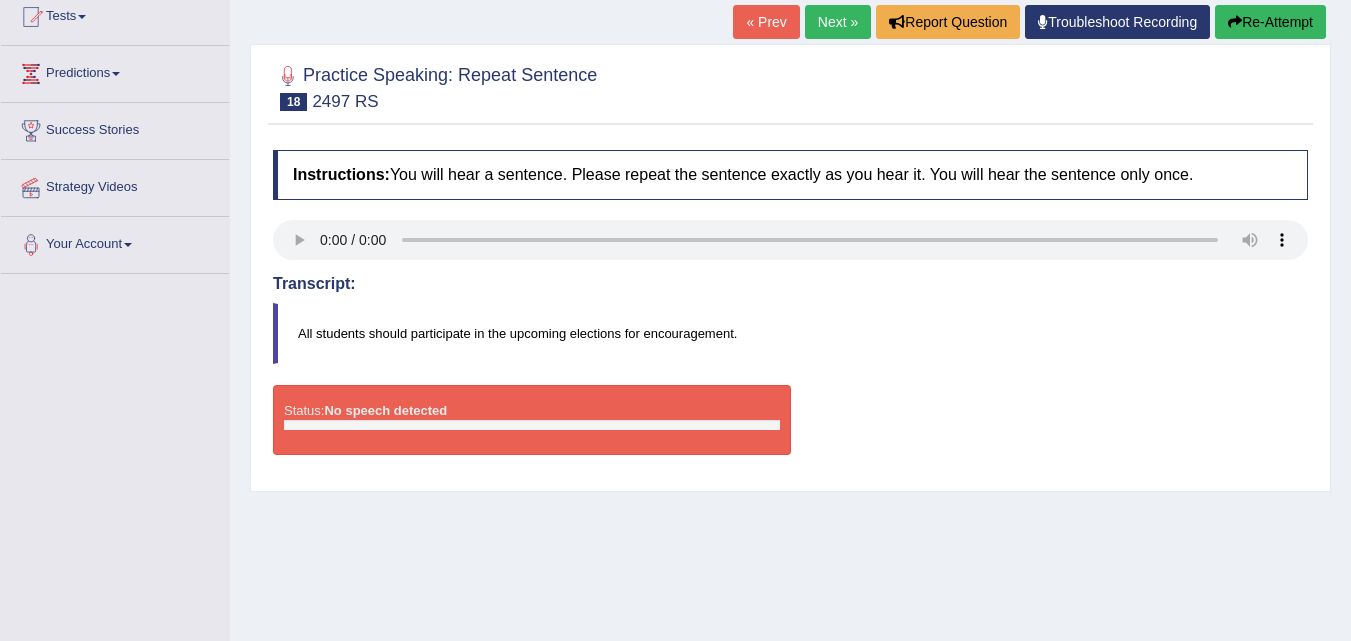 click on "Re-Attempt" at bounding box center [1270, 22] 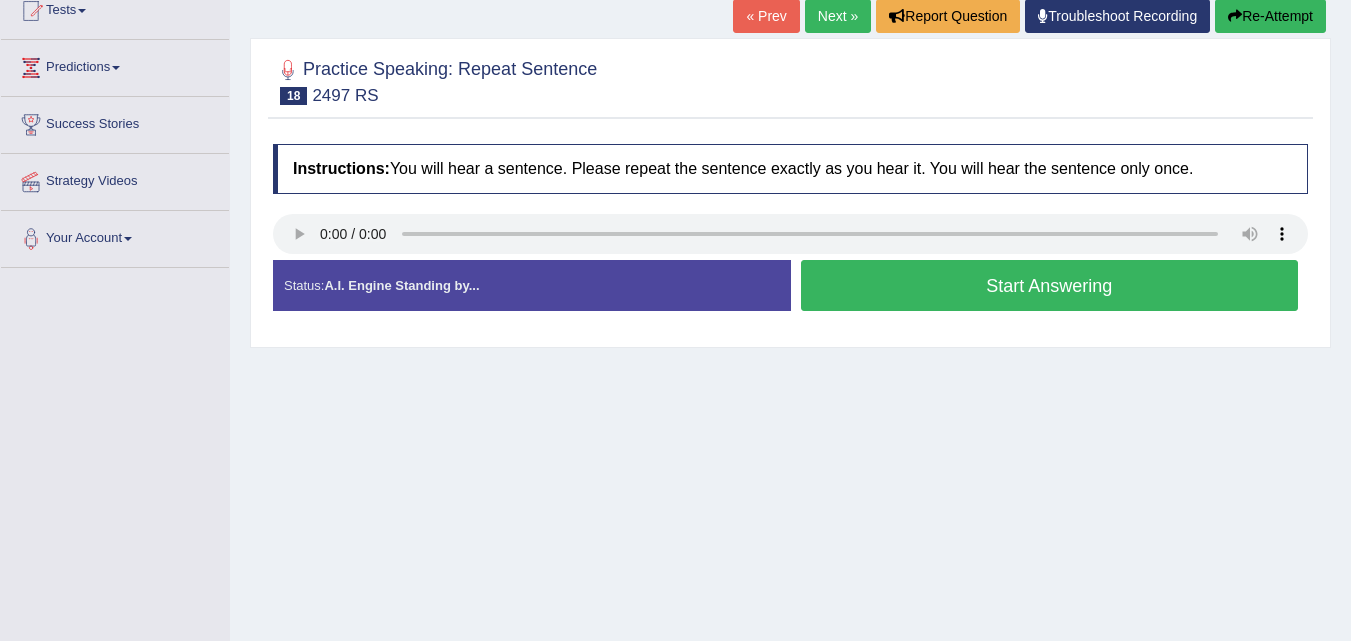 scroll, scrollTop: 230, scrollLeft: 0, axis: vertical 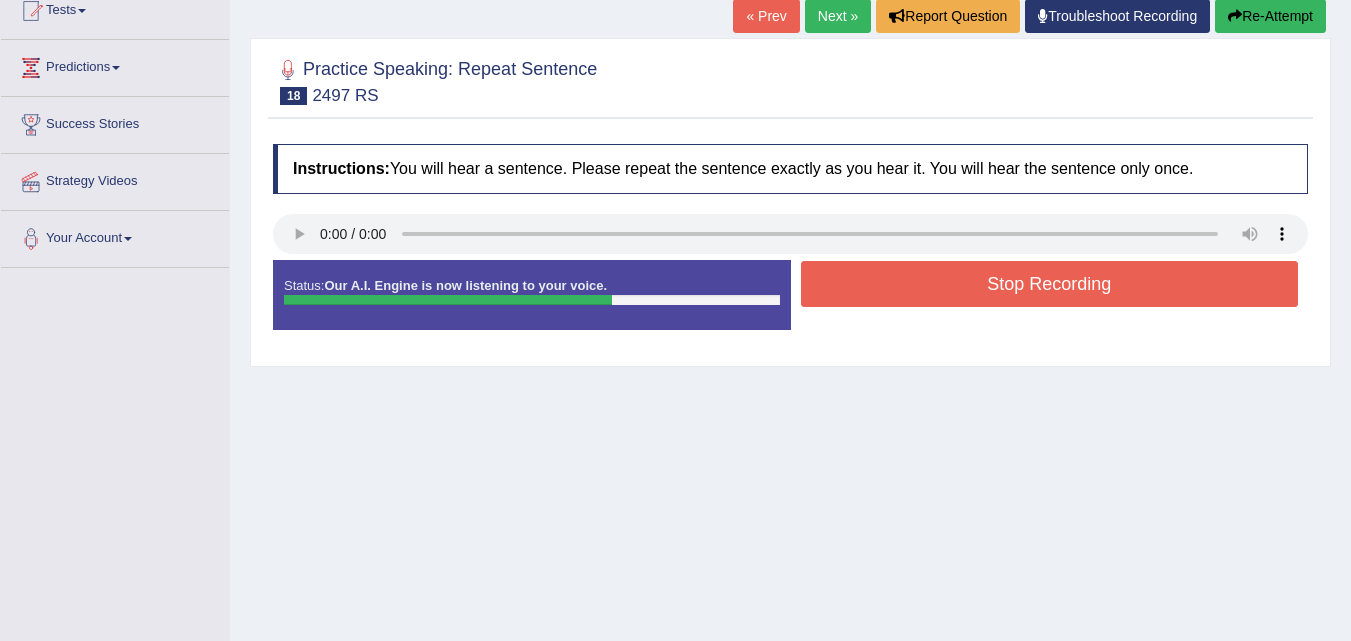 click on "Stop Recording" at bounding box center [1050, 284] 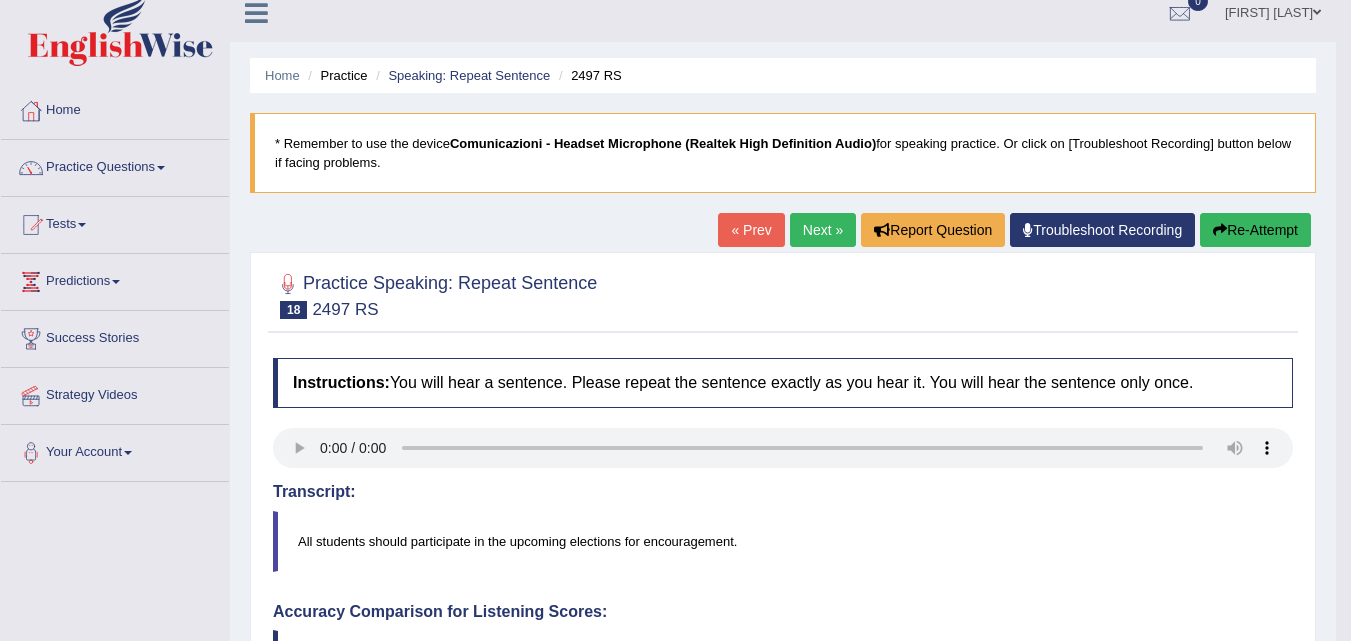 scroll, scrollTop: 0, scrollLeft: 0, axis: both 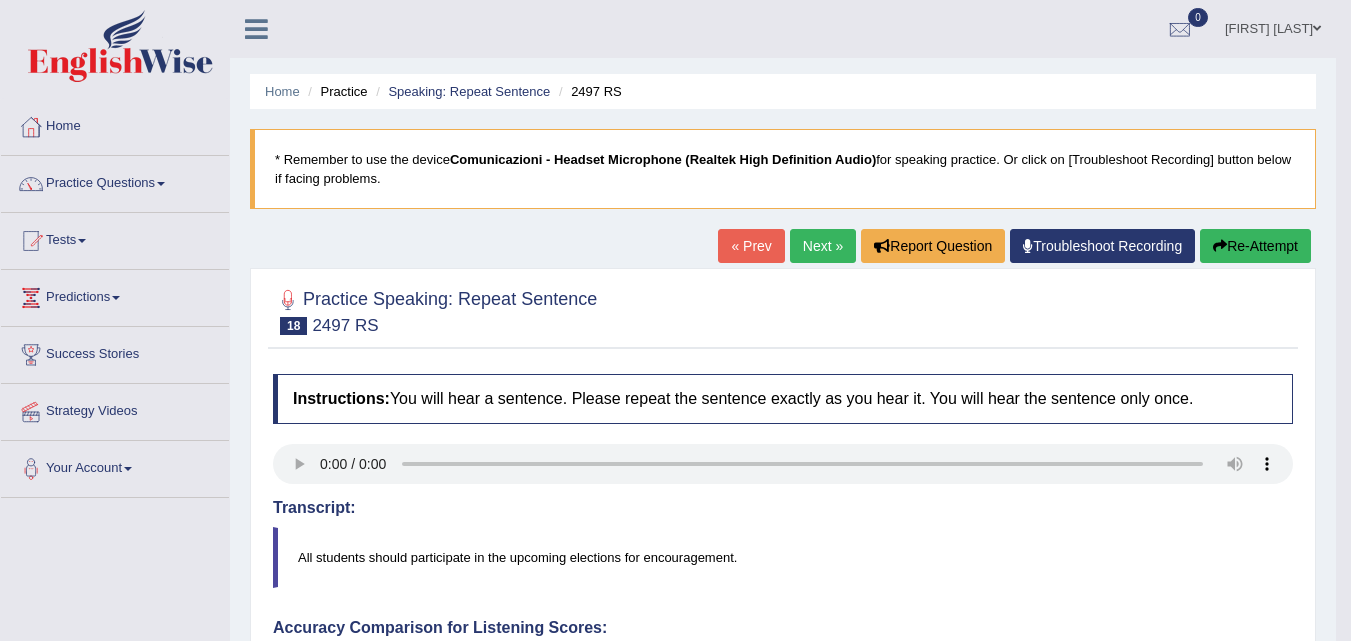 click on "Next »" at bounding box center (823, 246) 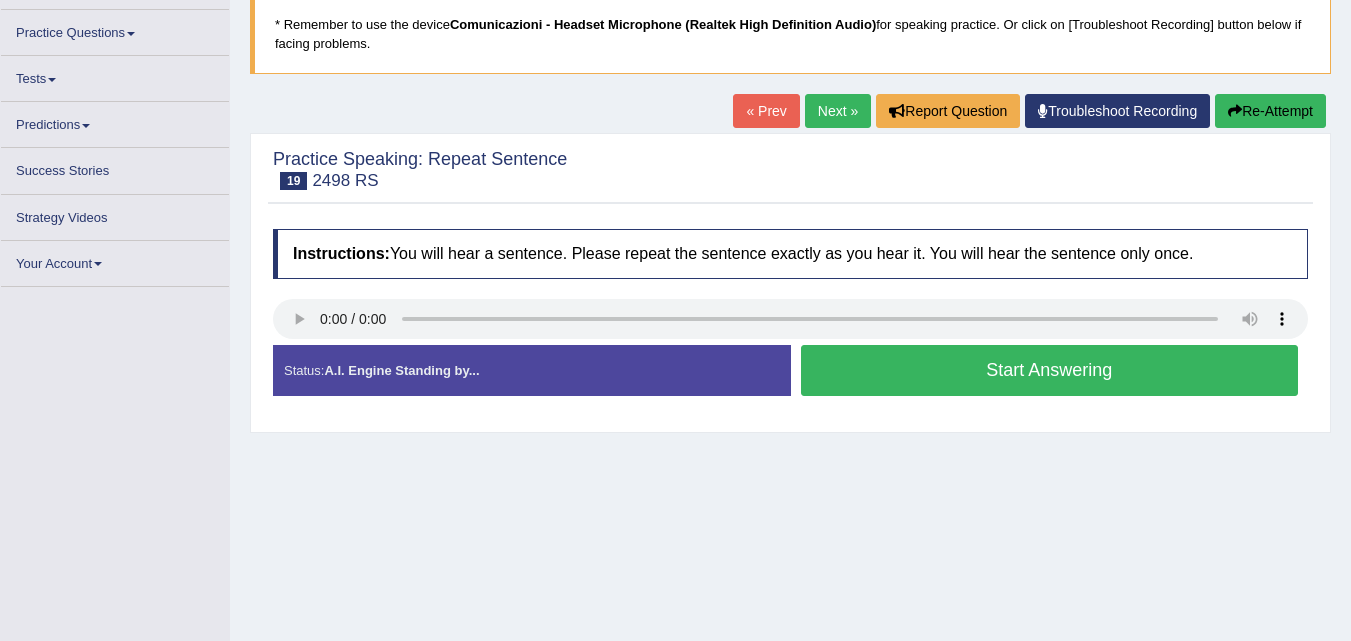 scroll, scrollTop: 135, scrollLeft: 0, axis: vertical 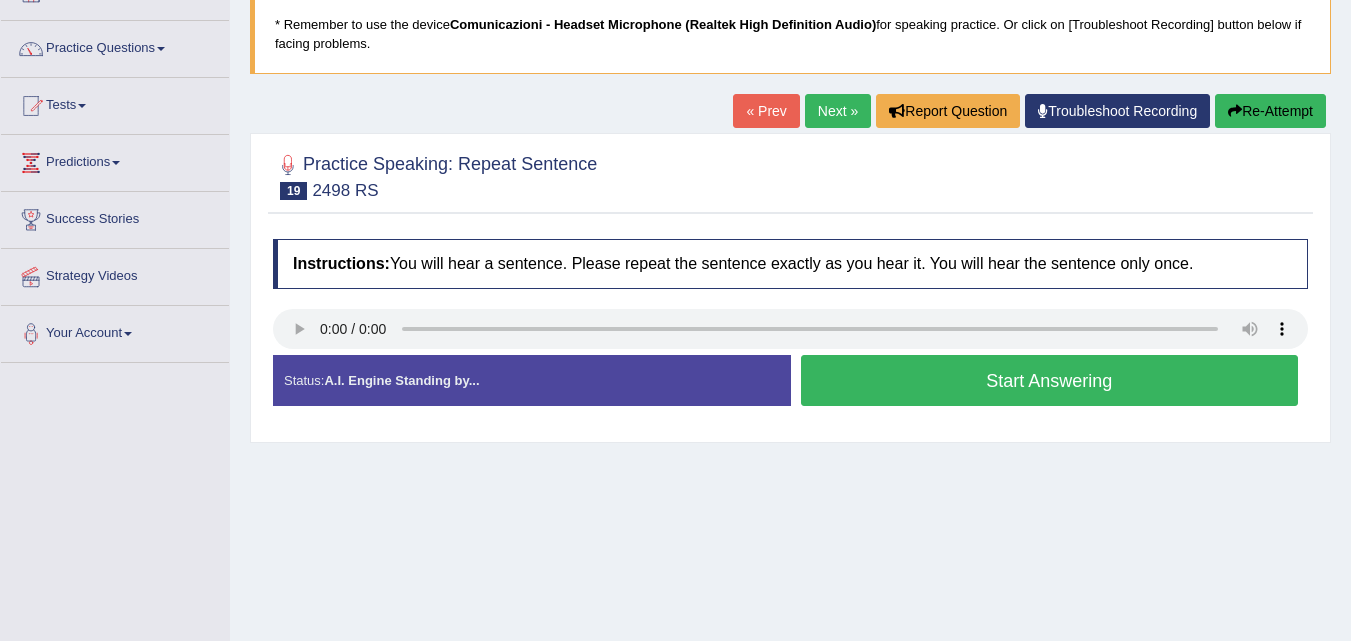 click on "Start Answering" at bounding box center [1050, 380] 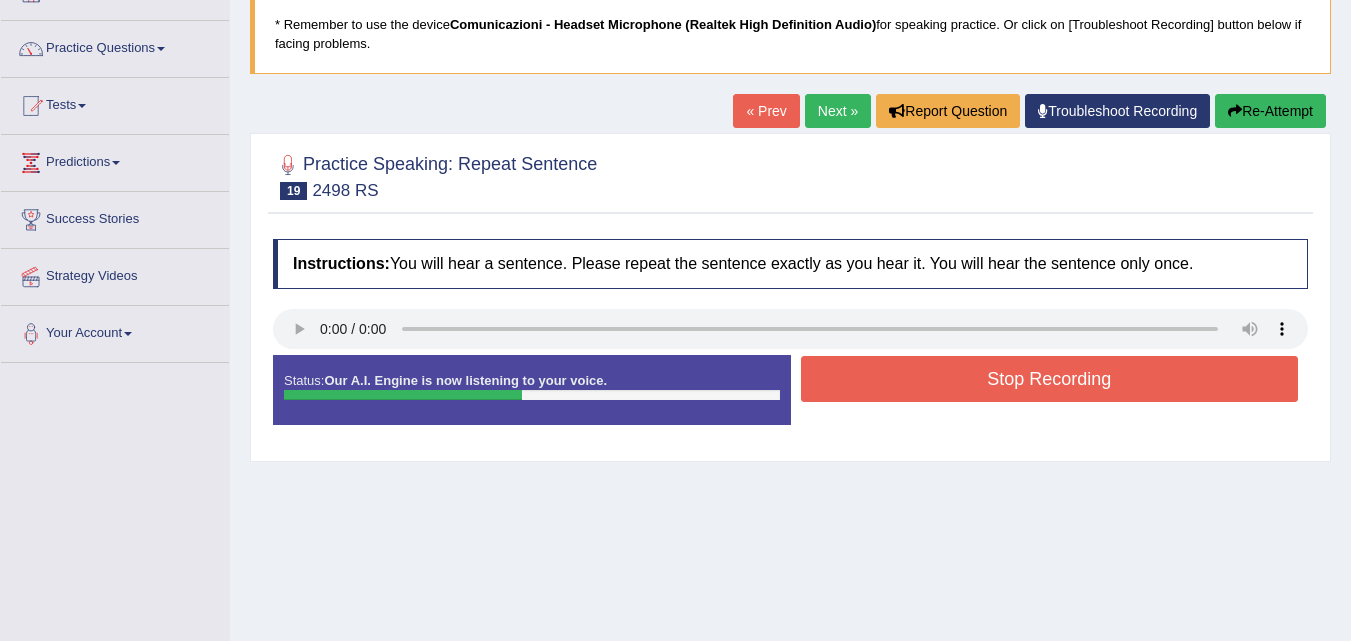 click on "Stop Recording" at bounding box center [1050, 379] 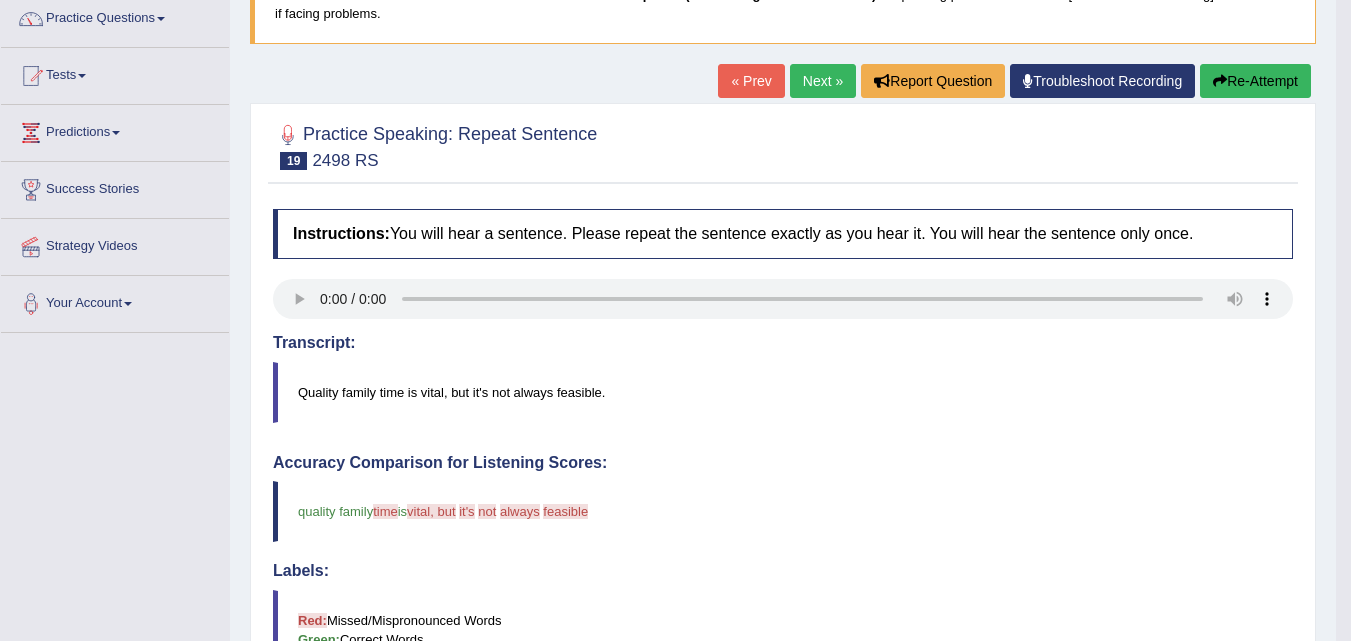 scroll, scrollTop: 115, scrollLeft: 0, axis: vertical 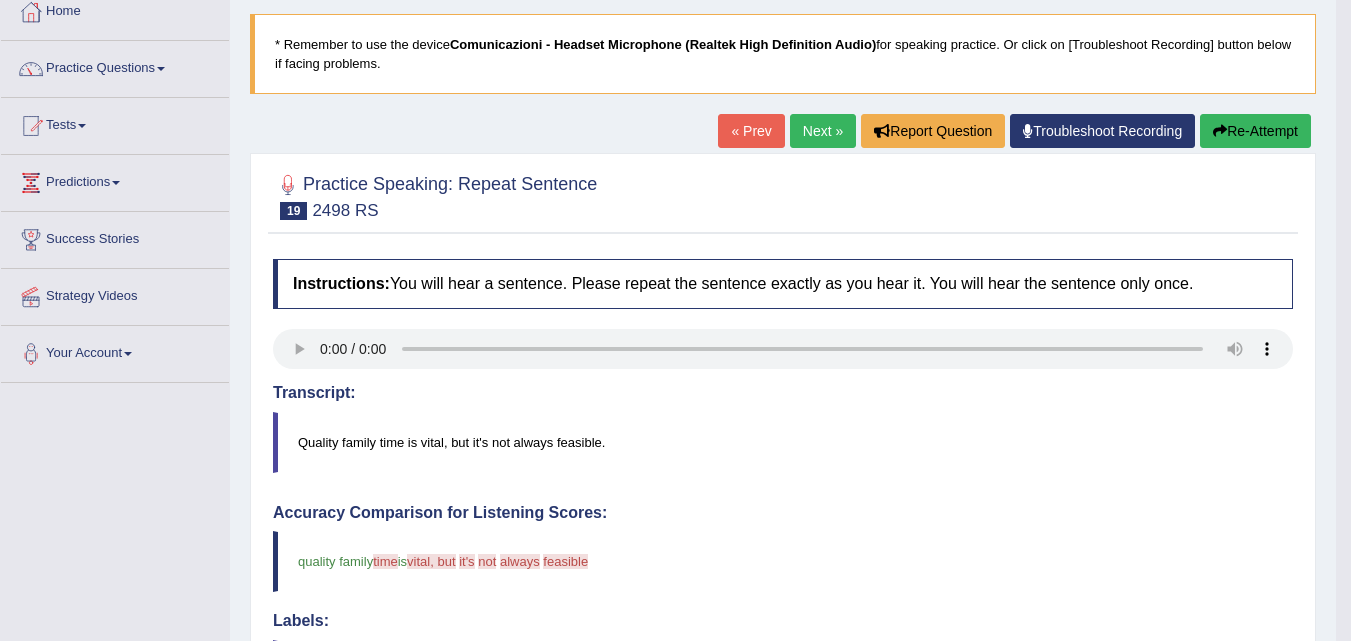 click on "Re-Attempt" at bounding box center (1255, 131) 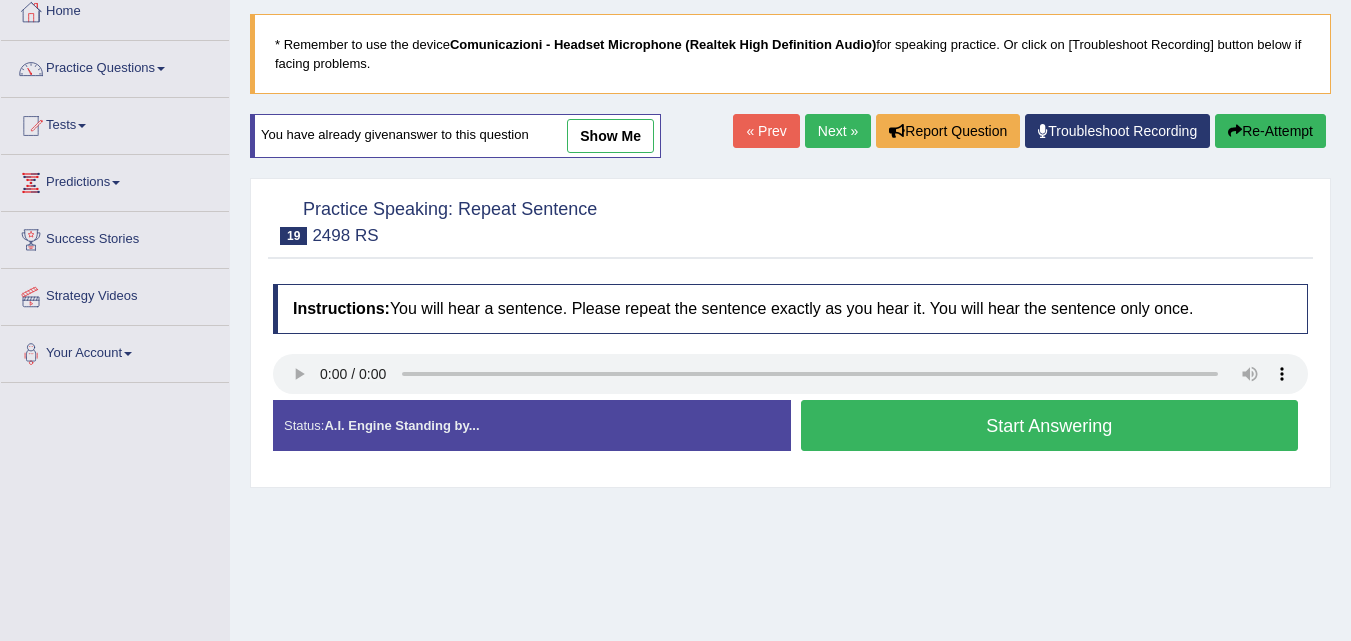 scroll, scrollTop: 115, scrollLeft: 0, axis: vertical 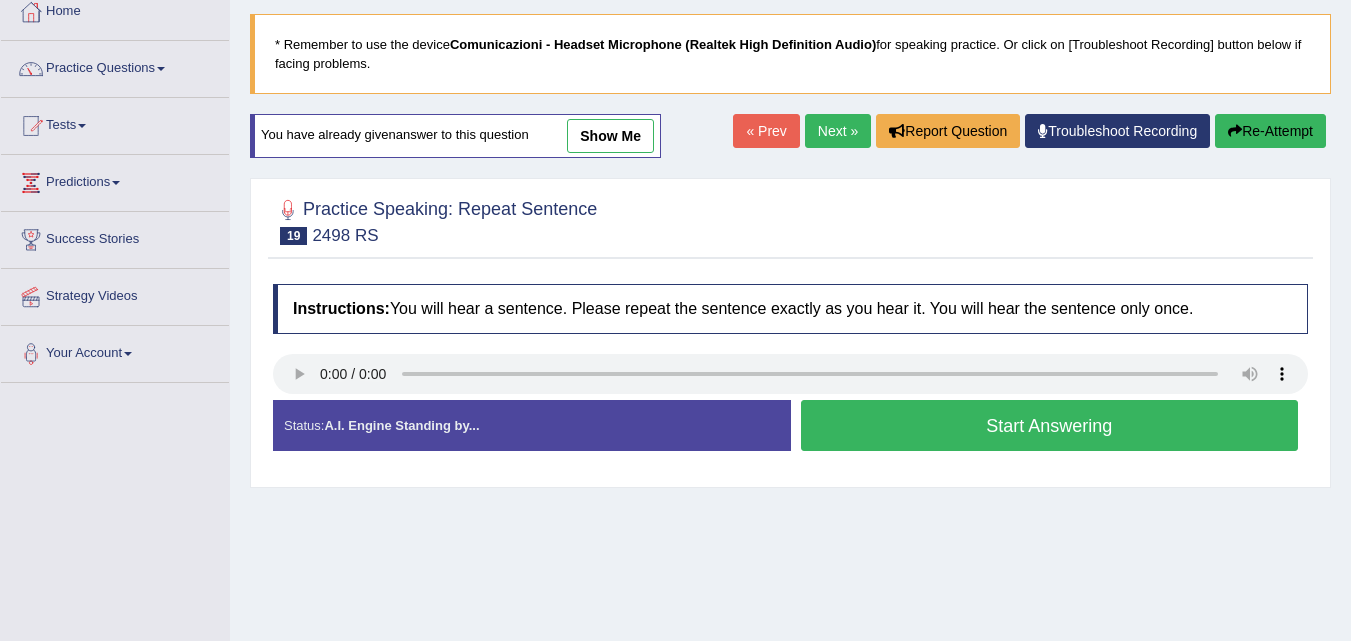 click on "Start Answering" at bounding box center (1050, 425) 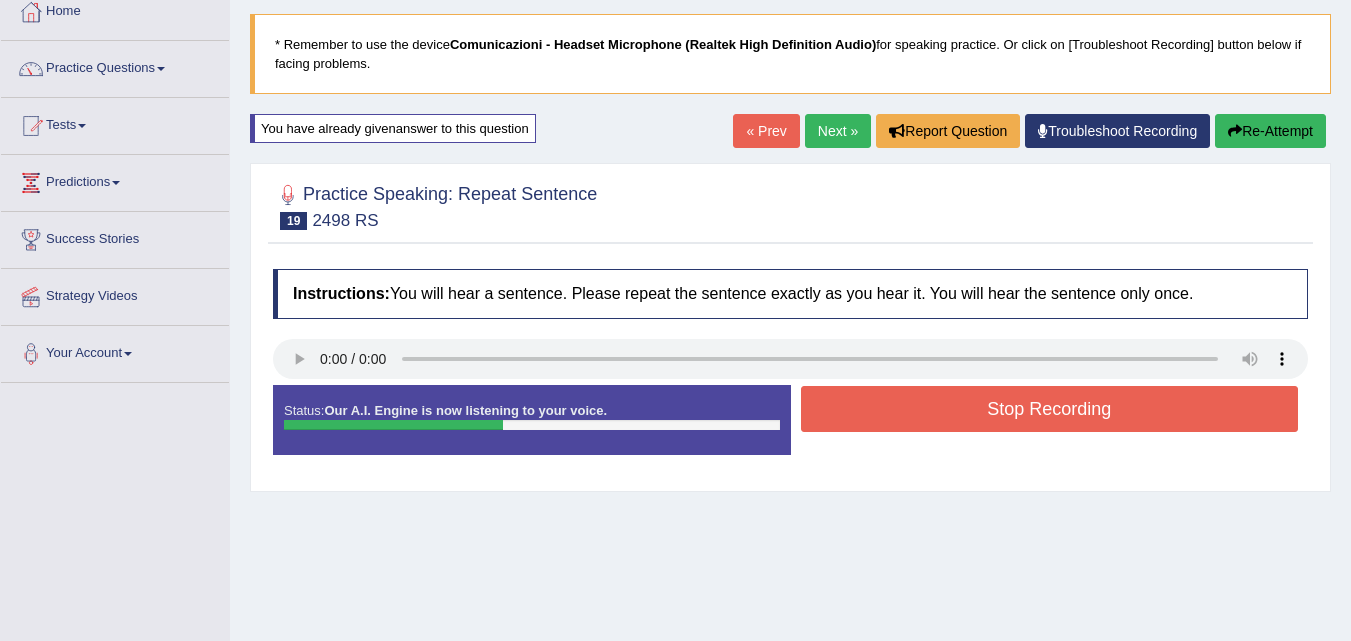 click on "Stop Recording" at bounding box center [1050, 409] 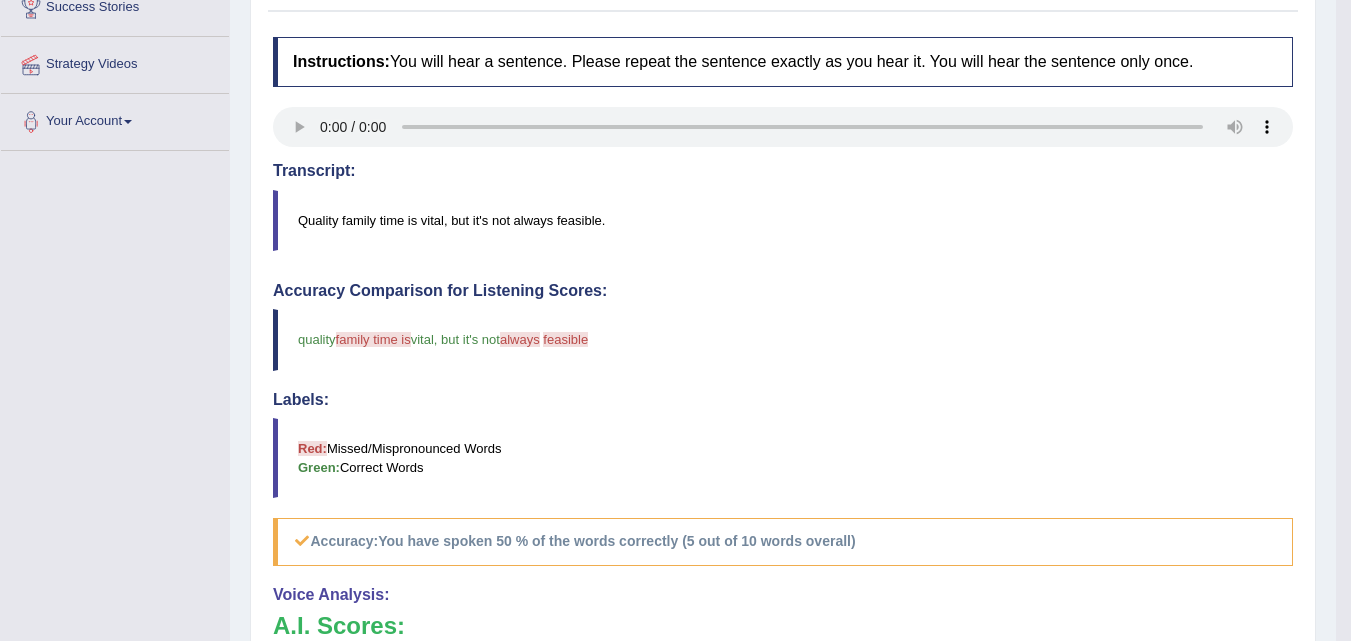 scroll, scrollTop: 92, scrollLeft: 0, axis: vertical 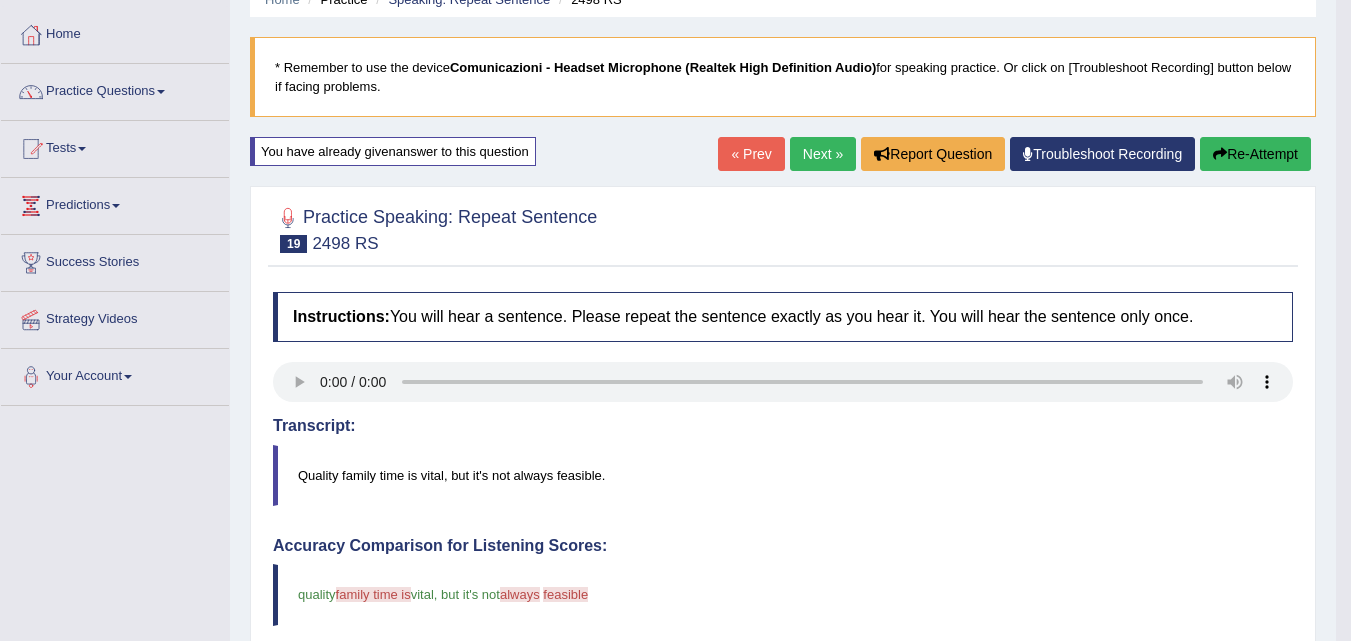 click on "Re-Attempt" at bounding box center [1255, 154] 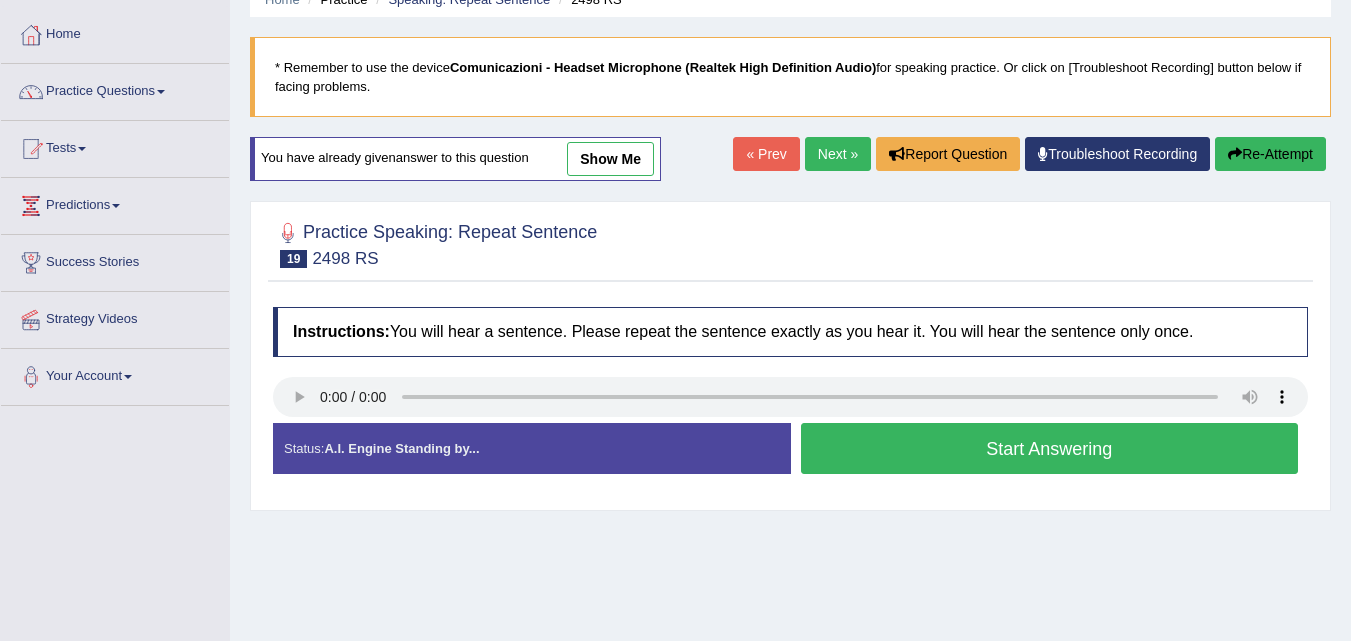 scroll, scrollTop: 92, scrollLeft: 0, axis: vertical 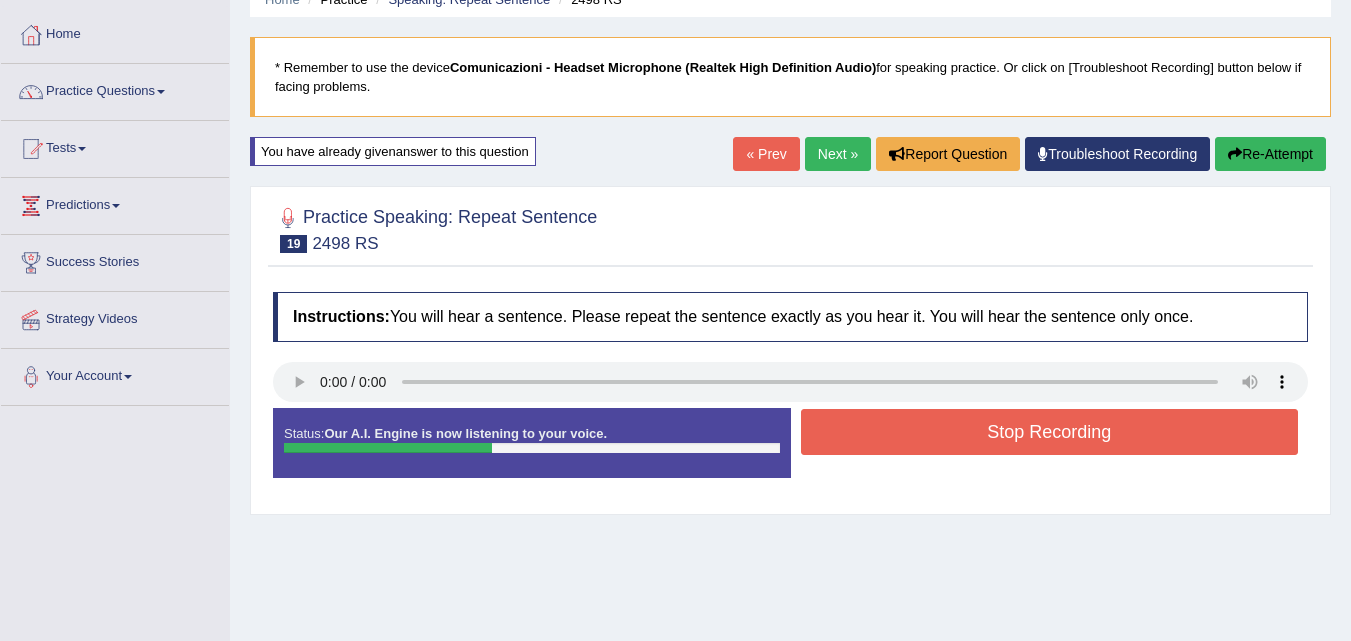 click on "Stop Recording" at bounding box center [1050, 434] 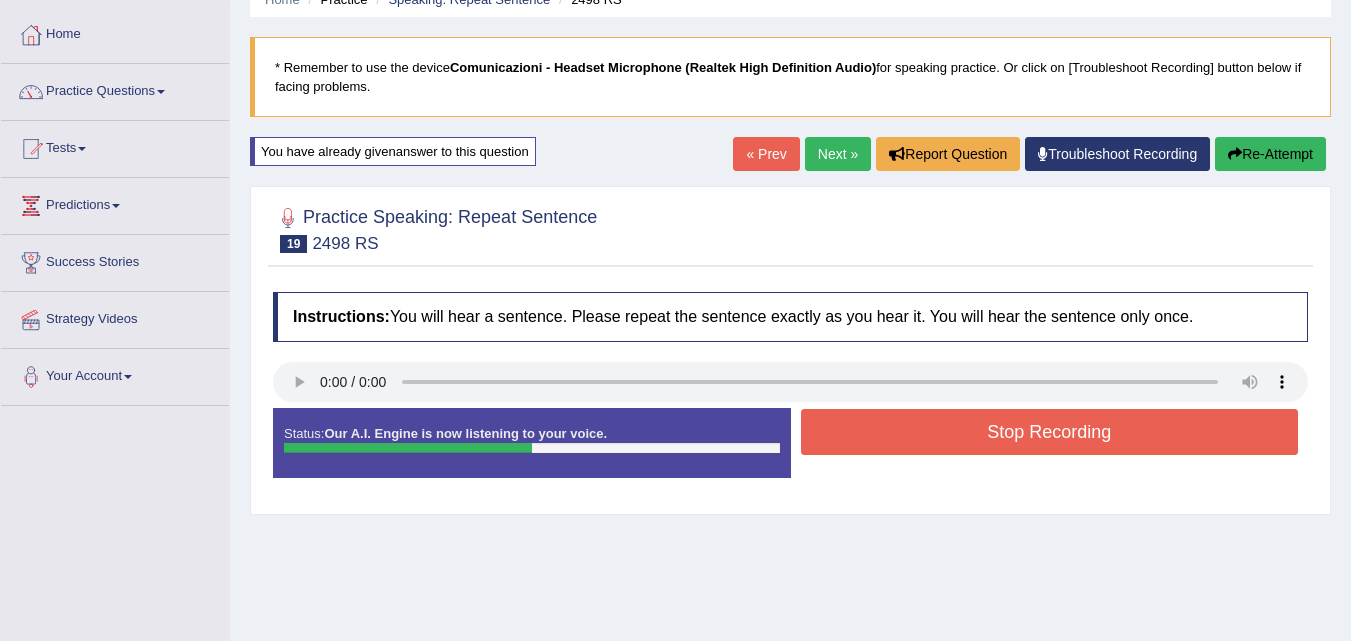 click on "Stop Recording" at bounding box center (1050, 432) 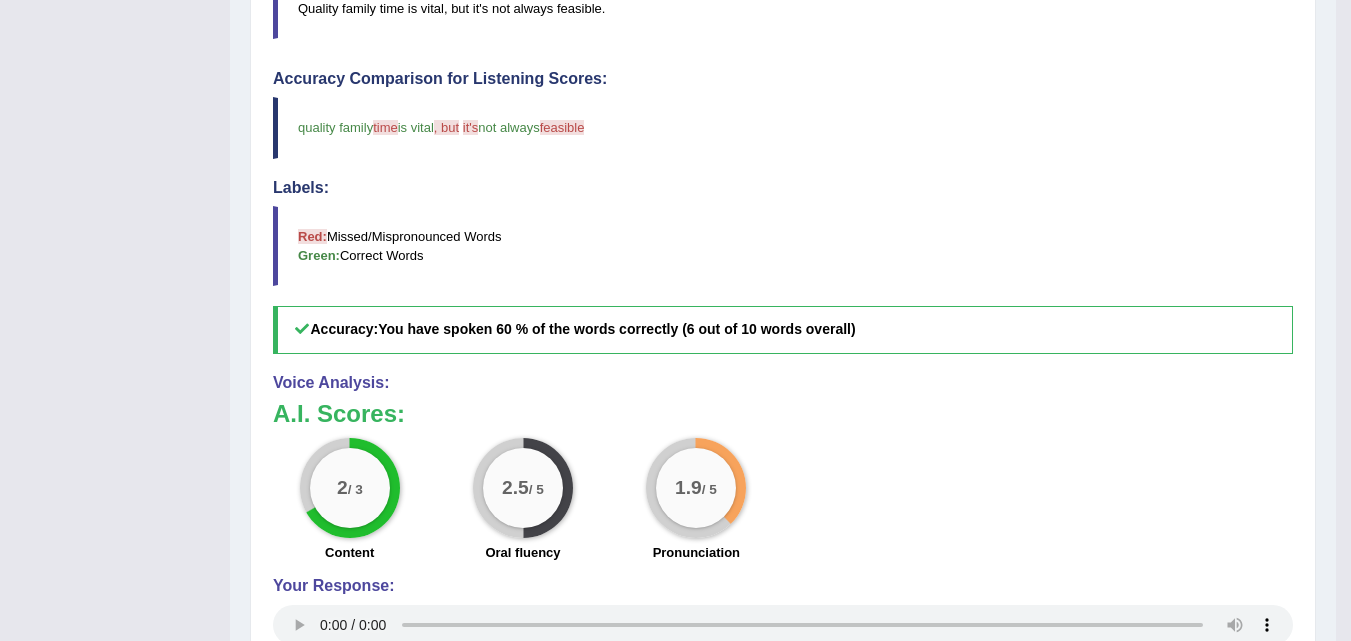 scroll, scrollTop: 592, scrollLeft: 0, axis: vertical 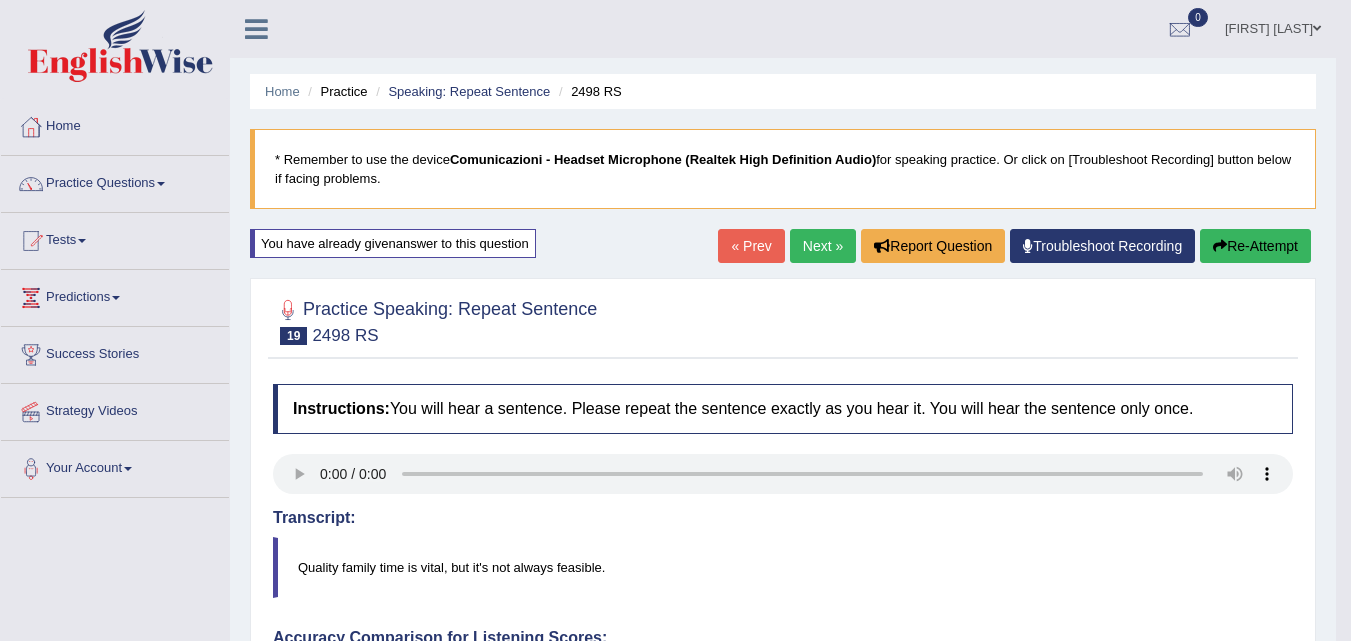 click on "Re-Attempt" at bounding box center (1255, 246) 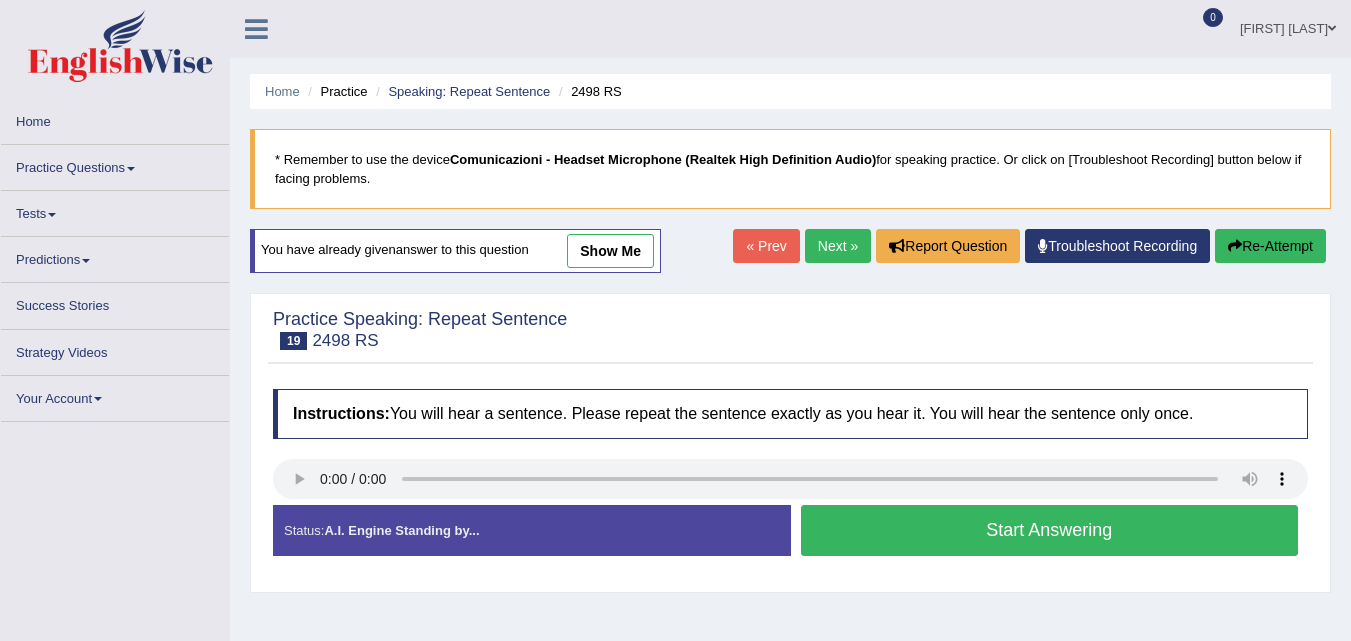 scroll, scrollTop: 0, scrollLeft: 0, axis: both 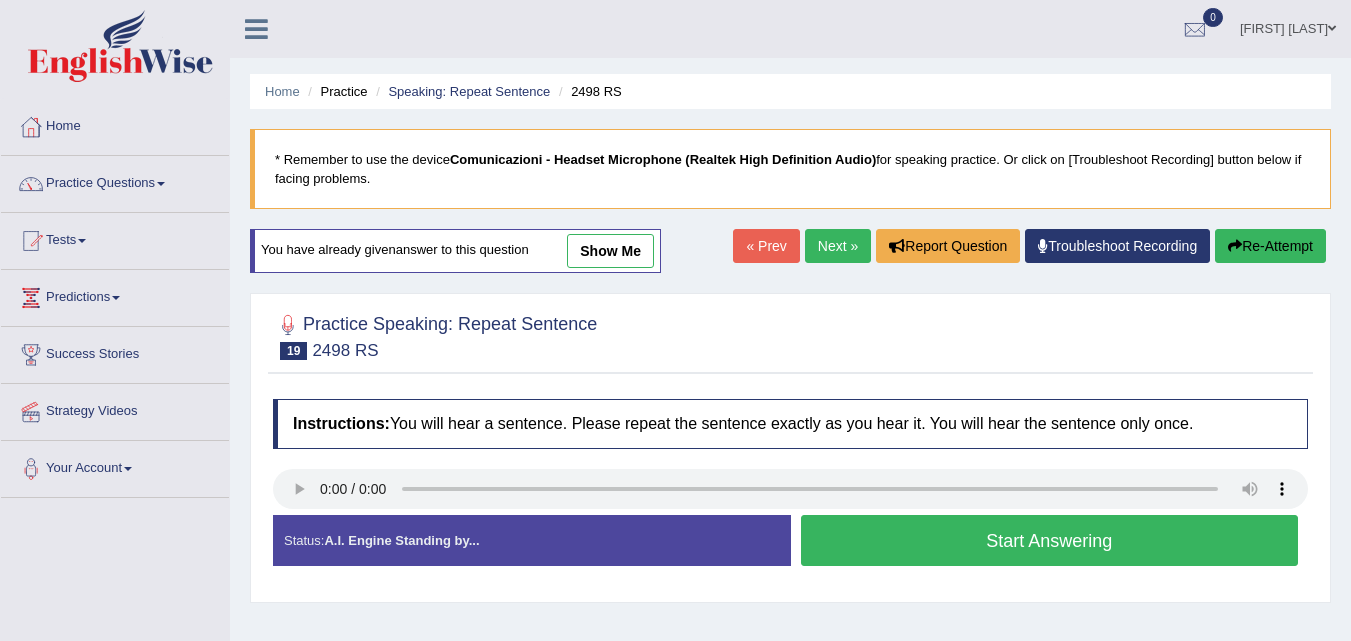 click on "Start Answering" at bounding box center (1050, 540) 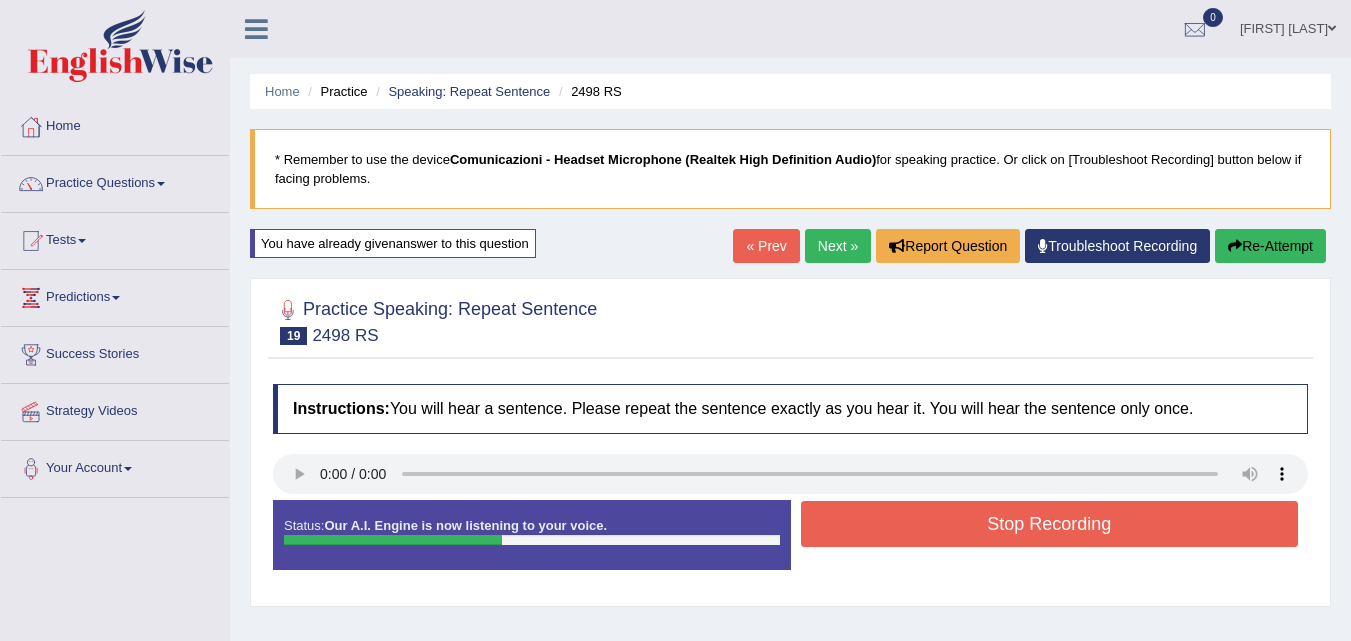 click on "Stop Recording" at bounding box center (1050, 524) 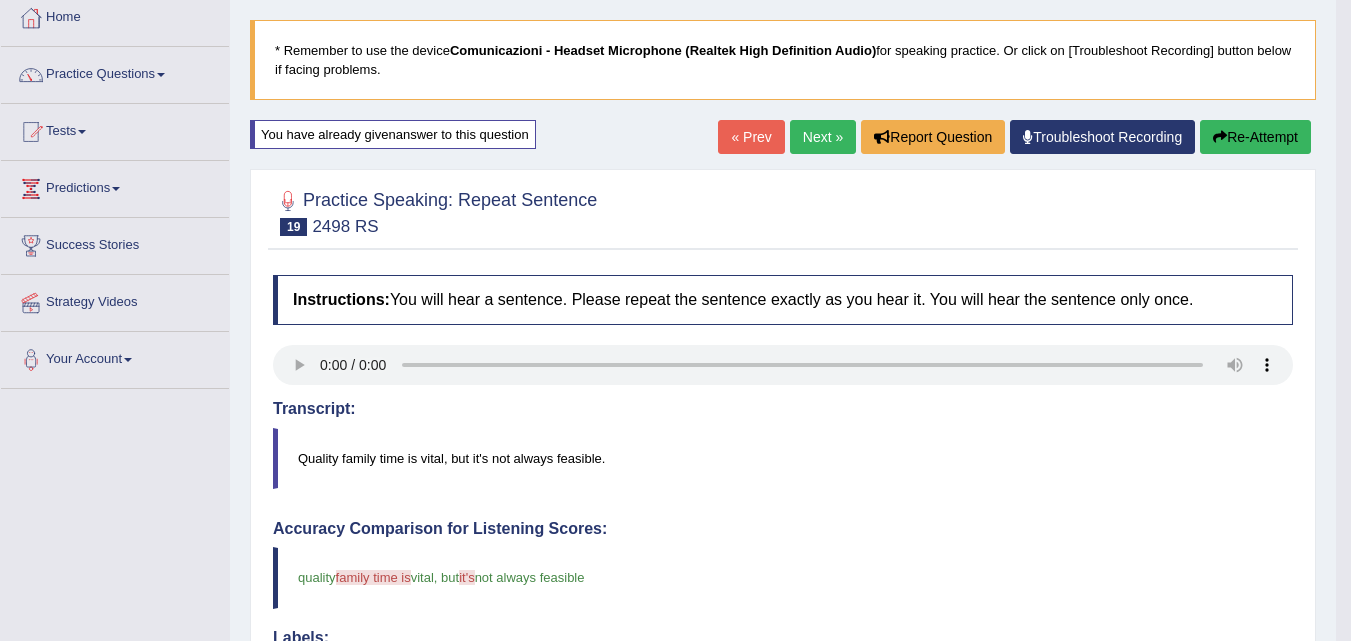 scroll, scrollTop: 106, scrollLeft: 0, axis: vertical 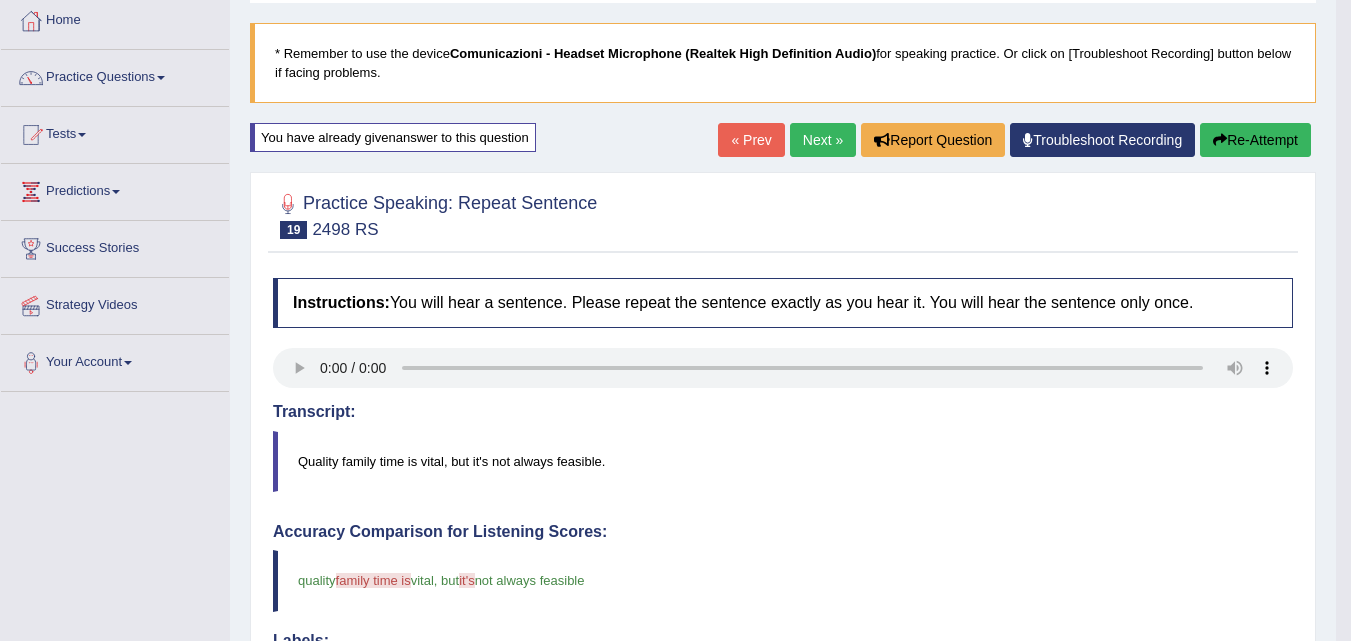 click on "Re-Attempt" at bounding box center [1255, 140] 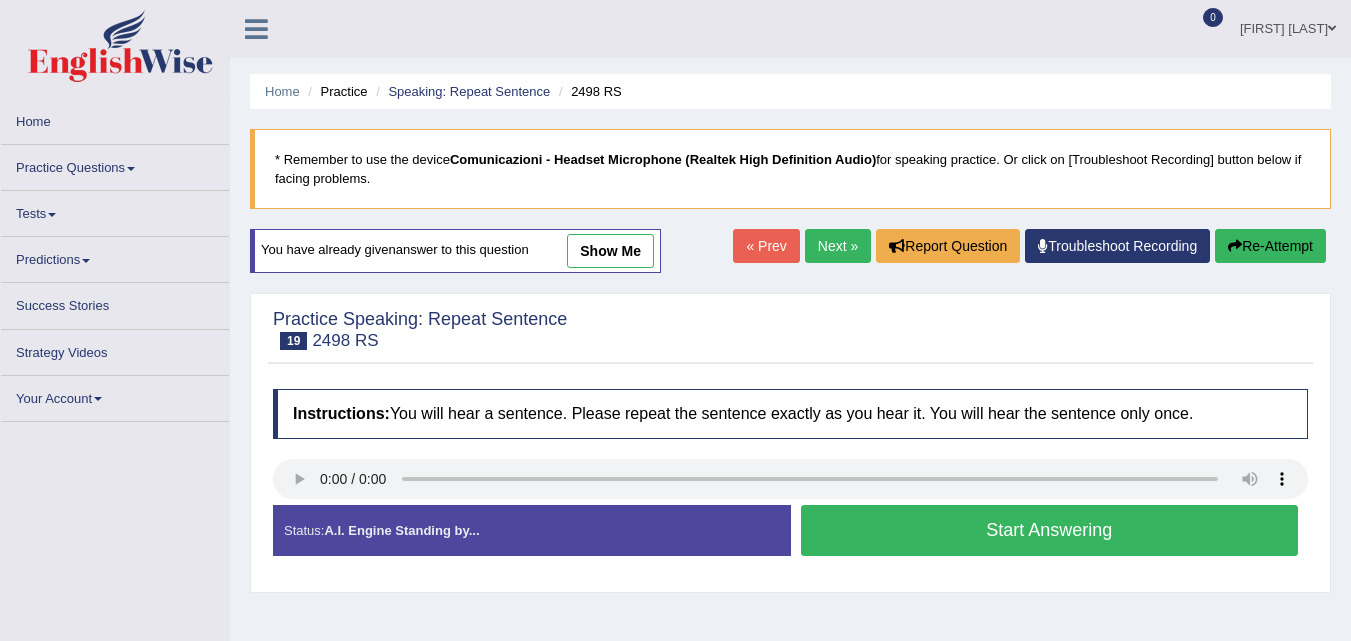 scroll, scrollTop: 106, scrollLeft: 0, axis: vertical 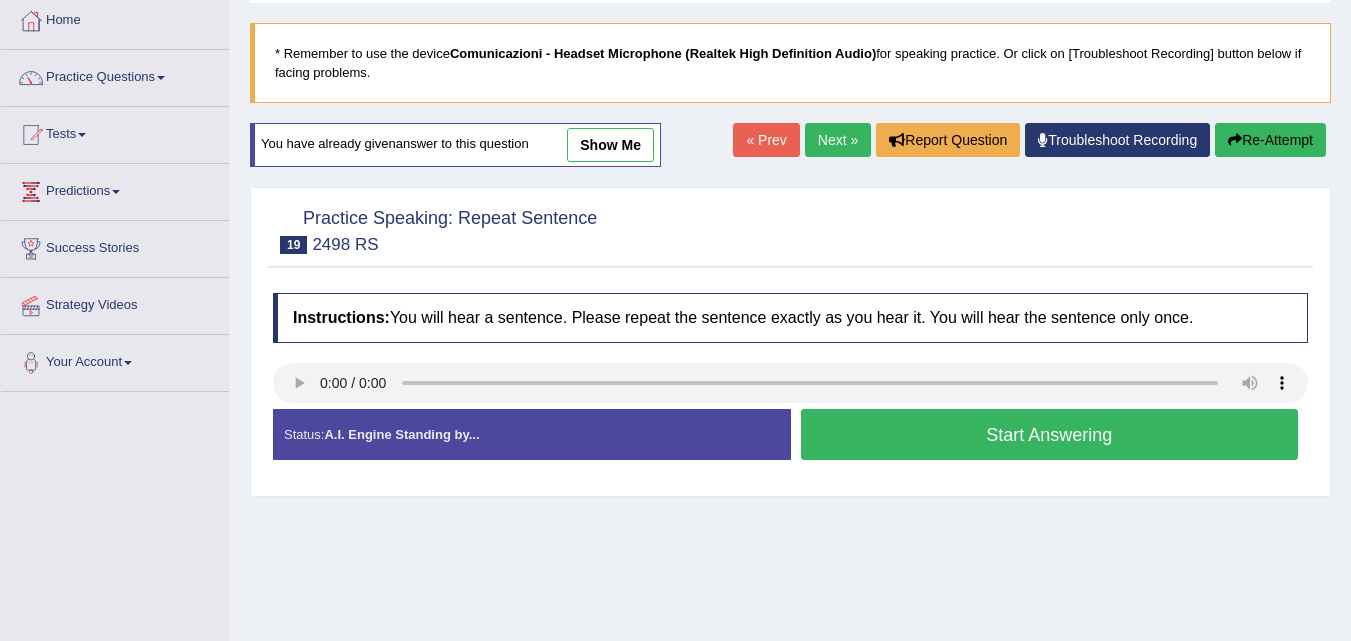 click on "Start Answering" at bounding box center [1050, 434] 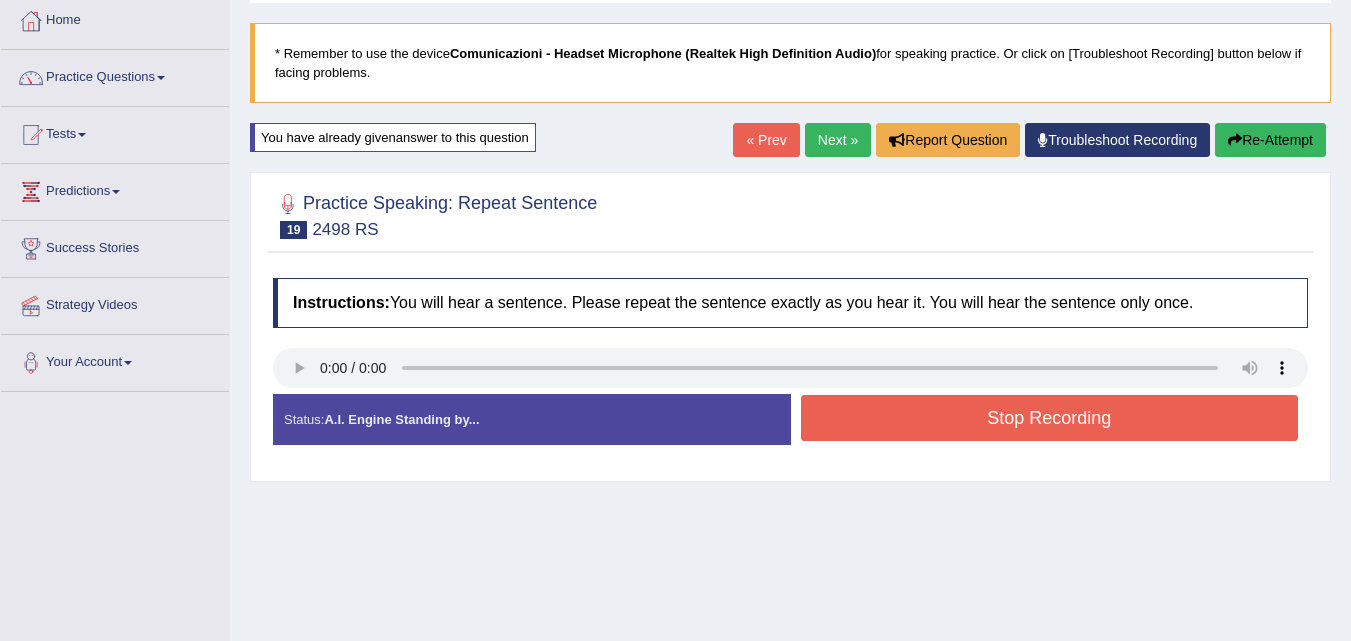 scroll, scrollTop: 106, scrollLeft: 0, axis: vertical 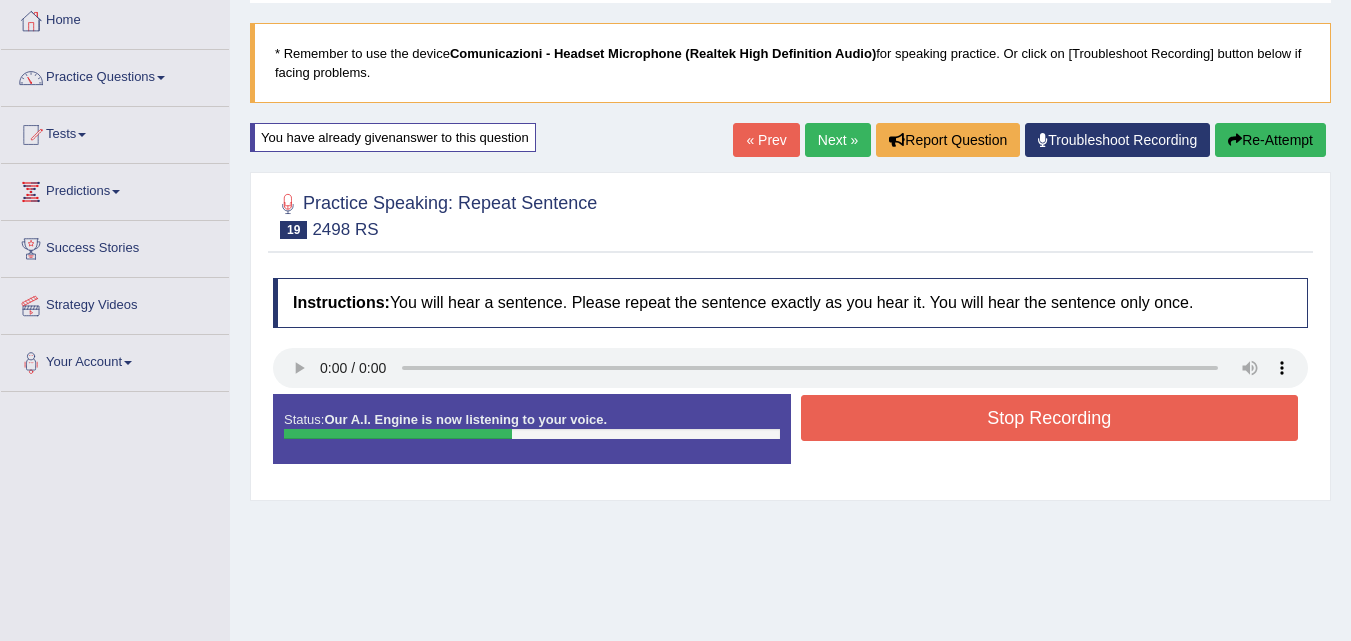 click on "Stop Recording" at bounding box center [1050, 418] 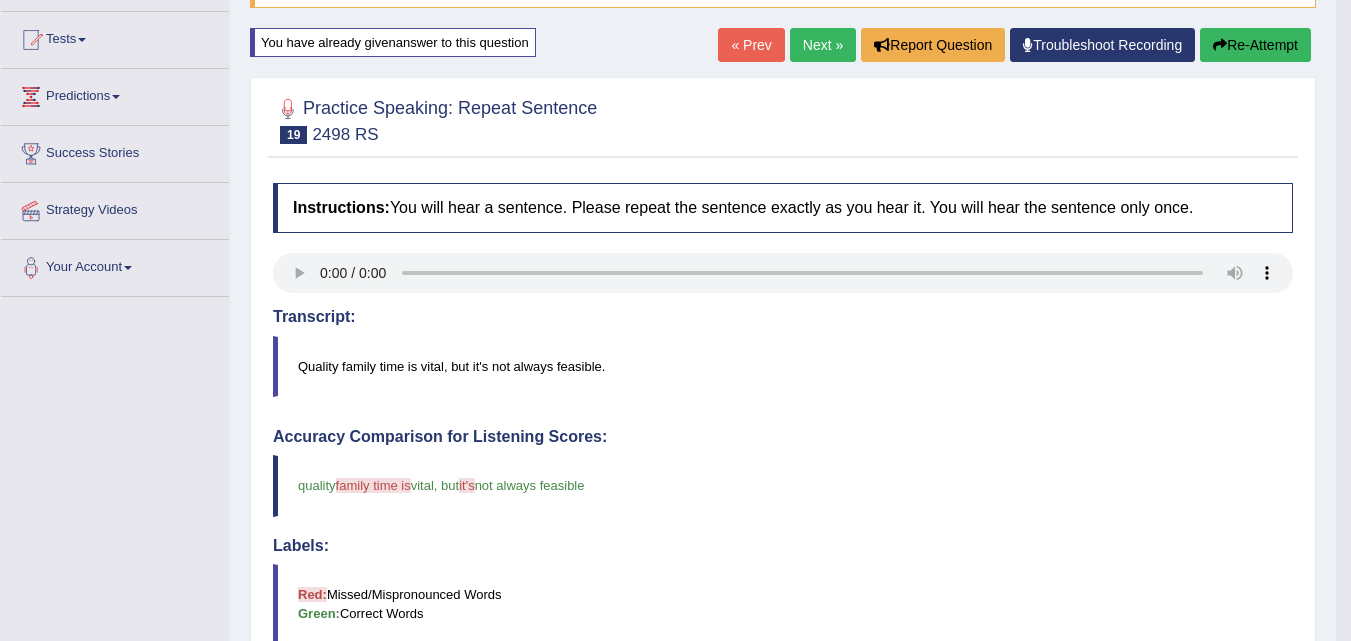 scroll, scrollTop: 190, scrollLeft: 0, axis: vertical 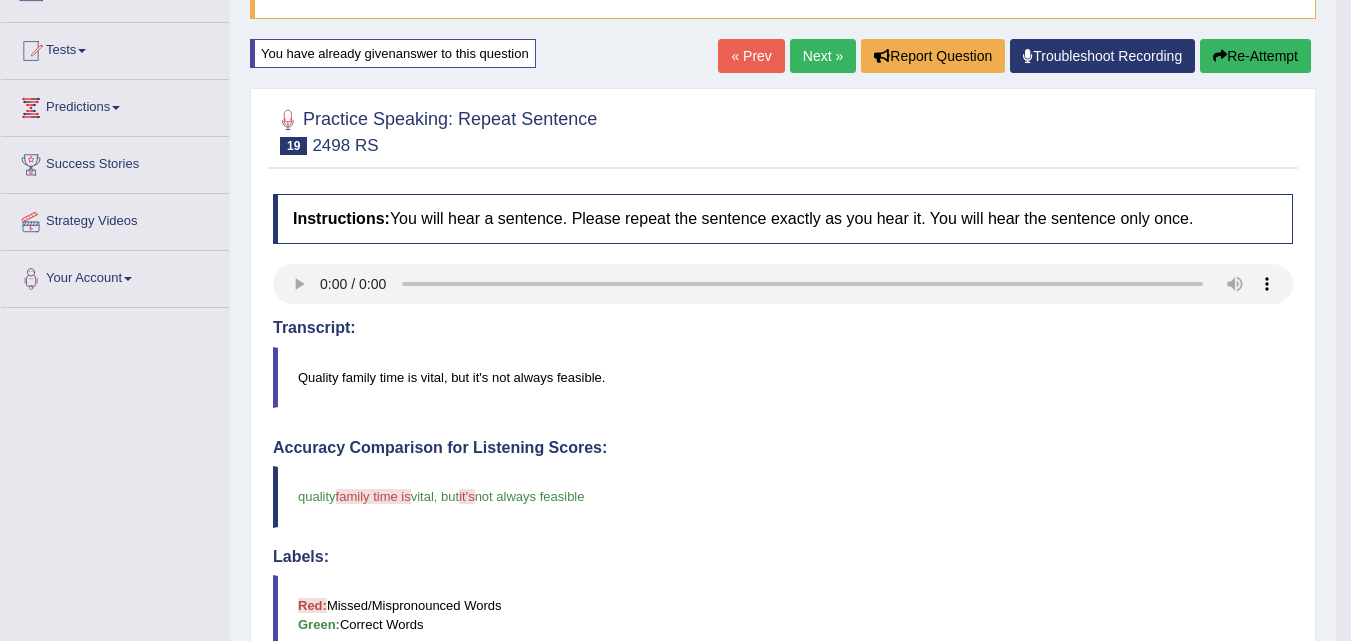 click on "Next »" at bounding box center (823, 56) 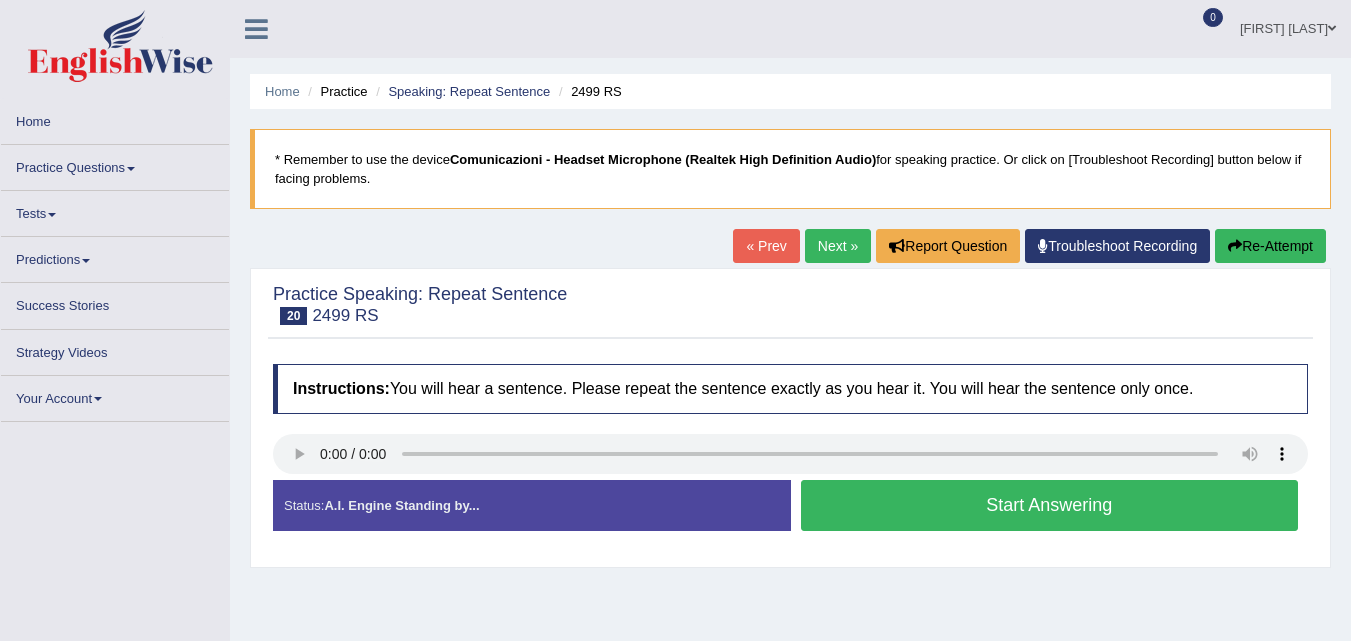 scroll, scrollTop: 0, scrollLeft: 0, axis: both 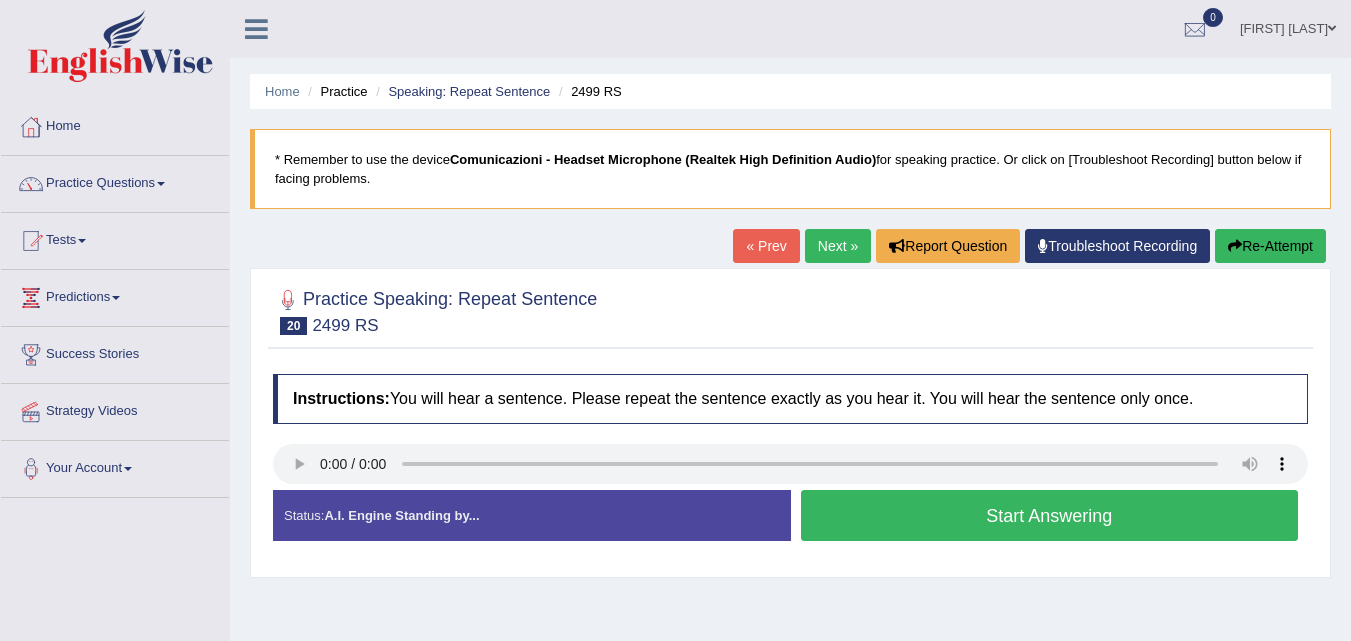 click on "Start Answering" at bounding box center (1050, 515) 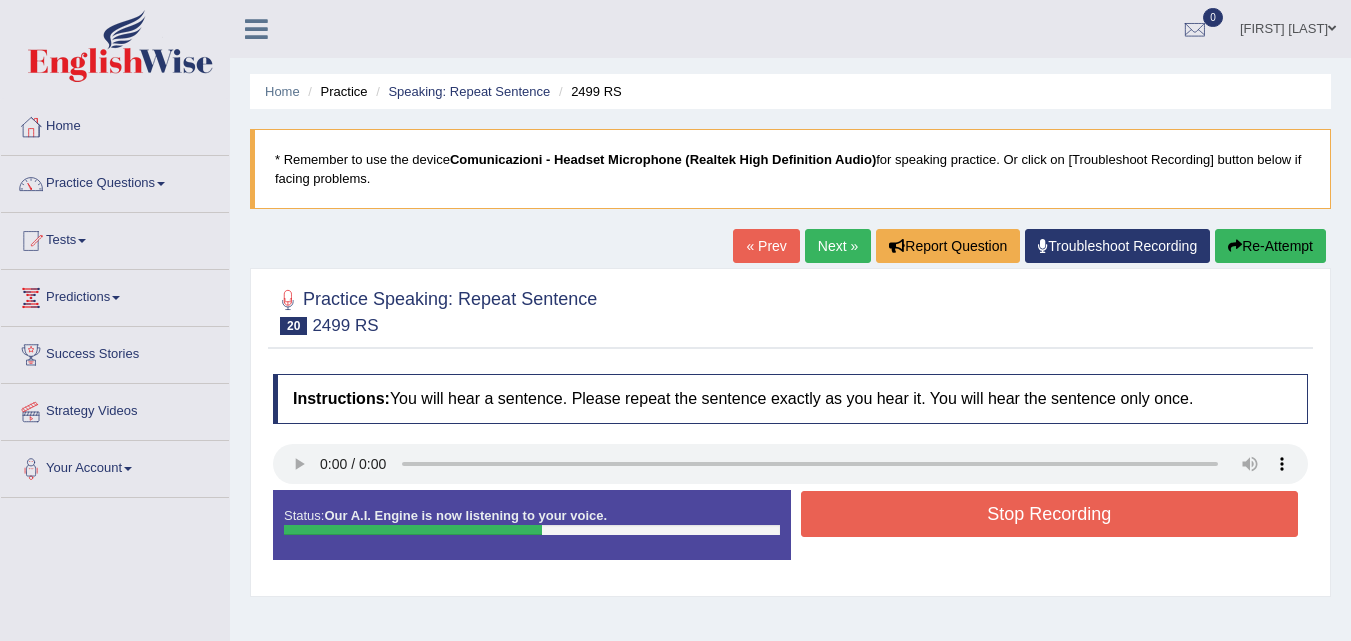 click on "Stop Recording" at bounding box center (1050, 514) 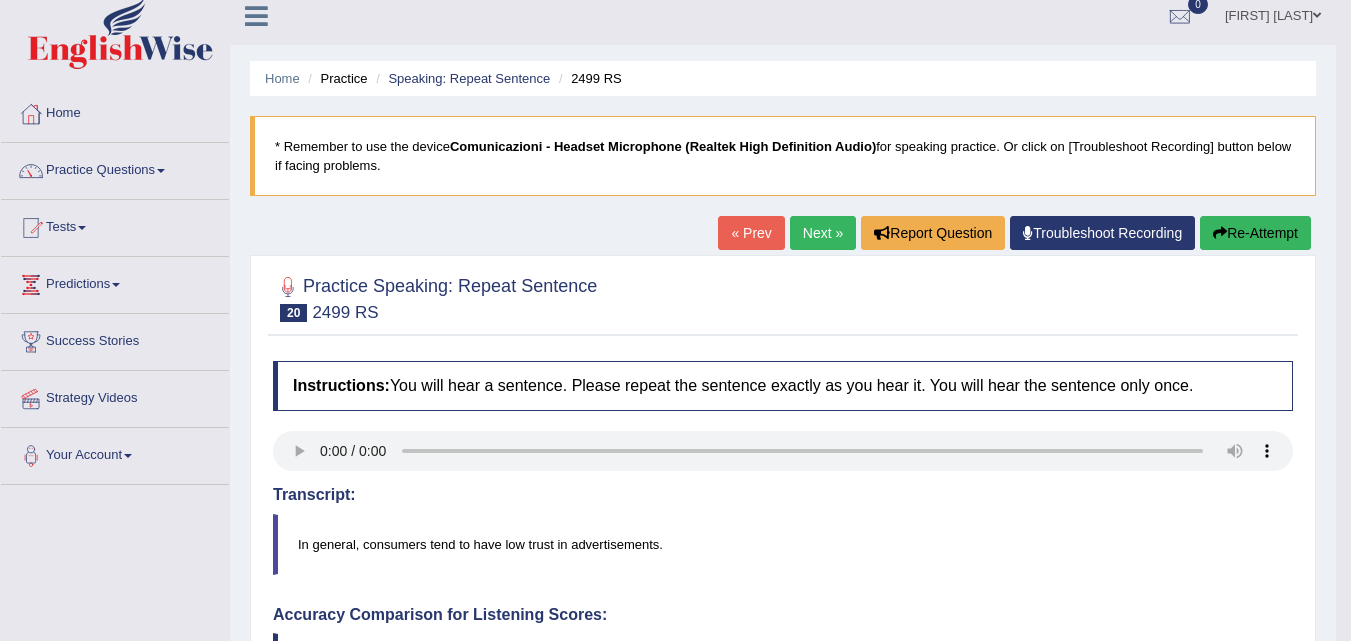 scroll, scrollTop: 0, scrollLeft: 0, axis: both 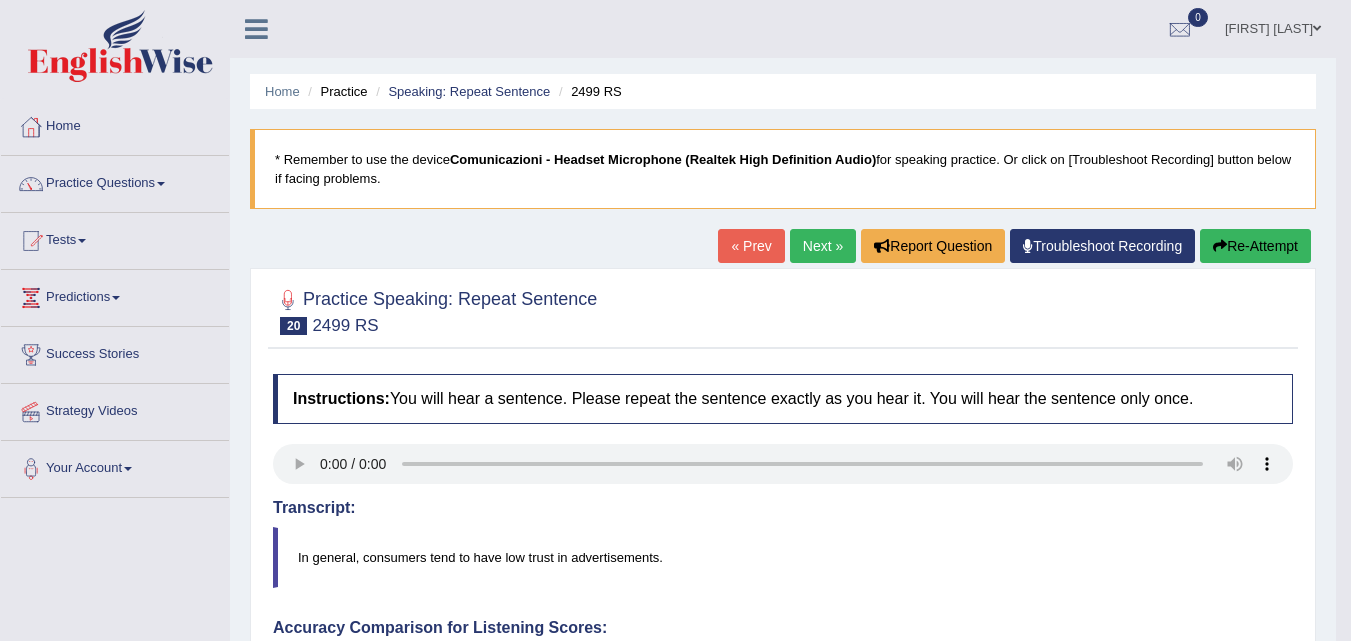 click at bounding box center [1220, 246] 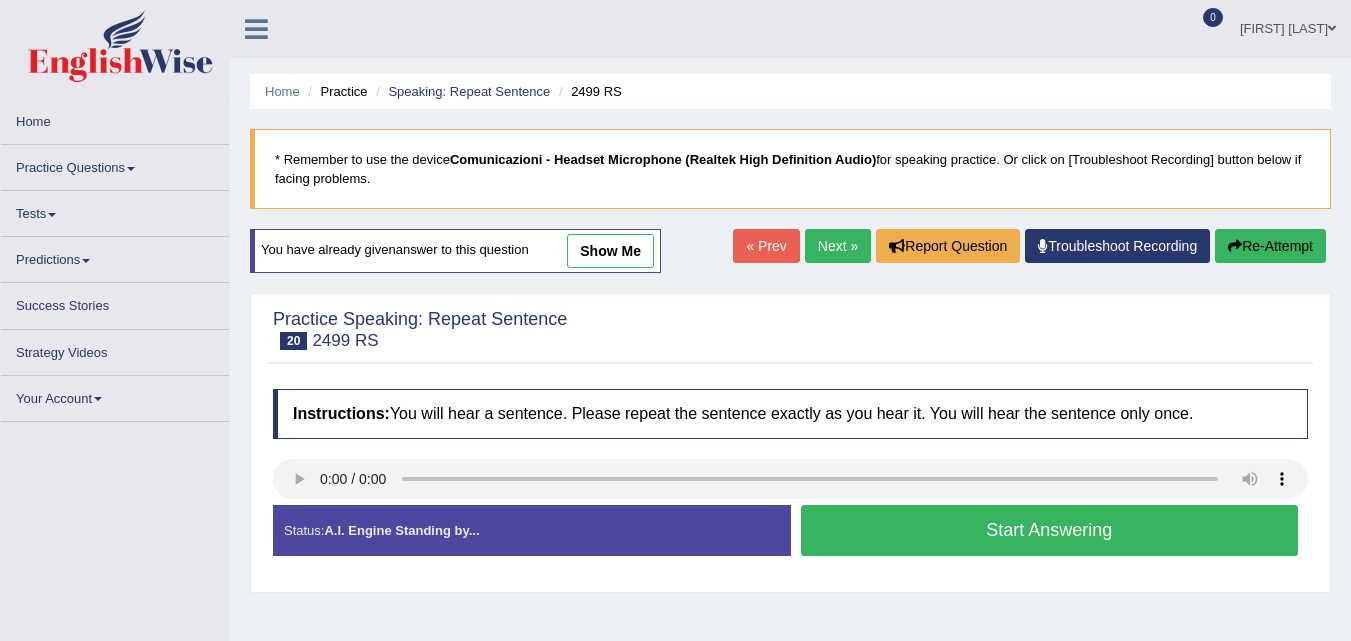 scroll, scrollTop: 0, scrollLeft: 0, axis: both 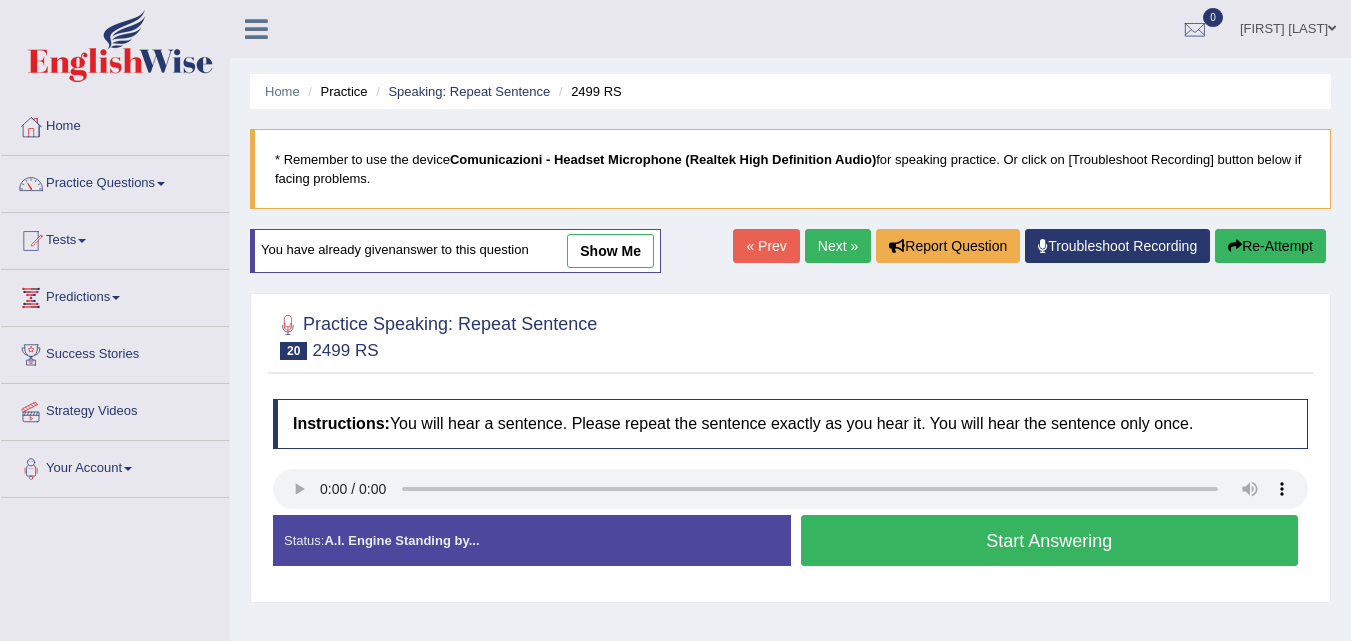 click on "Start Answering" at bounding box center [1050, 540] 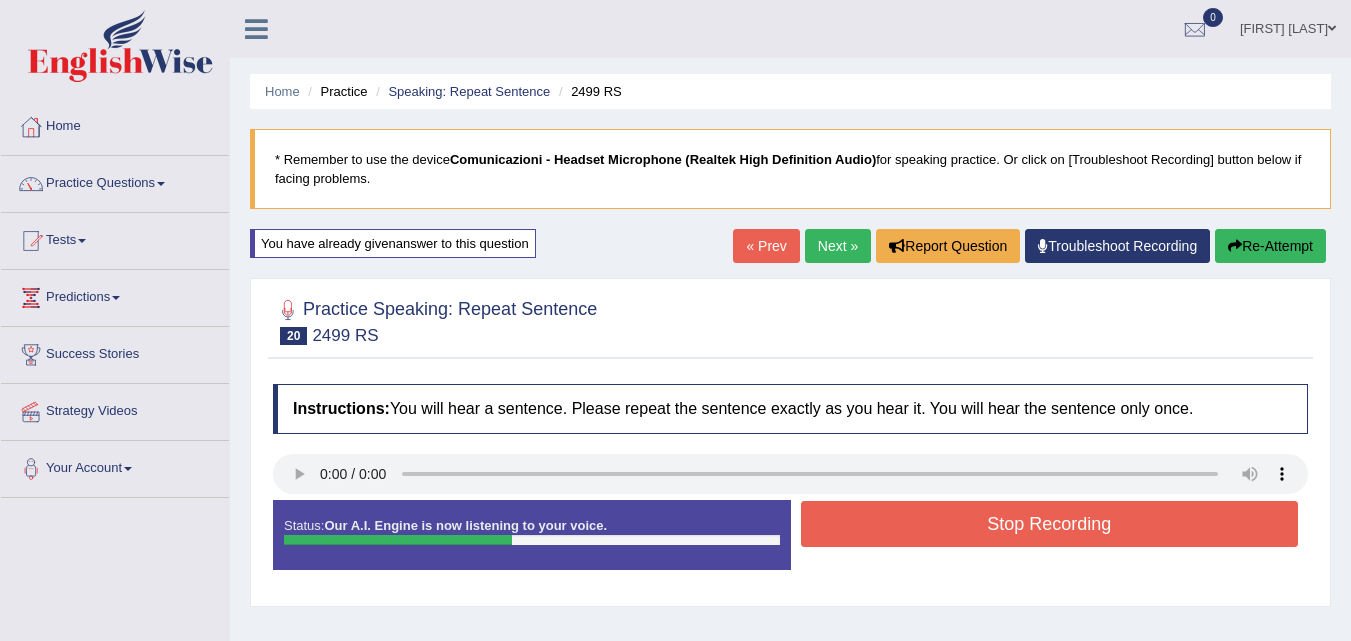 click on "Stop Recording" at bounding box center (1050, 524) 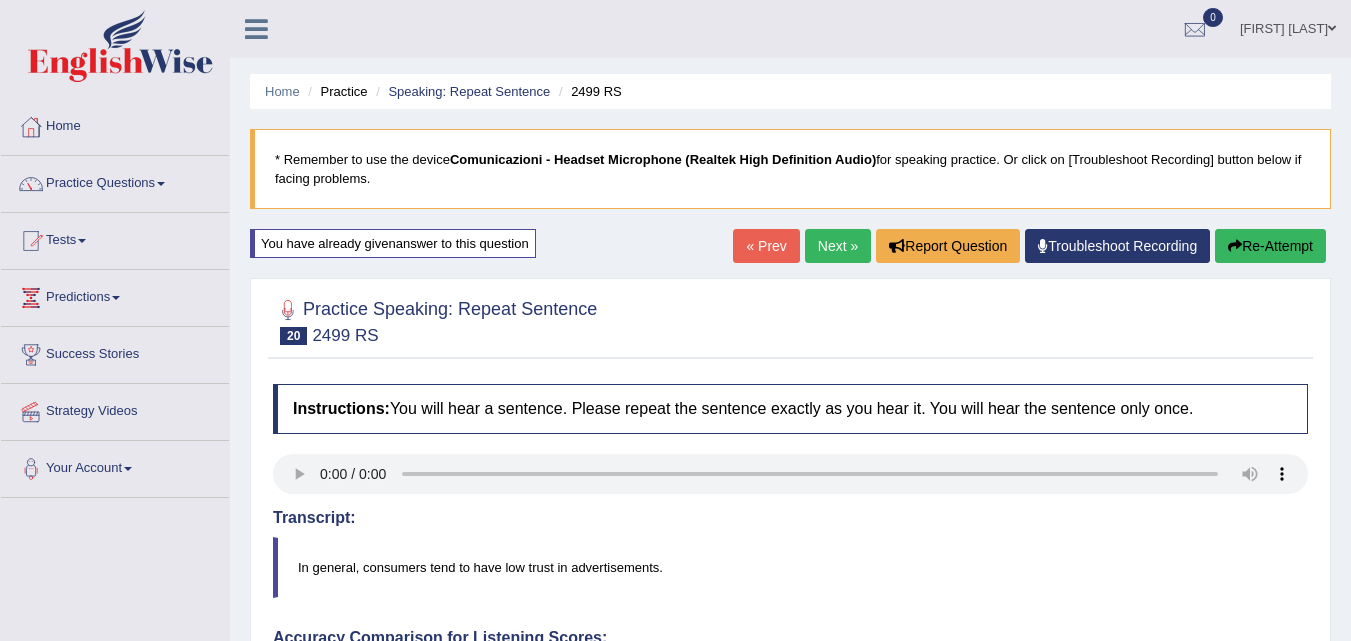drag, startPoint x: 875, startPoint y: 521, endPoint x: 913, endPoint y: 222, distance: 301.40503 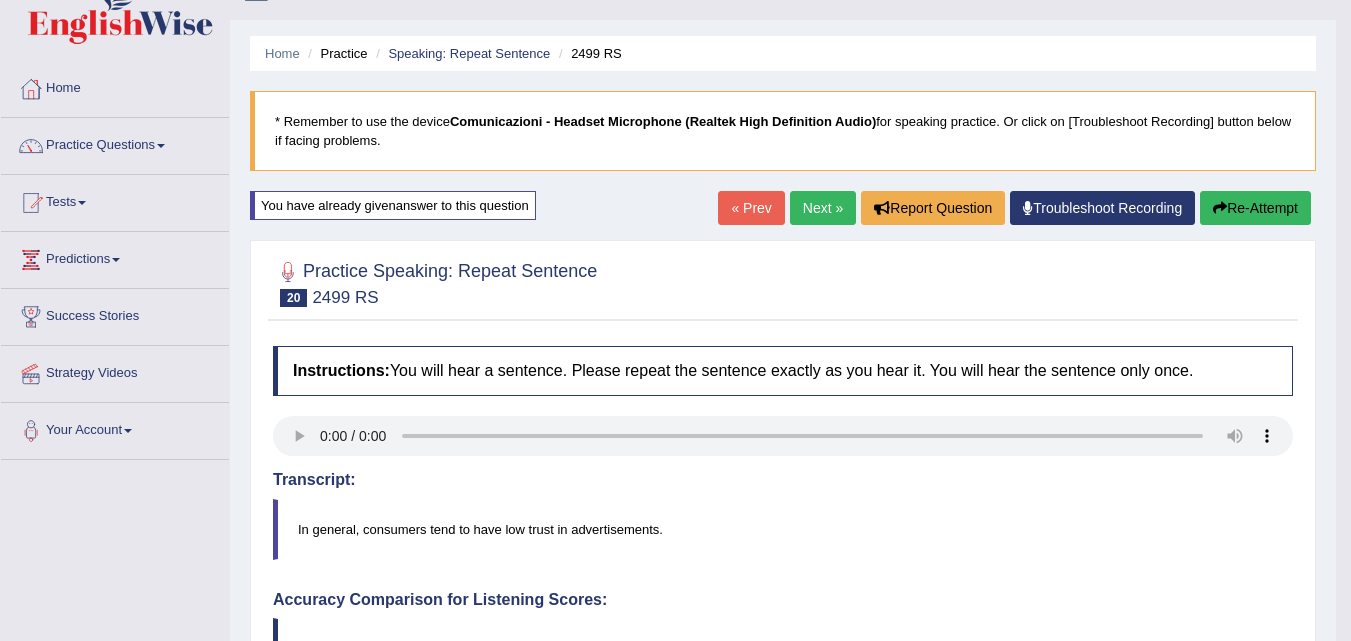scroll, scrollTop: 13, scrollLeft: 0, axis: vertical 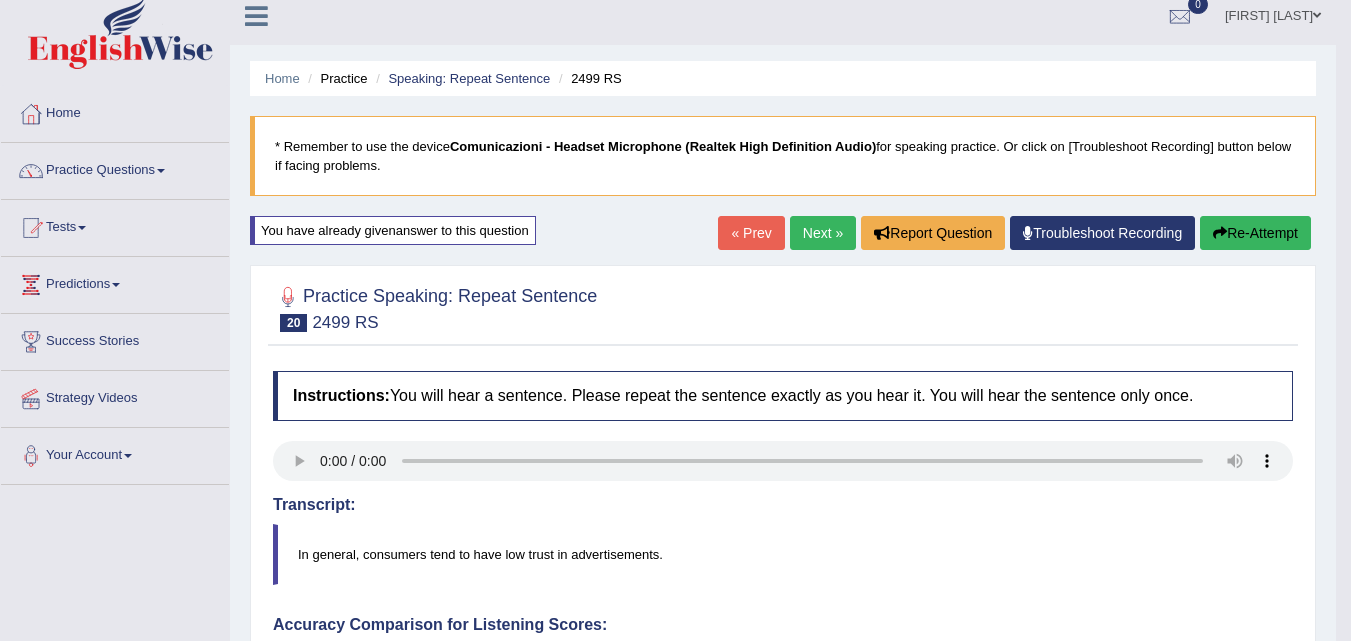 click on "Next »" at bounding box center [823, 233] 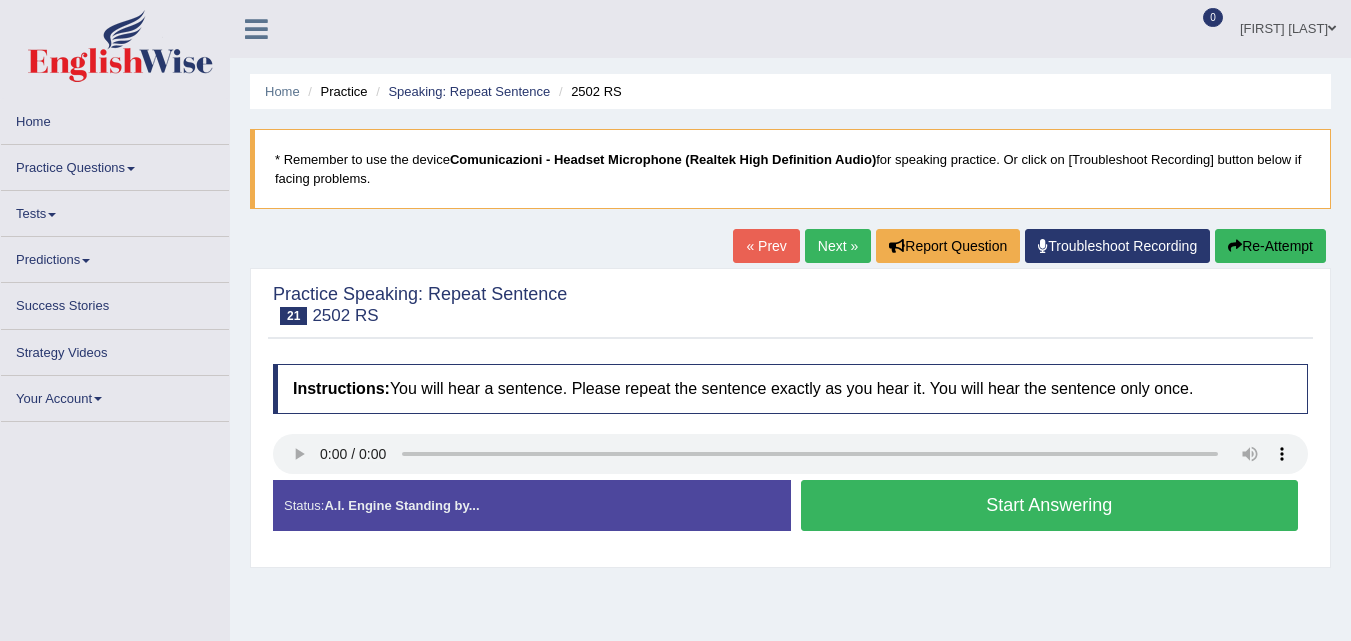 scroll, scrollTop: 0, scrollLeft: 0, axis: both 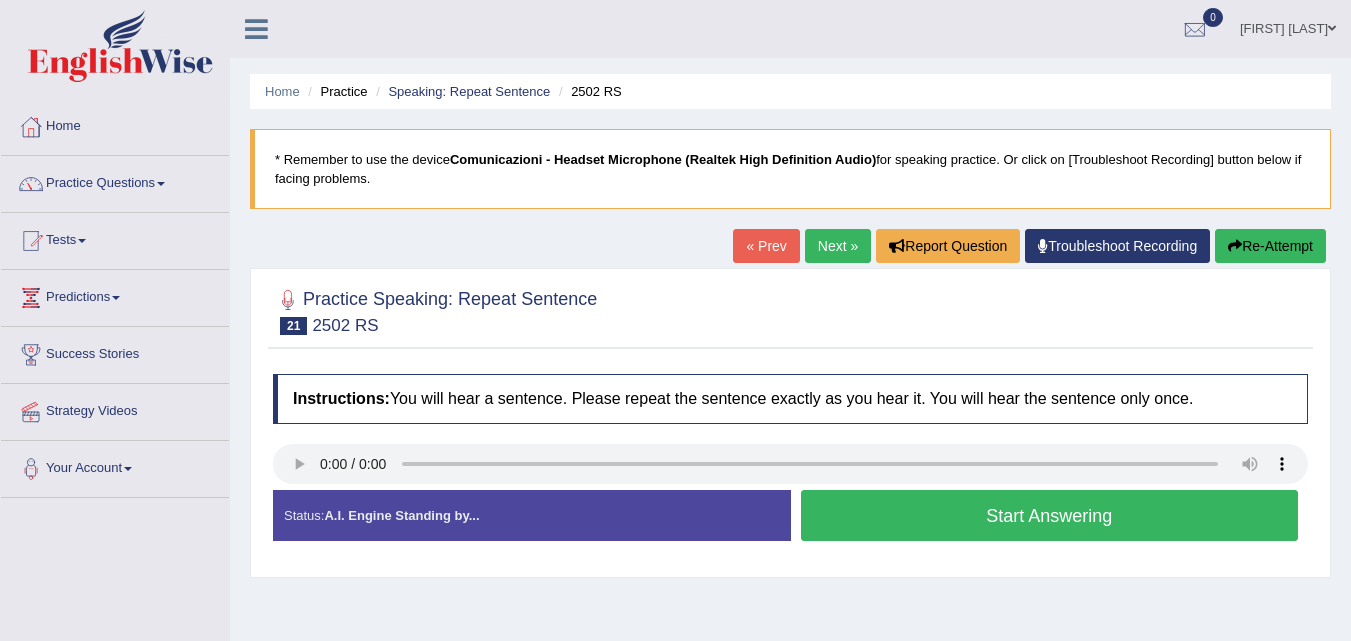 click on "Start Answering" at bounding box center [1050, 515] 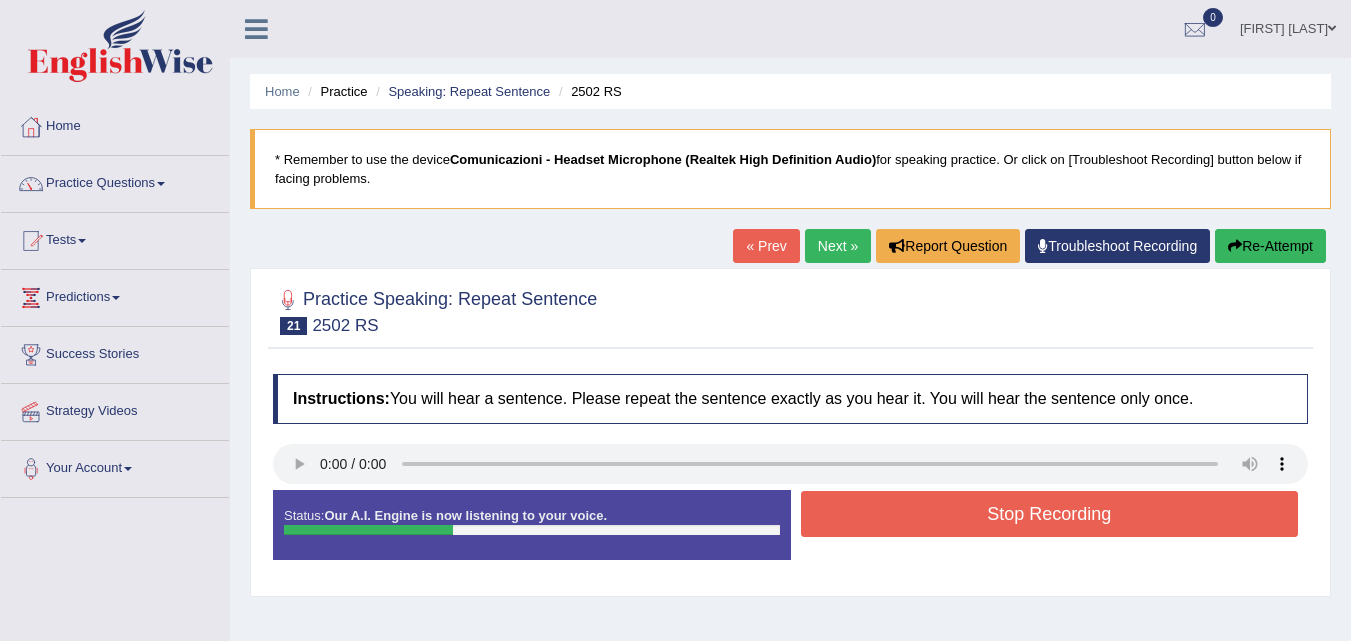 click on "Stop Recording" at bounding box center (1050, 514) 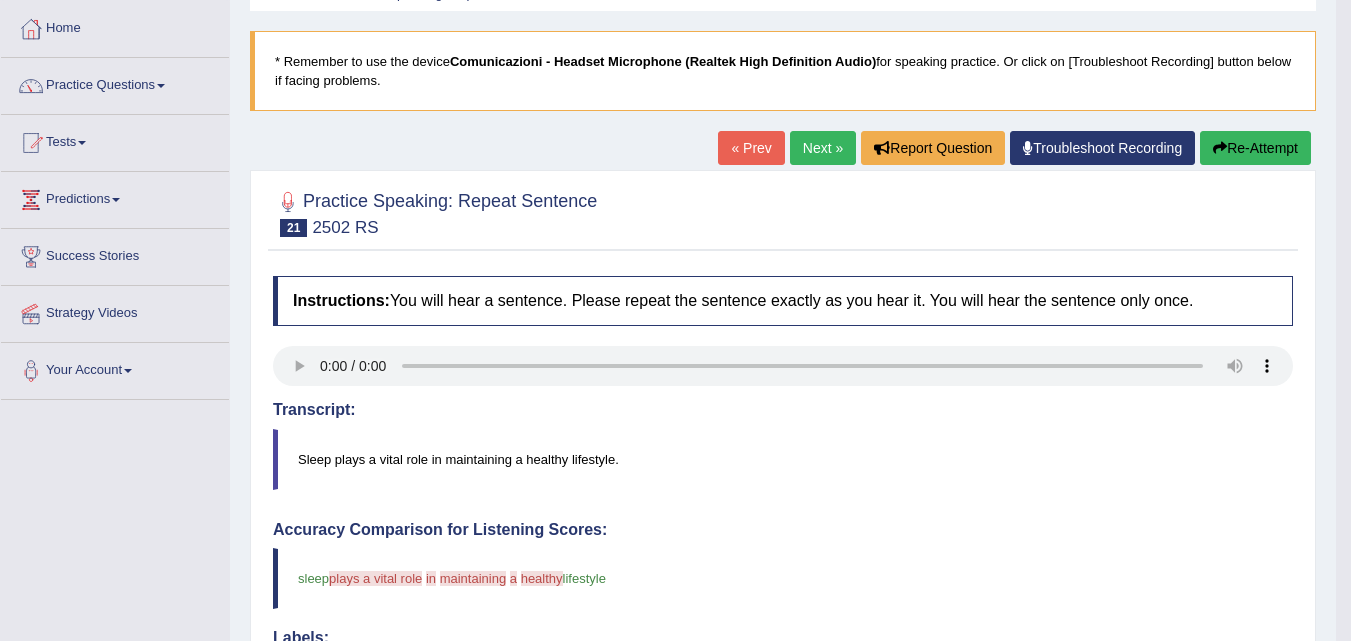 scroll, scrollTop: 81, scrollLeft: 0, axis: vertical 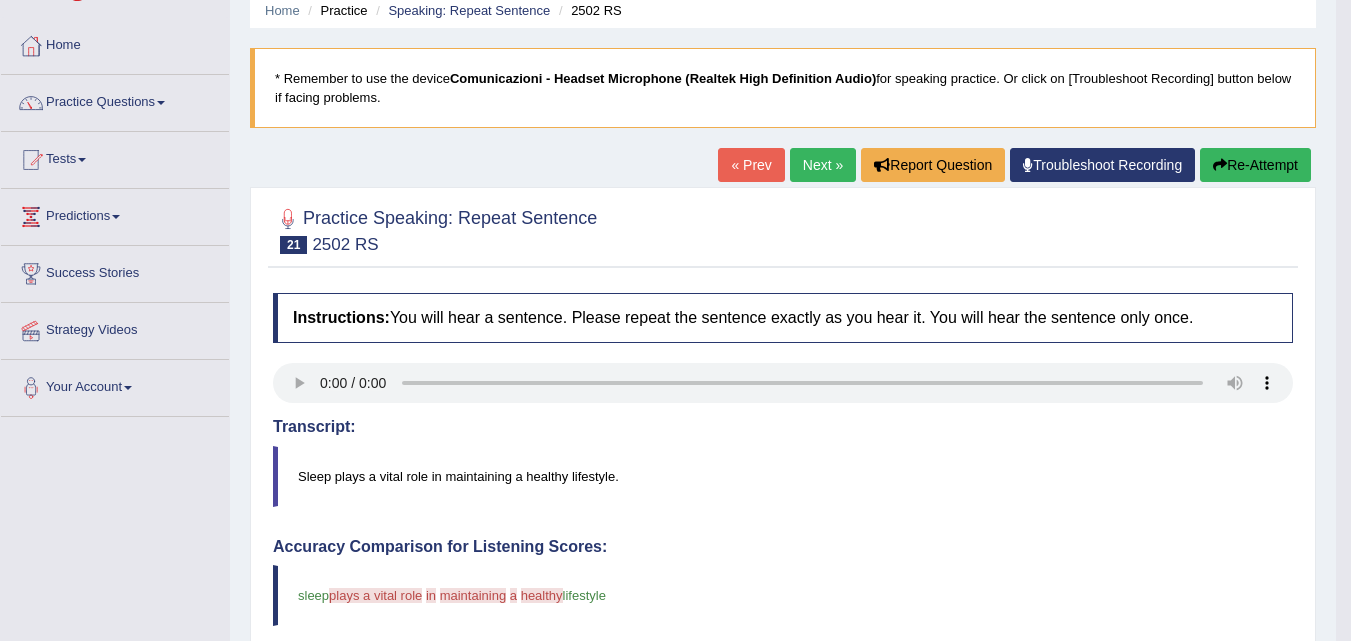 click on "Re-Attempt" at bounding box center [1255, 165] 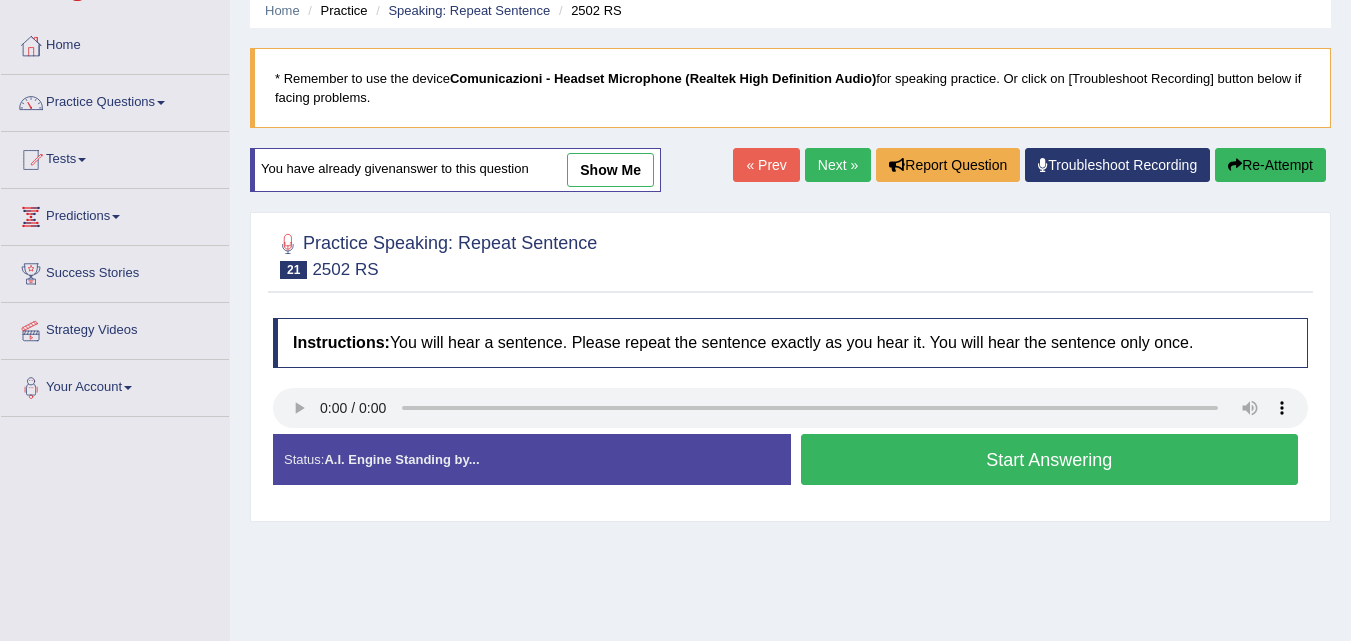 scroll, scrollTop: 81, scrollLeft: 0, axis: vertical 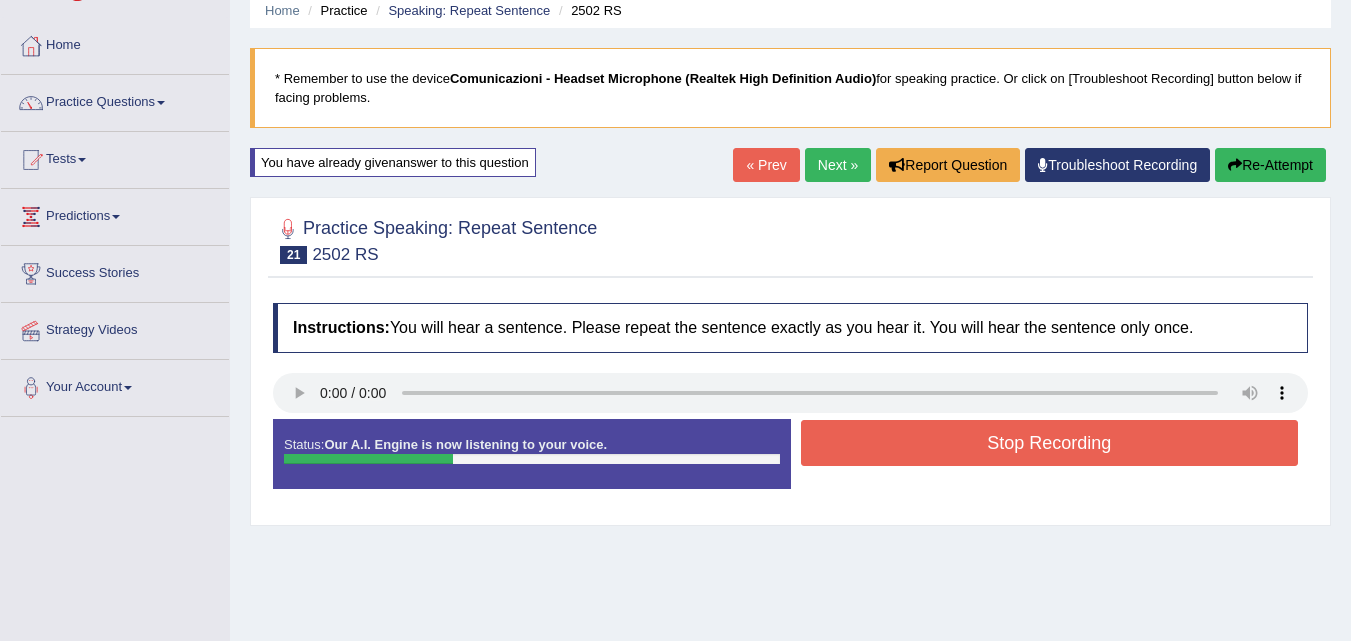 click on "Stop Recording" at bounding box center (1050, 443) 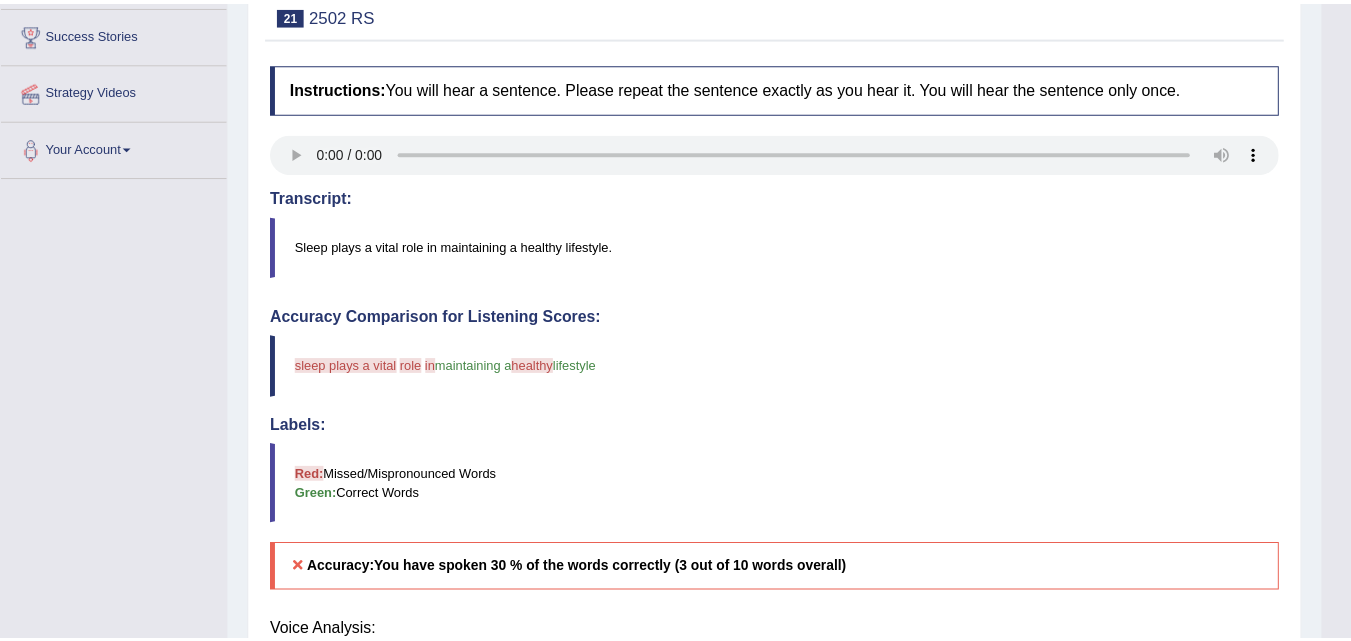 scroll, scrollTop: 329, scrollLeft: 0, axis: vertical 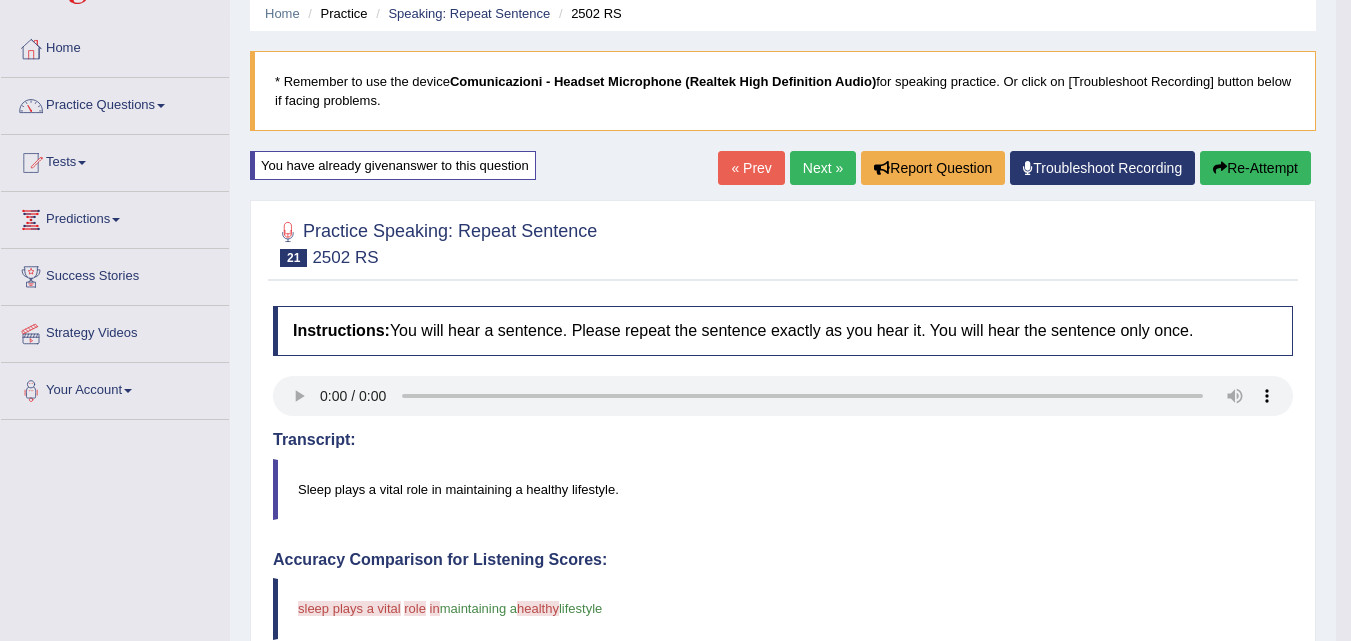 click on "Re-Attempt" at bounding box center [1255, 168] 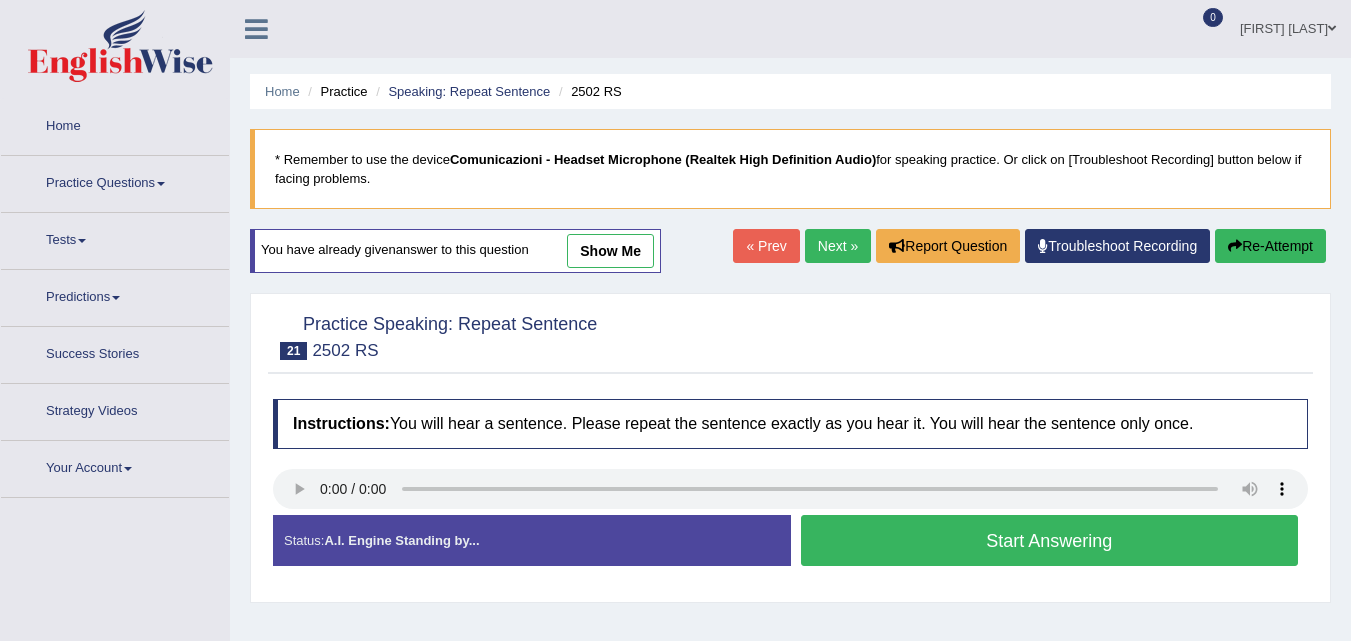scroll, scrollTop: 78, scrollLeft: 0, axis: vertical 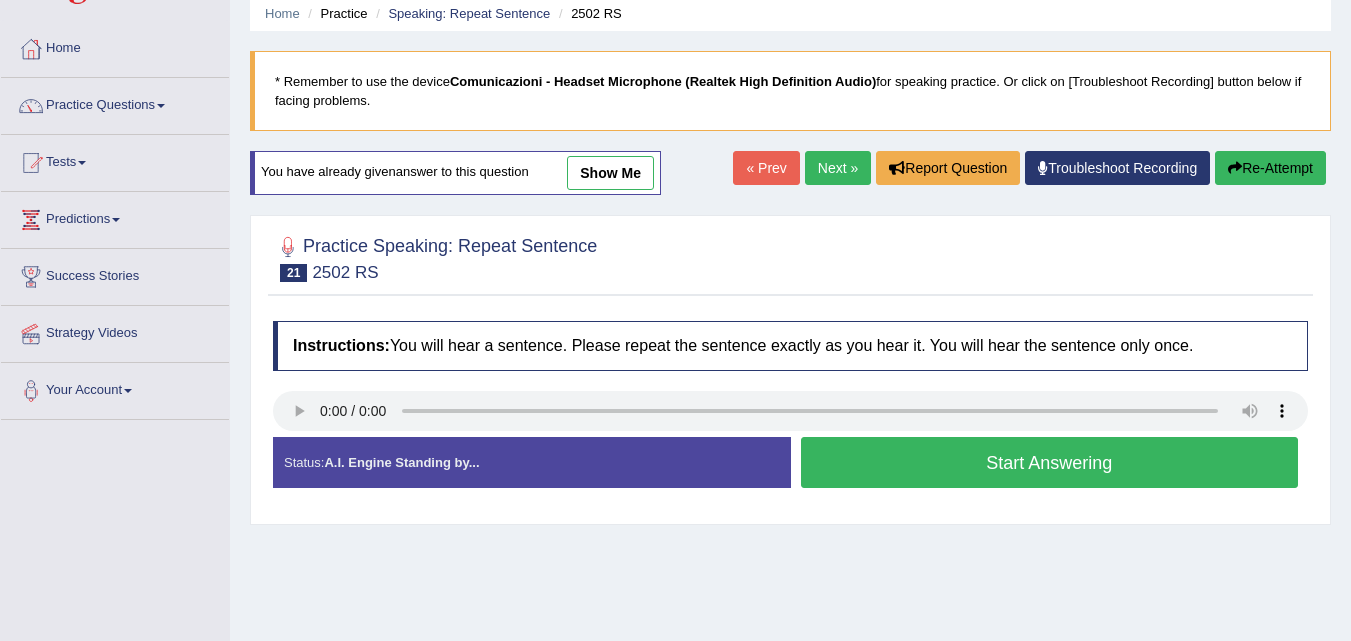 click on "Start Answering" at bounding box center (1050, 462) 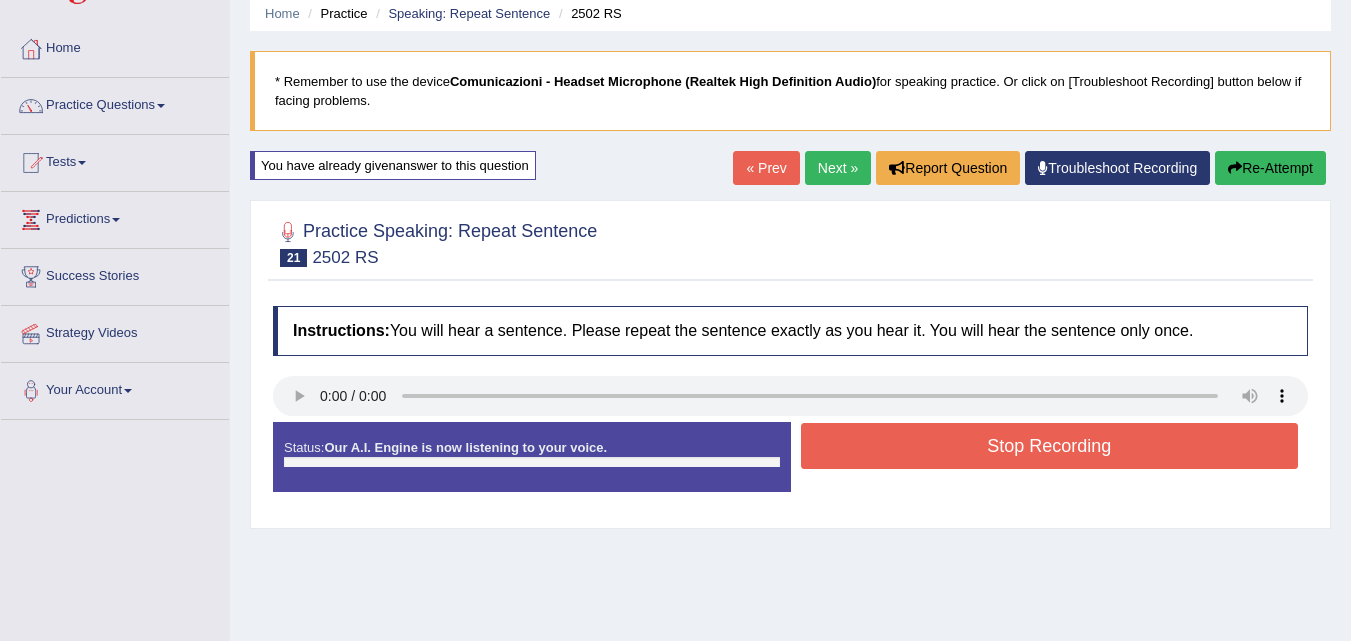 scroll, scrollTop: 0, scrollLeft: 0, axis: both 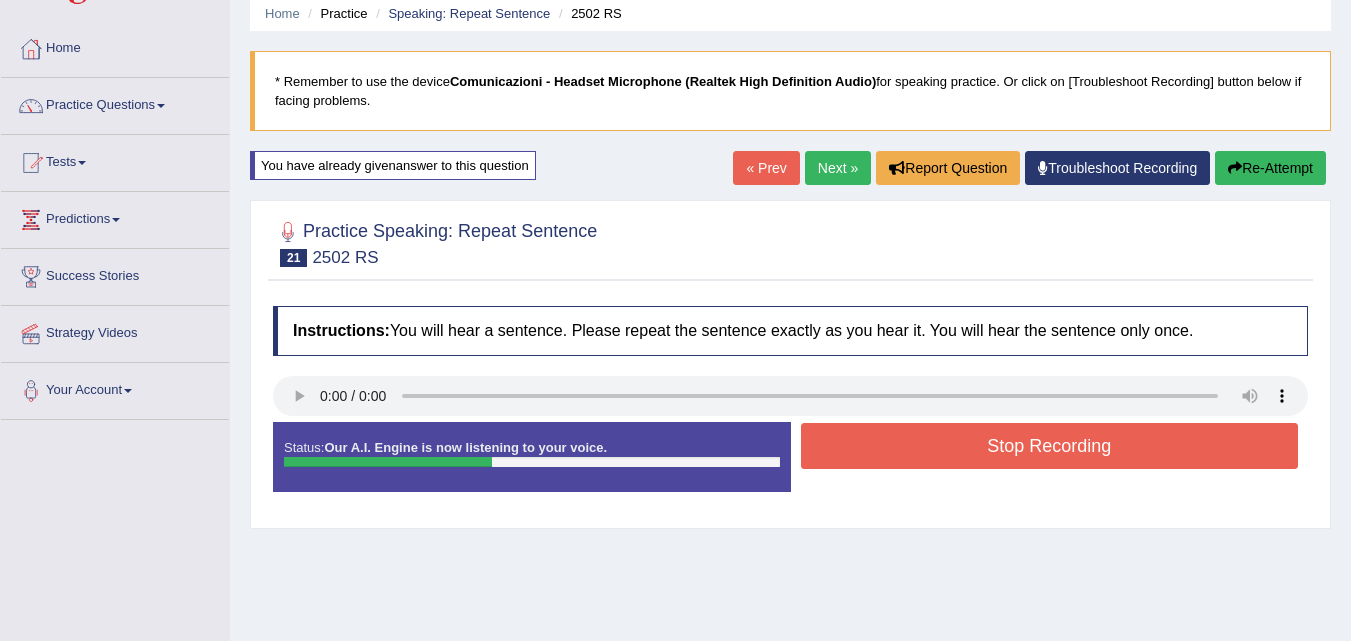 click on "Stop Recording" at bounding box center (1050, 446) 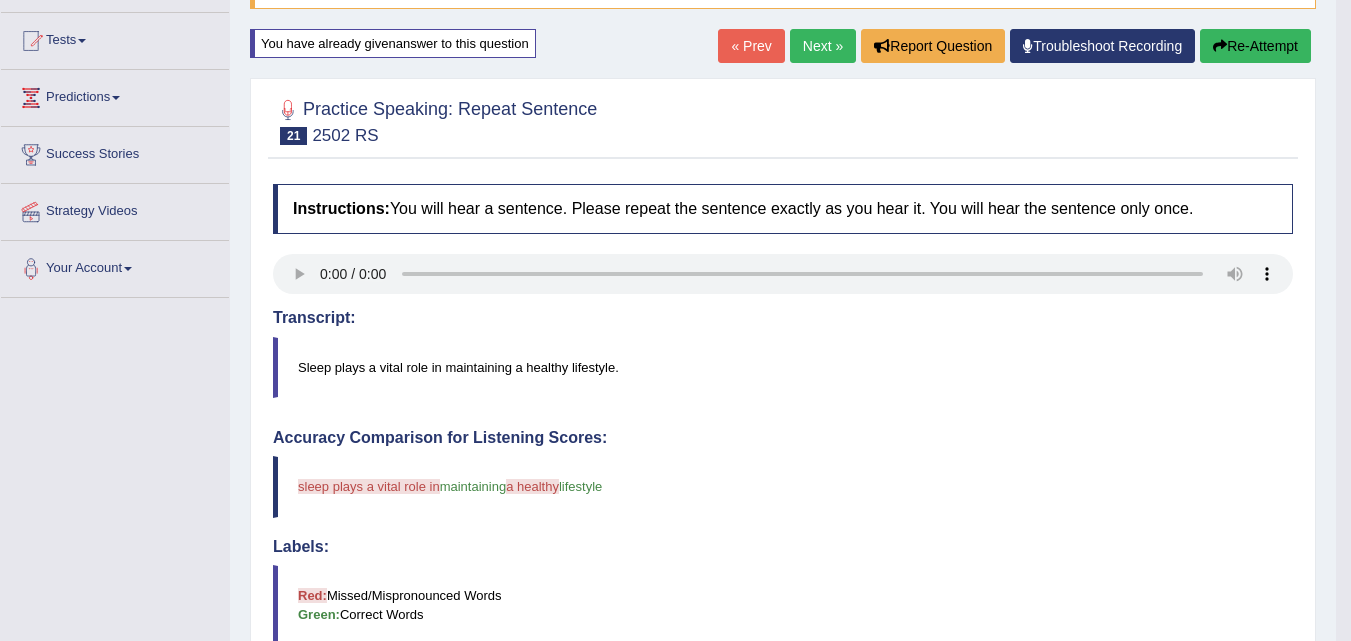 scroll, scrollTop: 163, scrollLeft: 0, axis: vertical 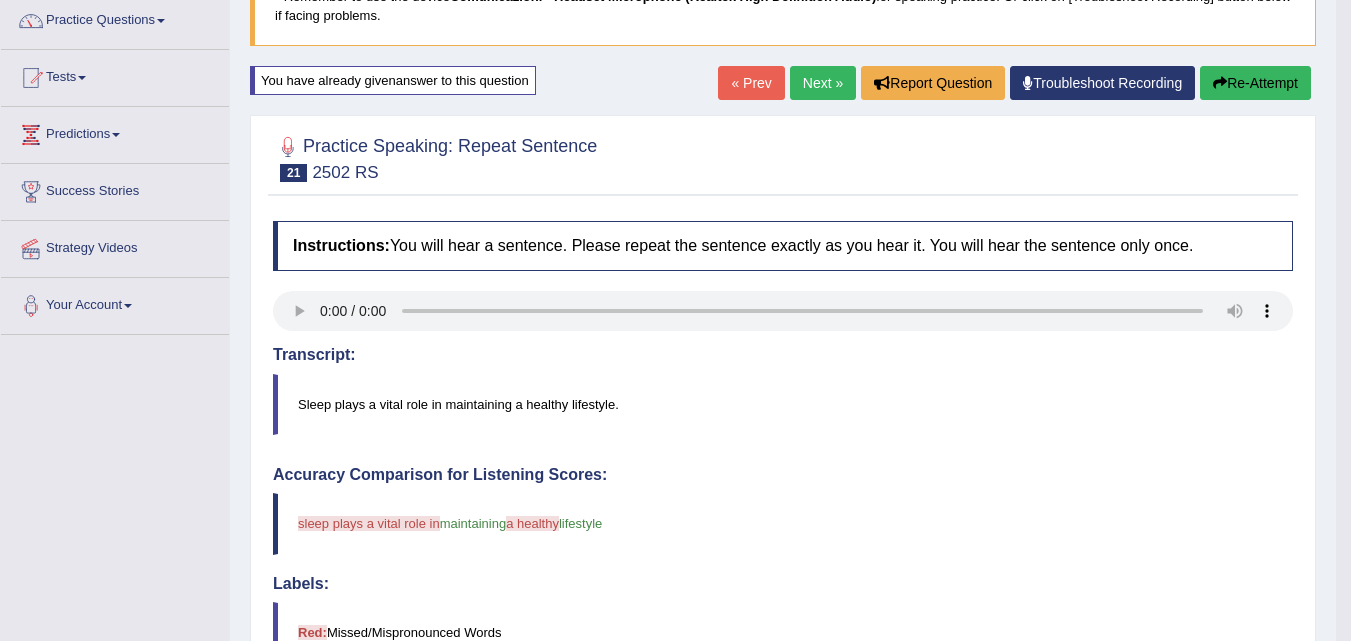 click on "Next »" at bounding box center [823, 83] 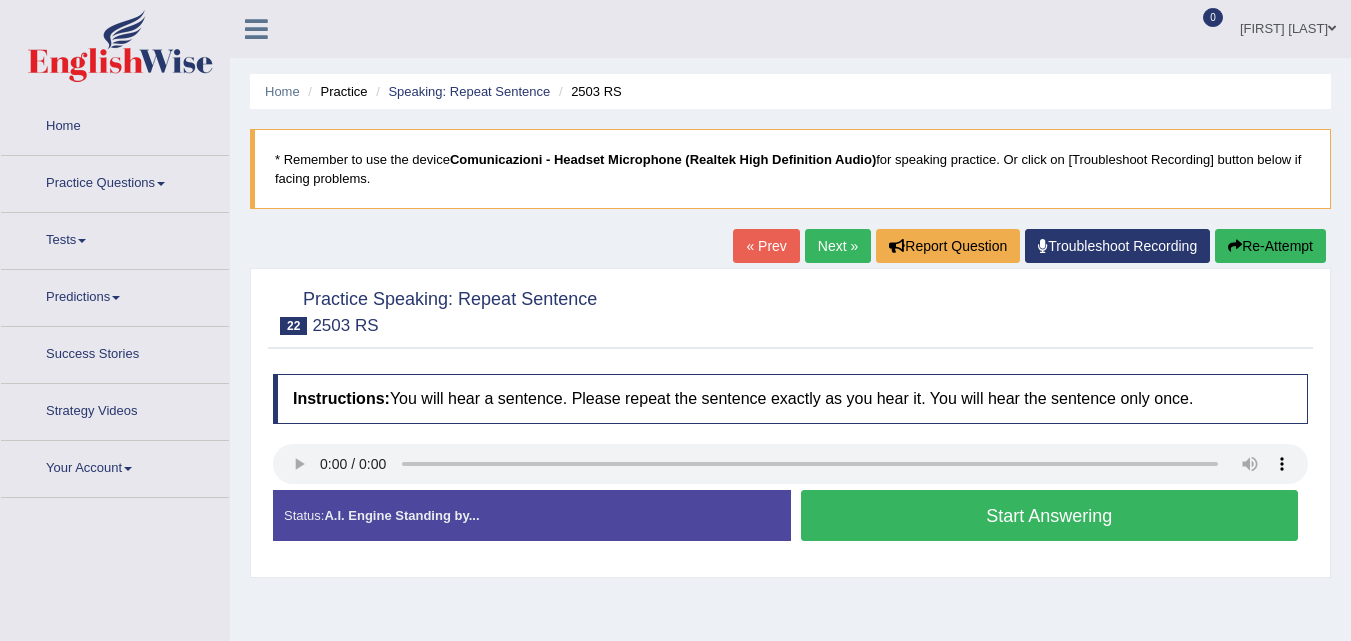 scroll, scrollTop: 0, scrollLeft: 0, axis: both 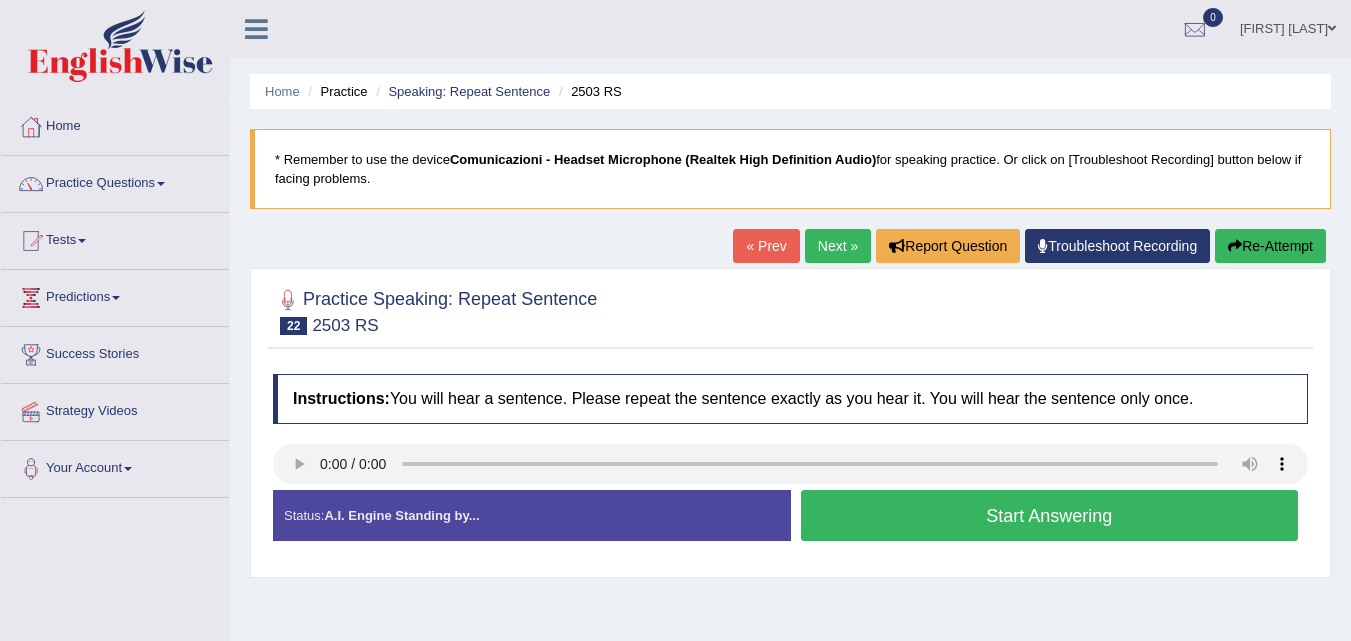 click on "Start Answering" at bounding box center [1050, 515] 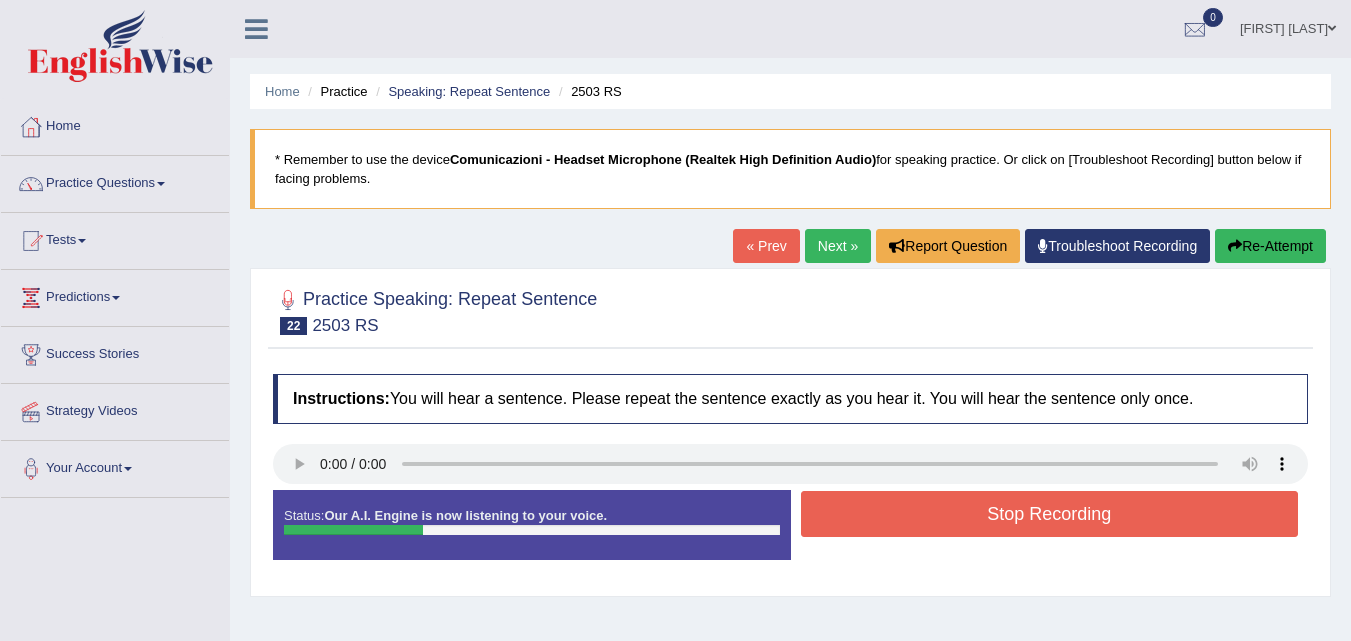 click on "Stop Recording" at bounding box center (1050, 514) 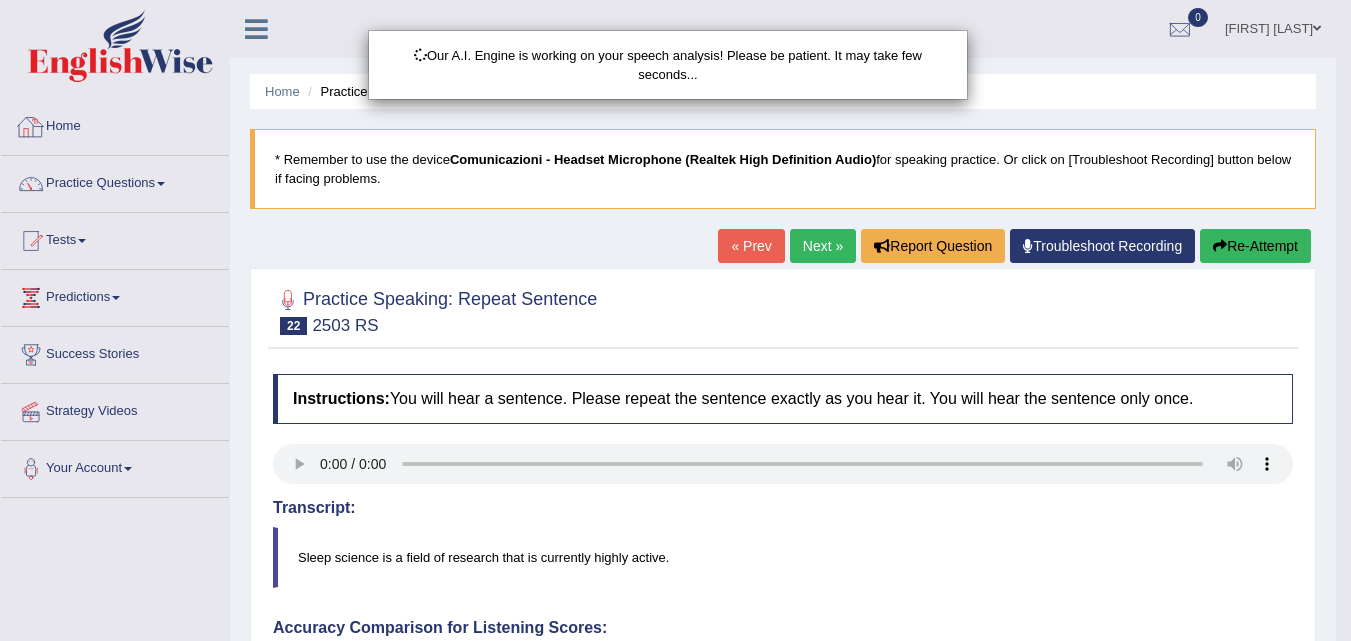 click on "Our A.I. Engine is working on your speech analysis! Please be patient. It may take few seconds..." at bounding box center (675, 320) 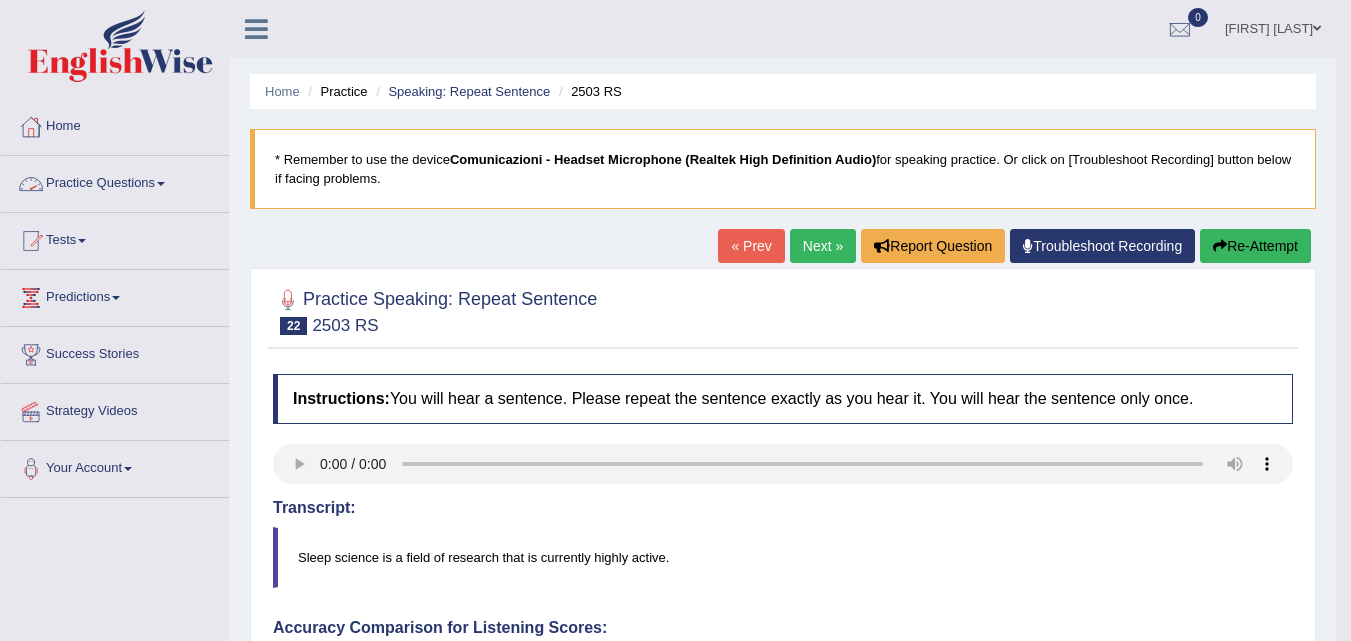 click on "Practice Questions" at bounding box center [115, 181] 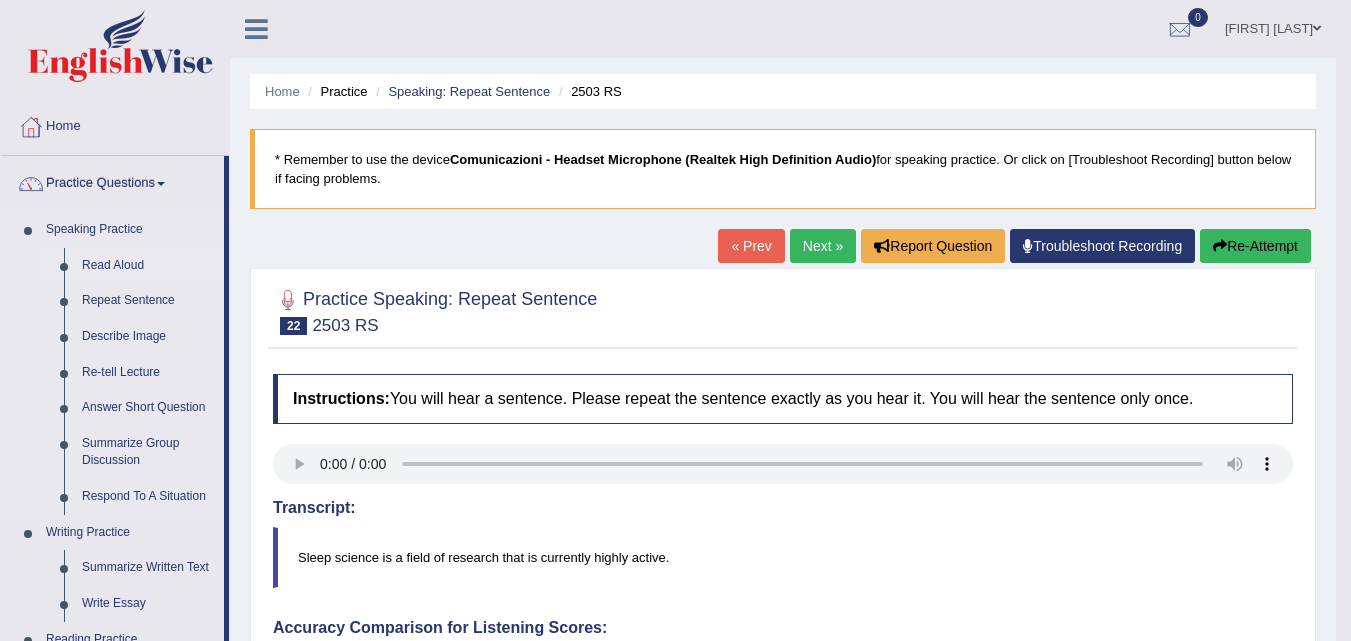 click on "Read Aloud" at bounding box center [148, 266] 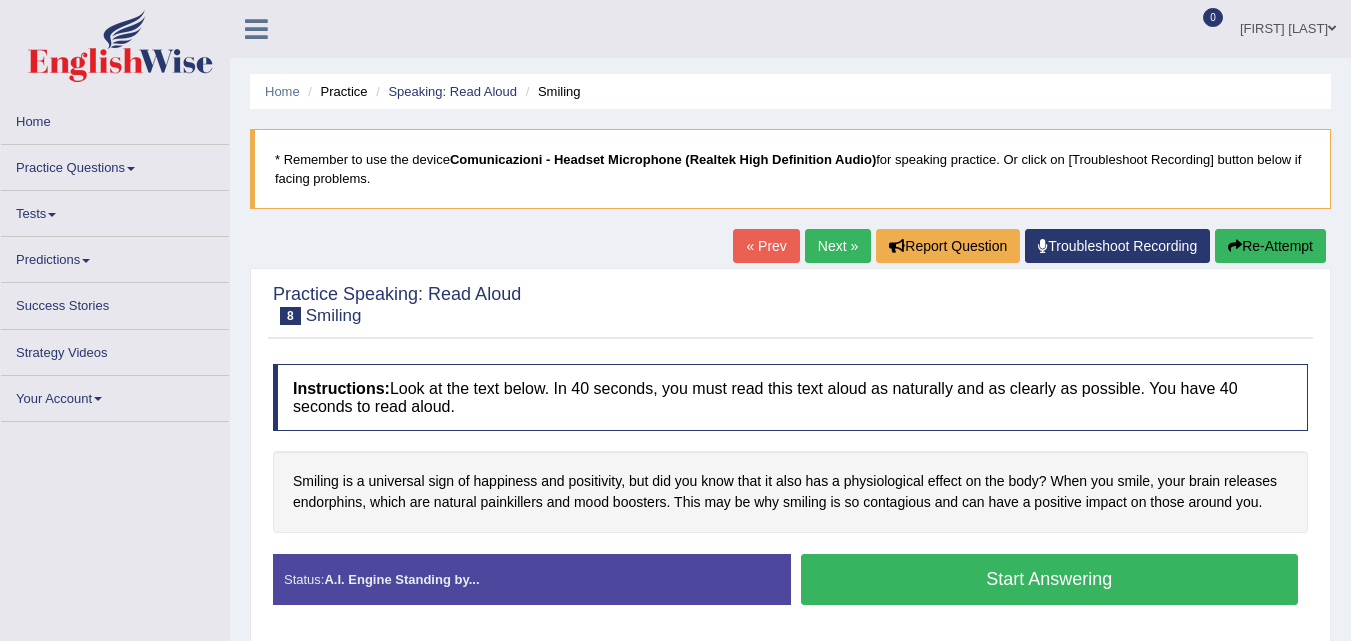 scroll, scrollTop: 0, scrollLeft: 0, axis: both 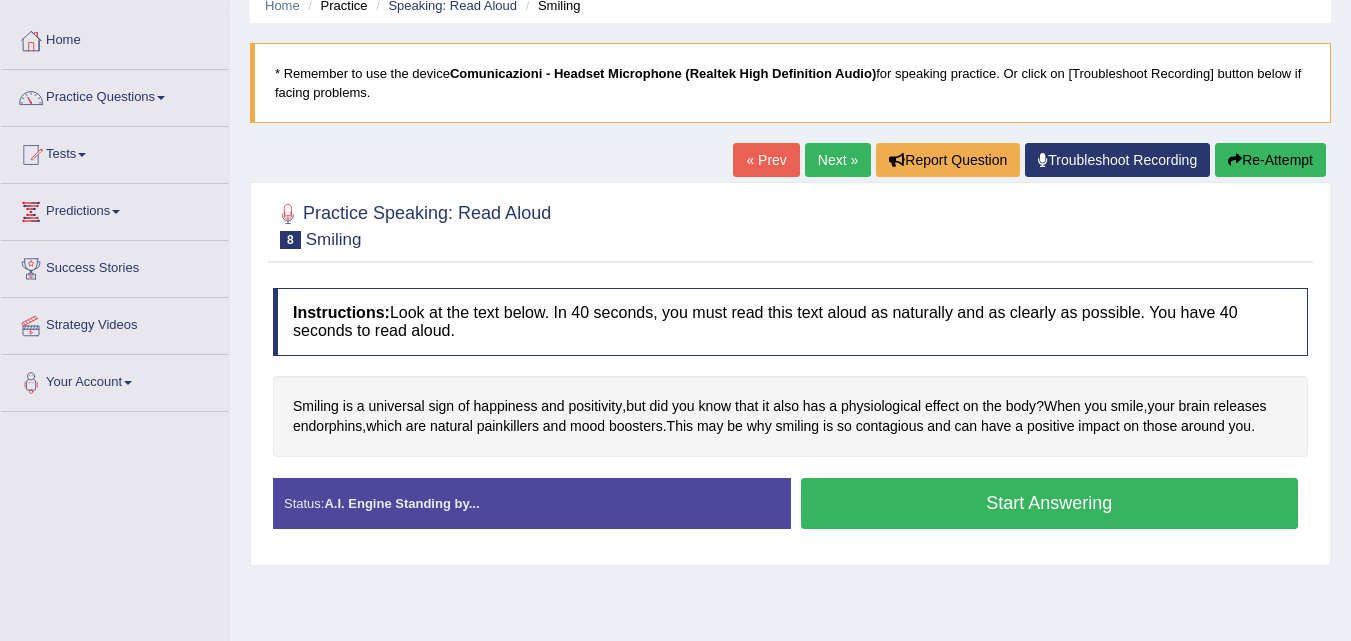 click on "Start Answering" at bounding box center [1050, 503] 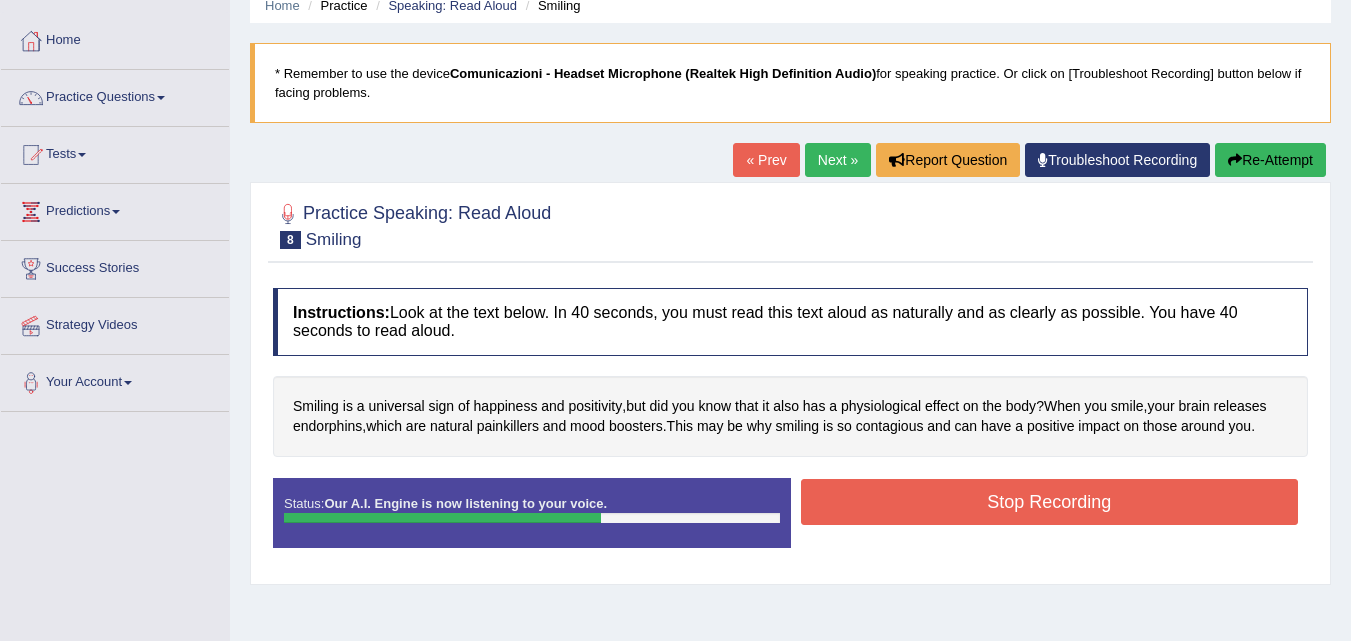 click on "Stop Recording" at bounding box center (1050, 502) 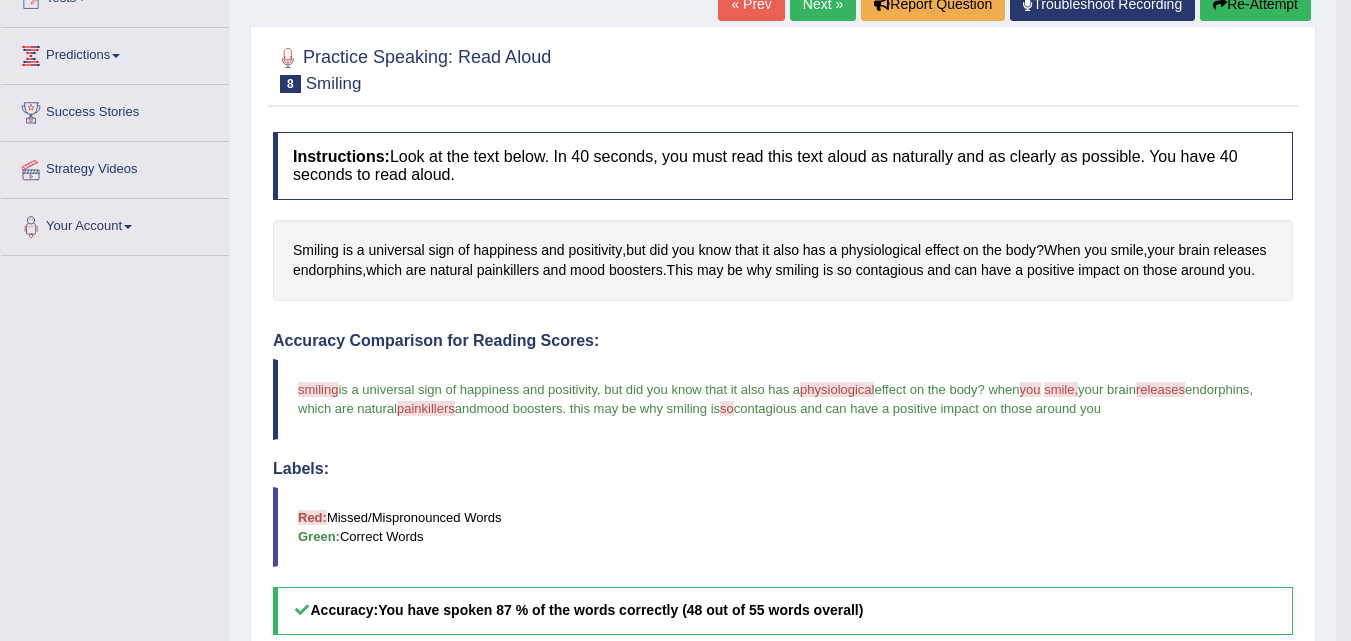 scroll, scrollTop: 216, scrollLeft: 0, axis: vertical 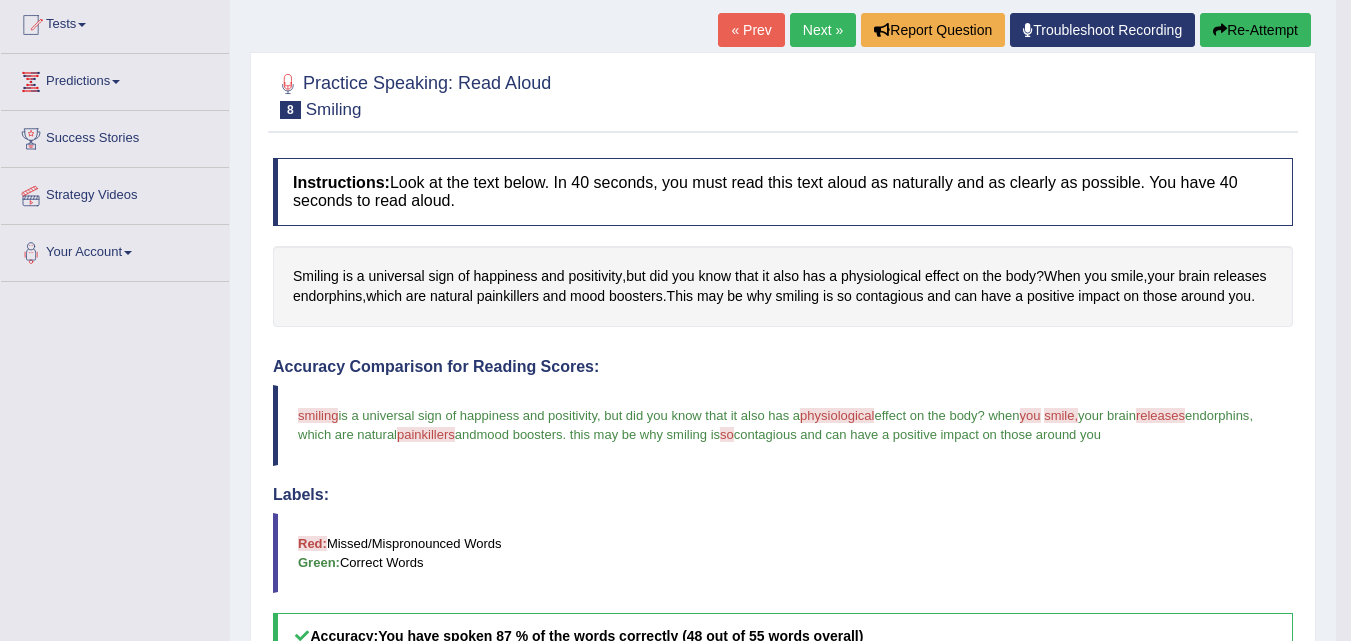 click on "Re-Attempt" at bounding box center [1255, 30] 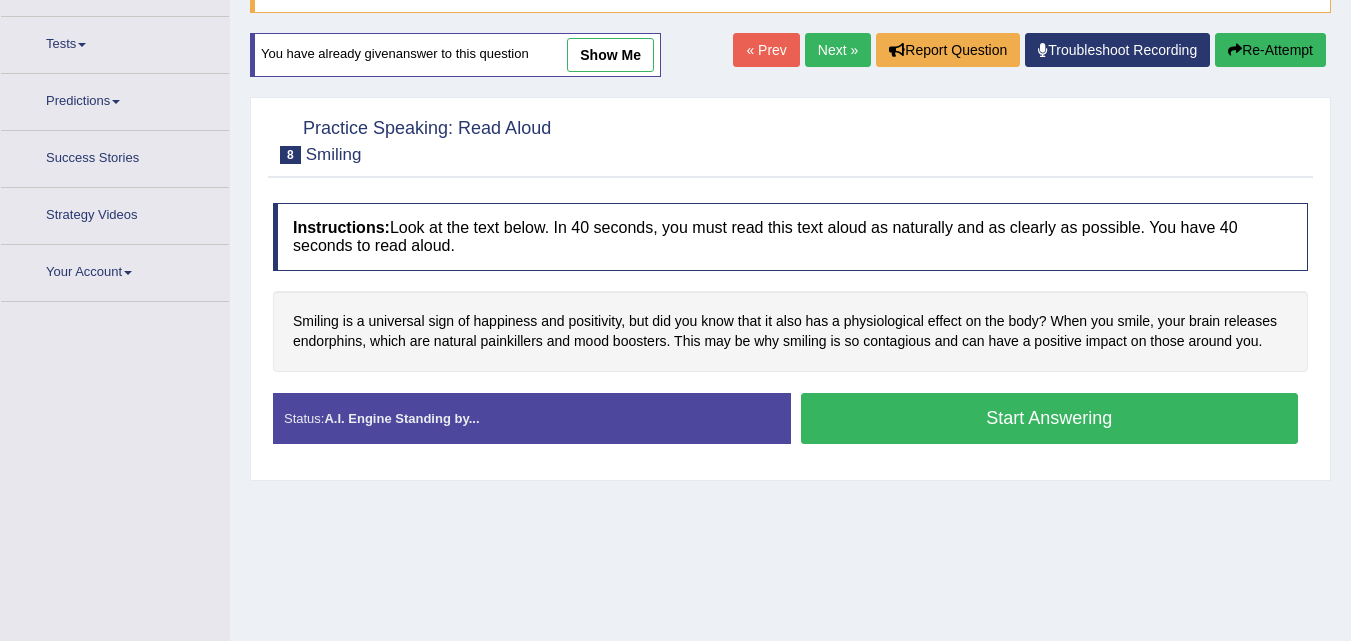 scroll, scrollTop: 222, scrollLeft: 0, axis: vertical 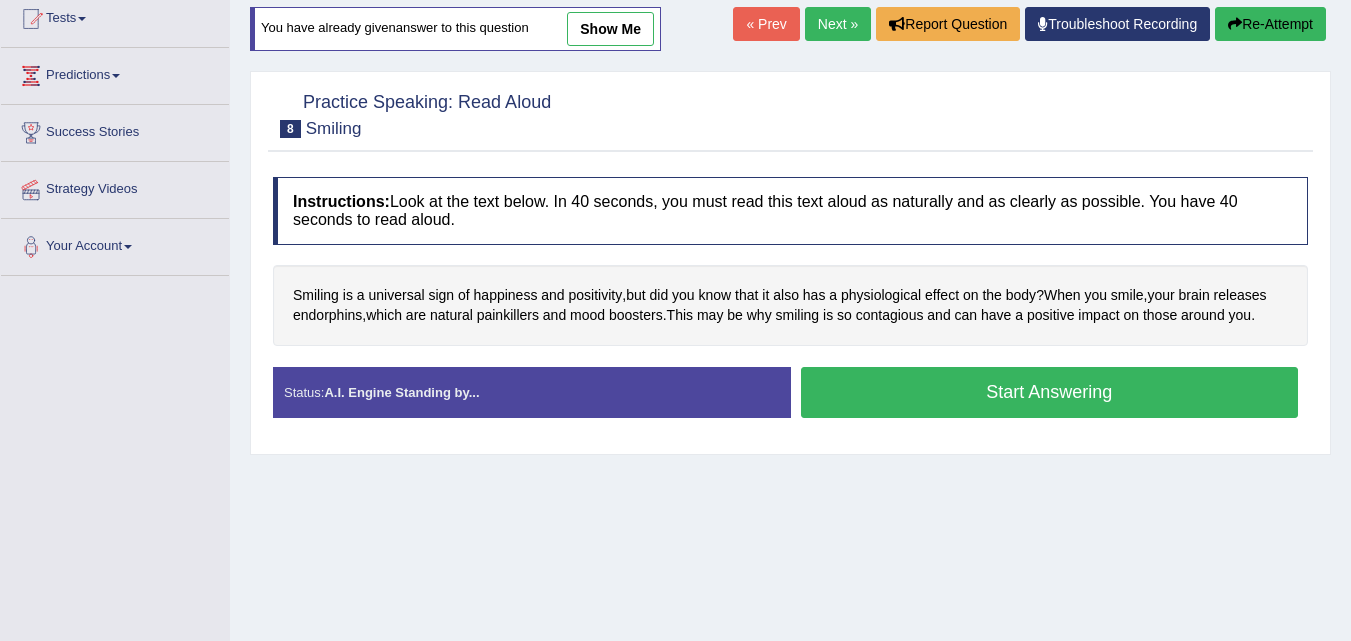 click on "Start Answering" at bounding box center [1050, 392] 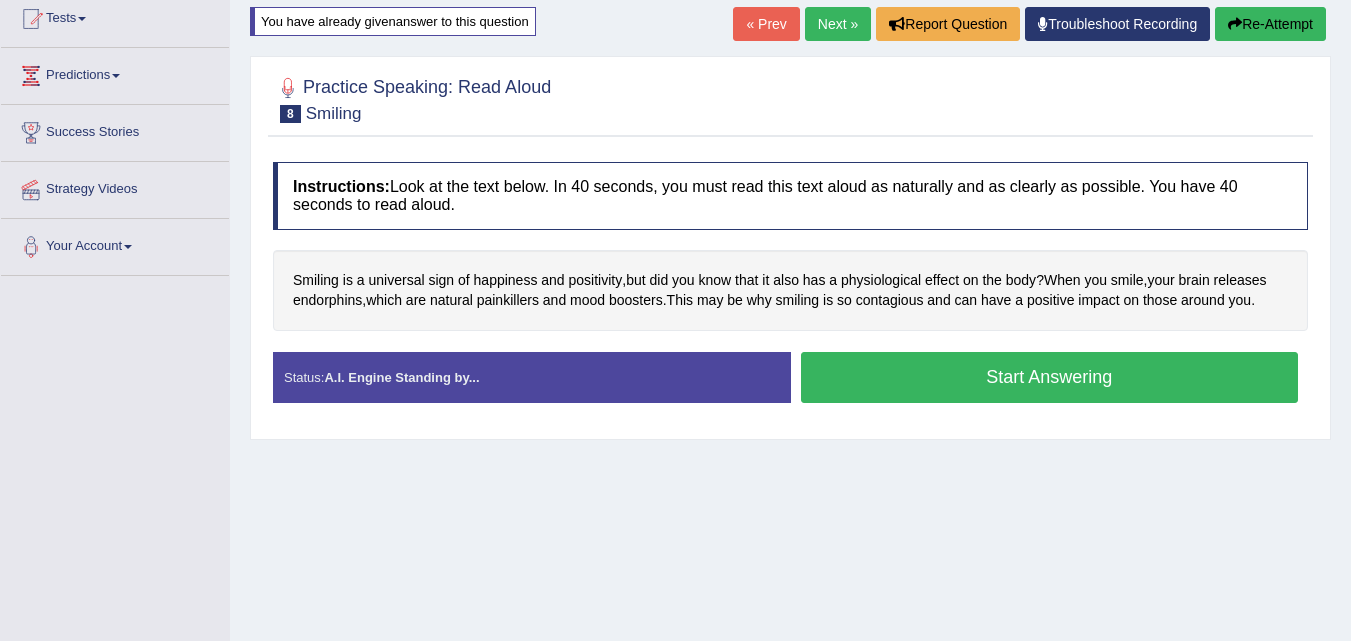 scroll, scrollTop: 0, scrollLeft: 0, axis: both 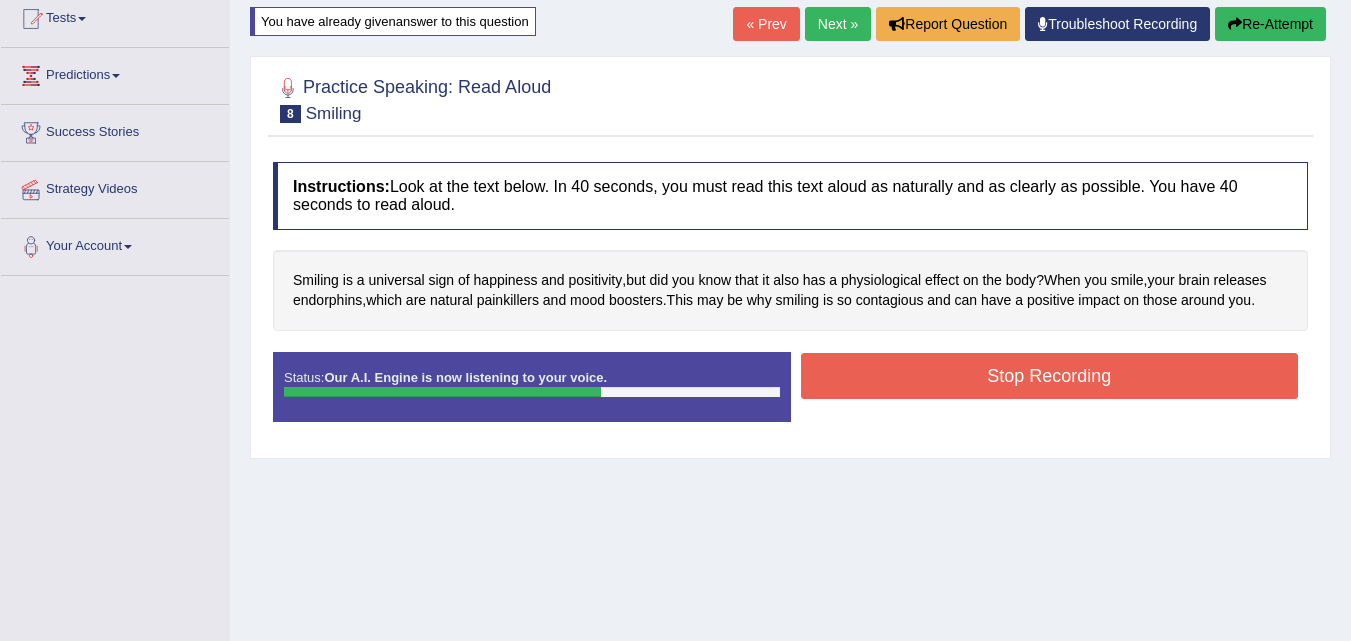 click on "Stop Recording" at bounding box center (1050, 376) 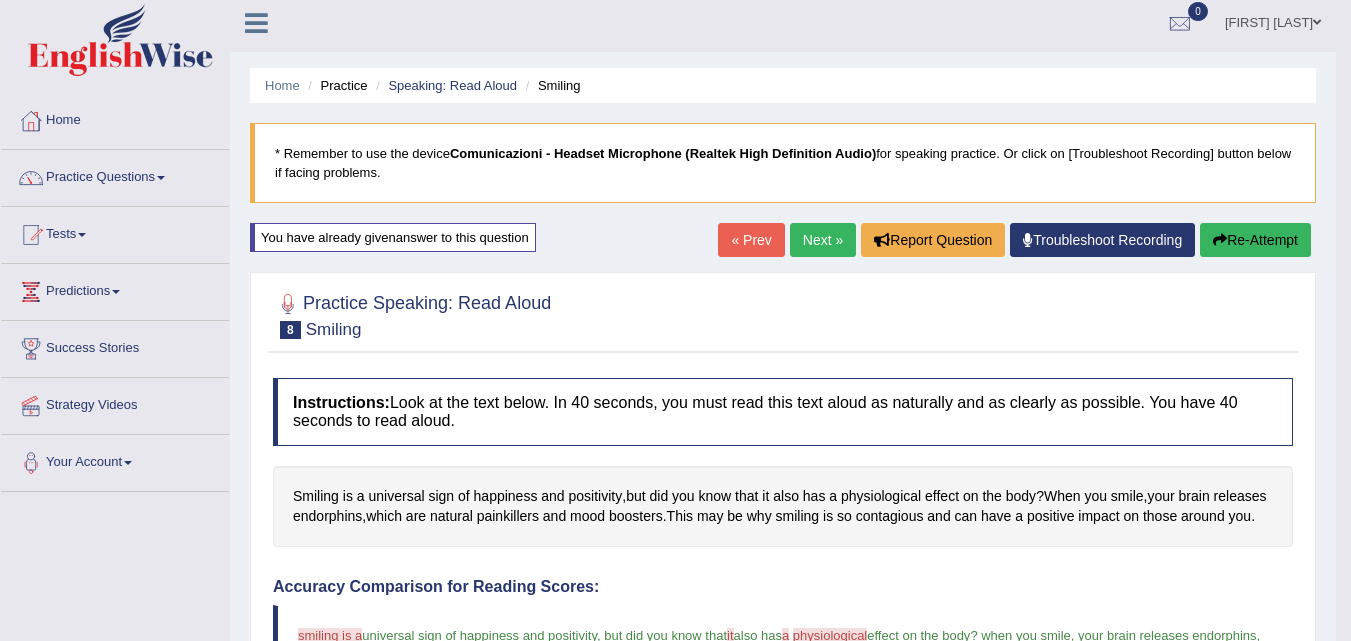 scroll, scrollTop: 0, scrollLeft: 0, axis: both 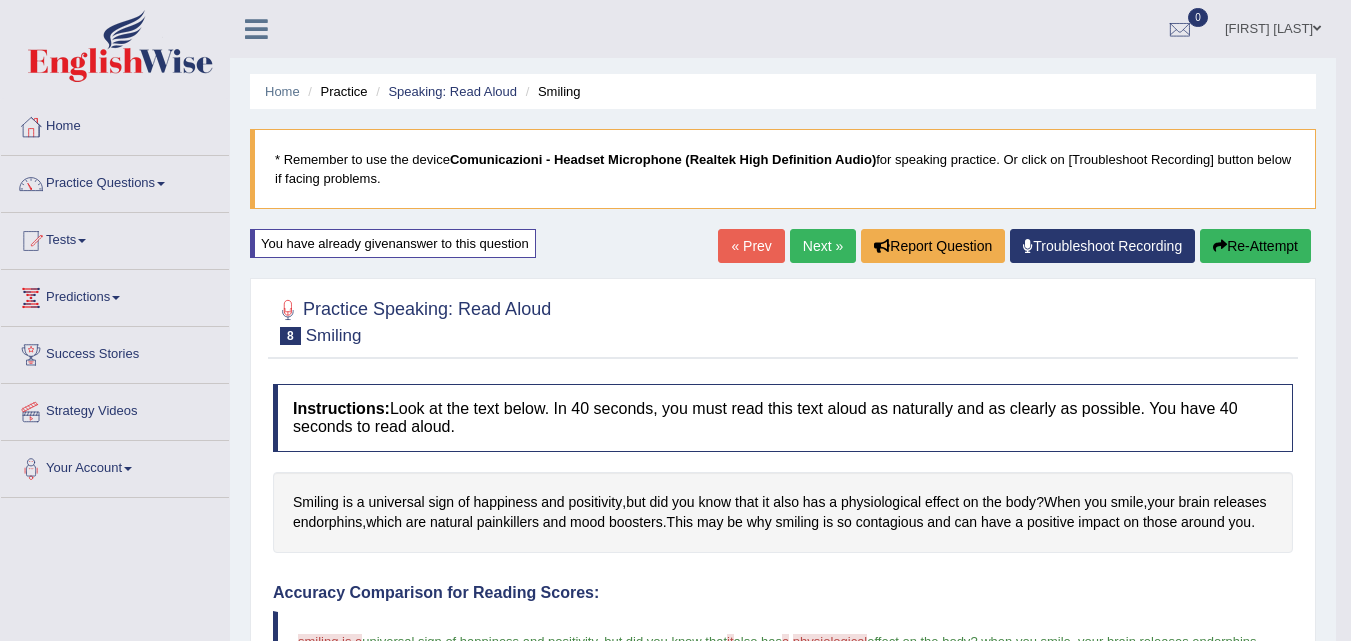 click on "Re-Attempt" at bounding box center [1255, 246] 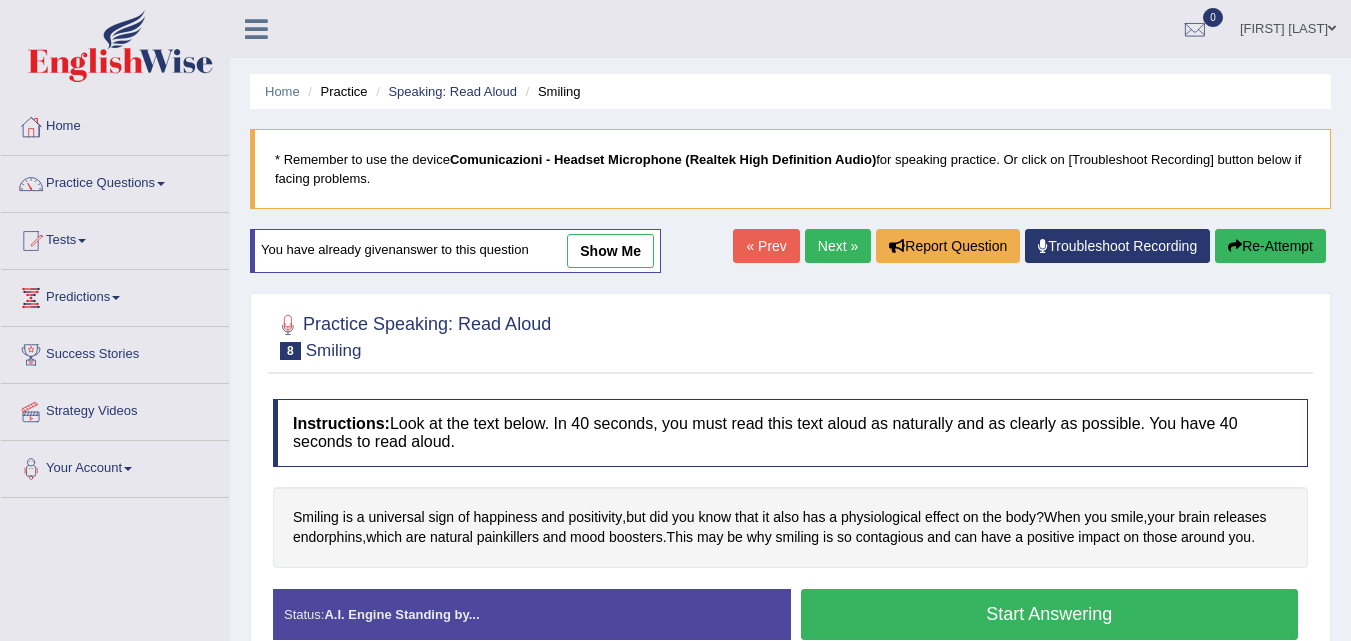 scroll, scrollTop: 89, scrollLeft: 0, axis: vertical 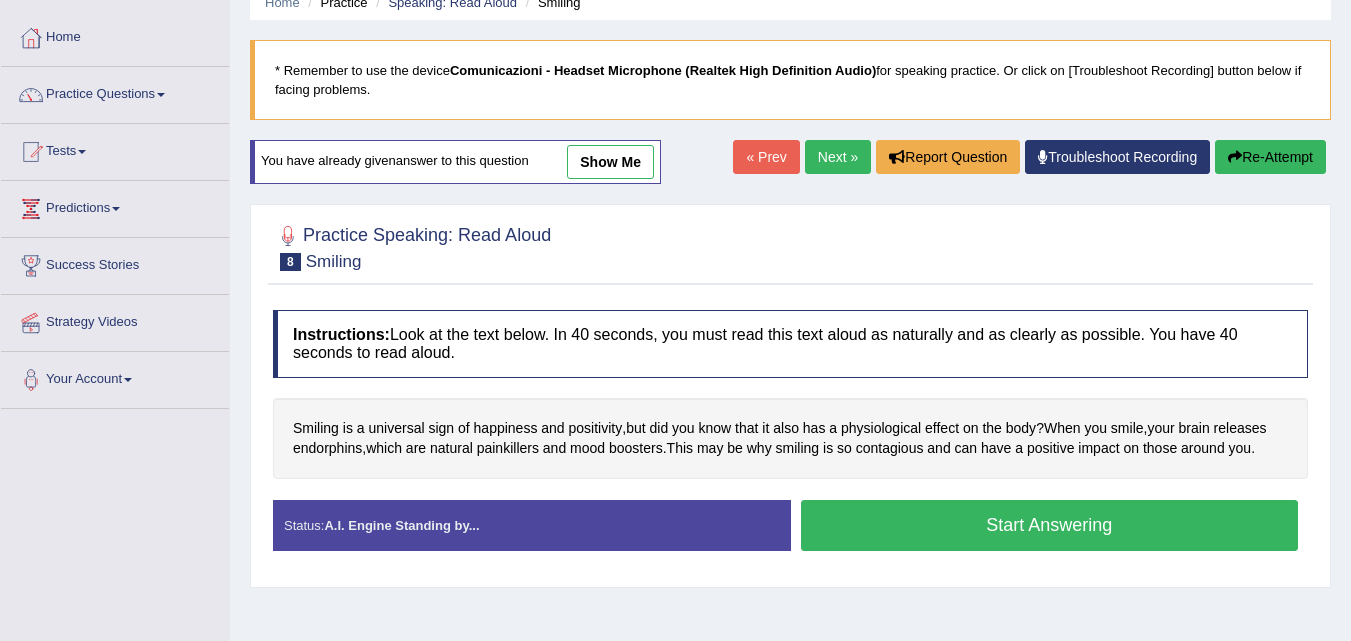 click on "Start Answering" at bounding box center (1050, 525) 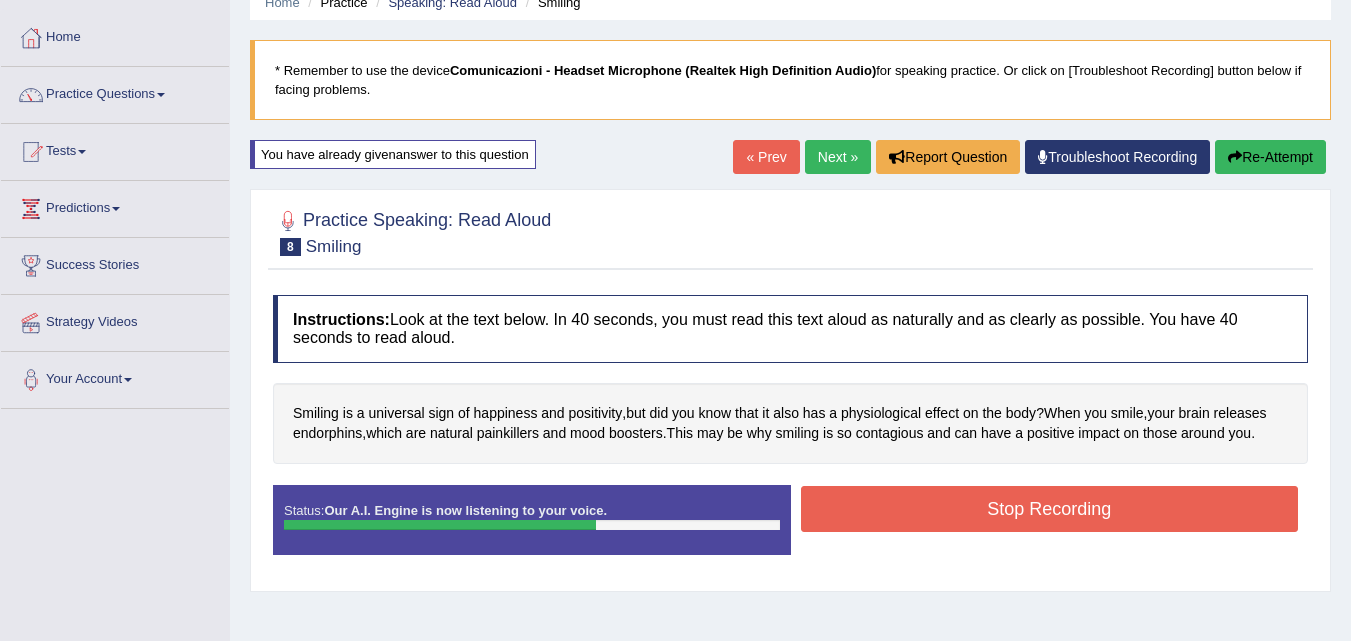 click on "Stop Recording" at bounding box center [1050, 509] 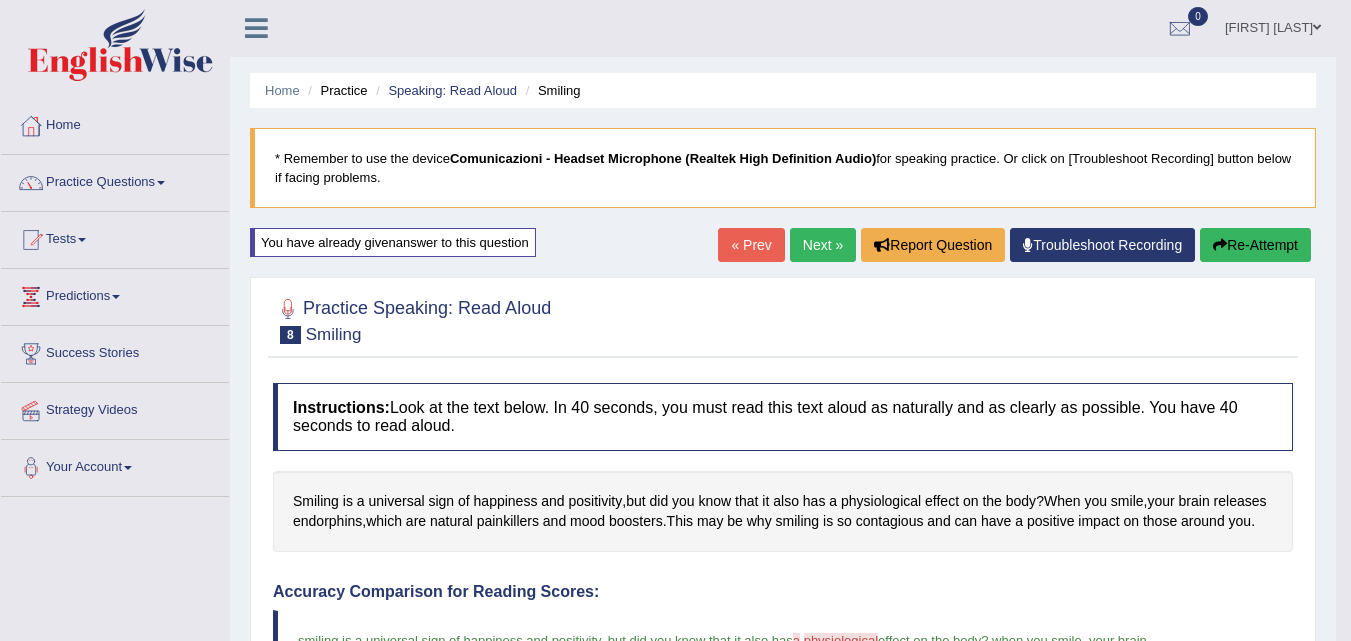 scroll, scrollTop: 0, scrollLeft: 0, axis: both 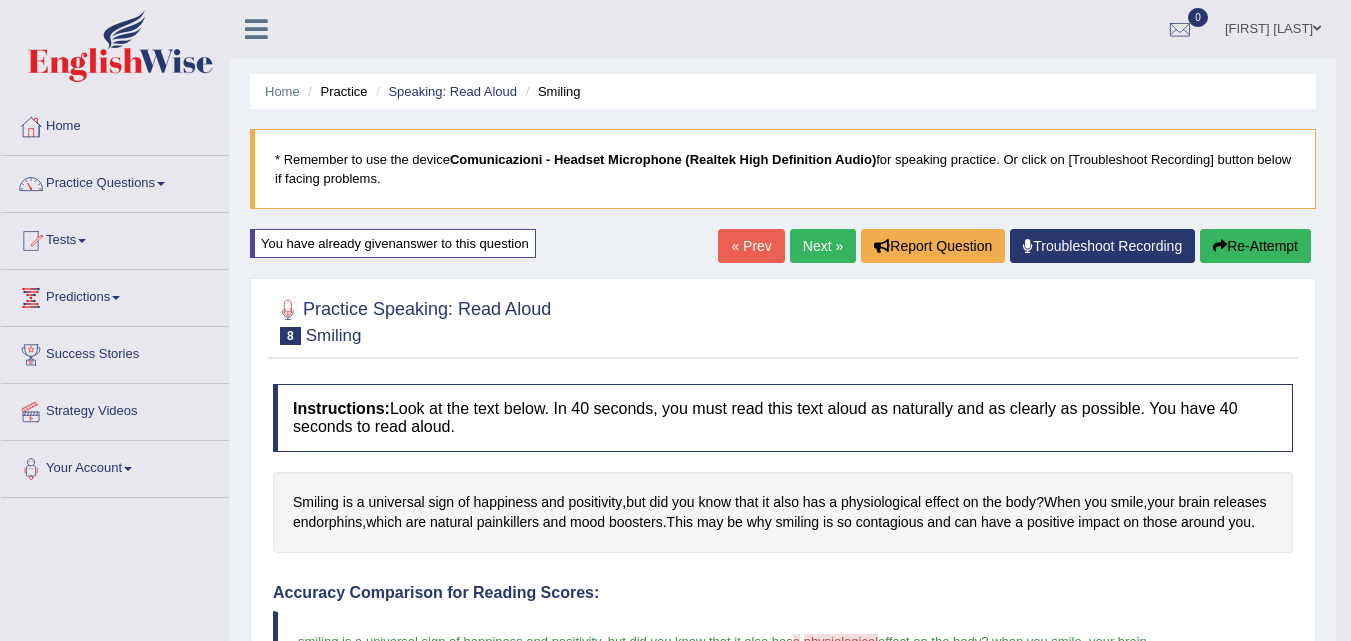 click on "Next »" at bounding box center [823, 246] 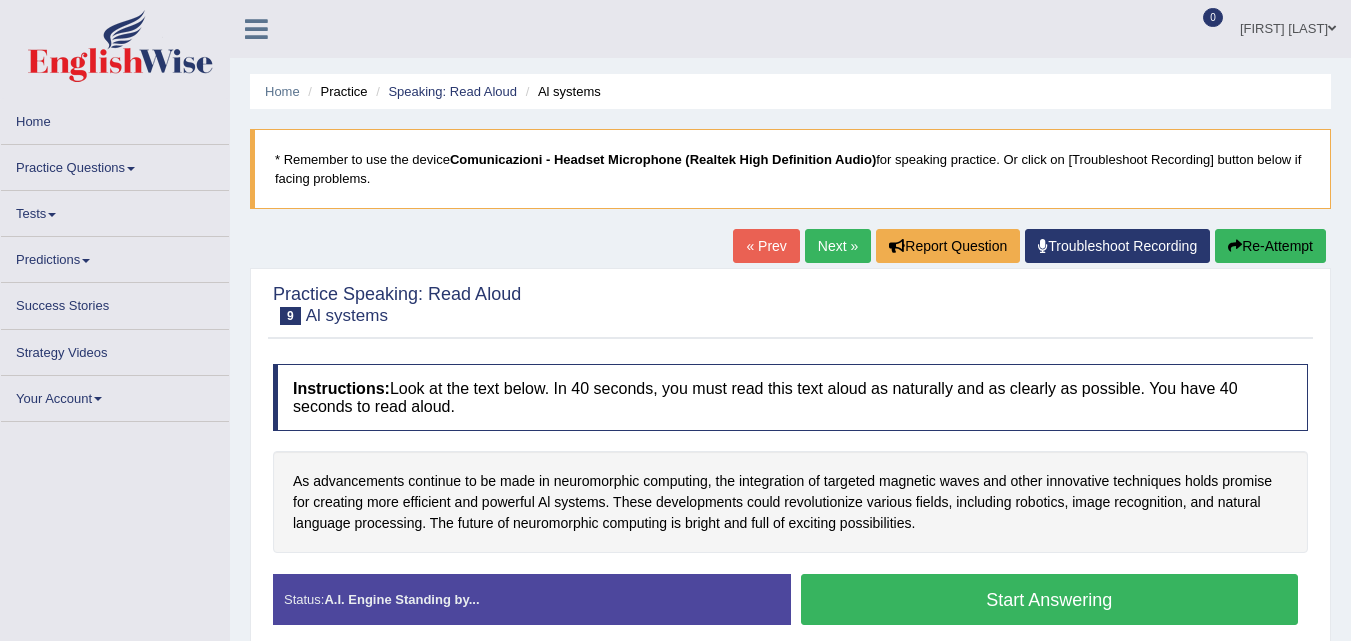 scroll, scrollTop: 195, scrollLeft: 0, axis: vertical 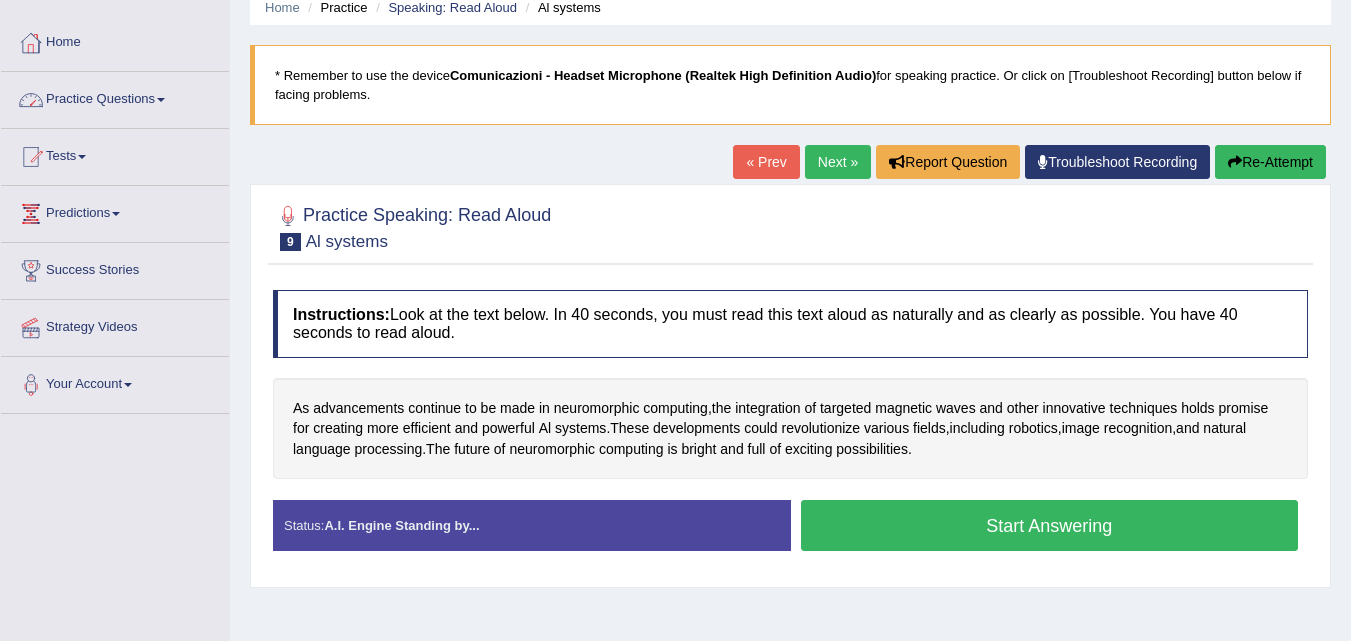 click on "Practice Questions" at bounding box center (115, 97) 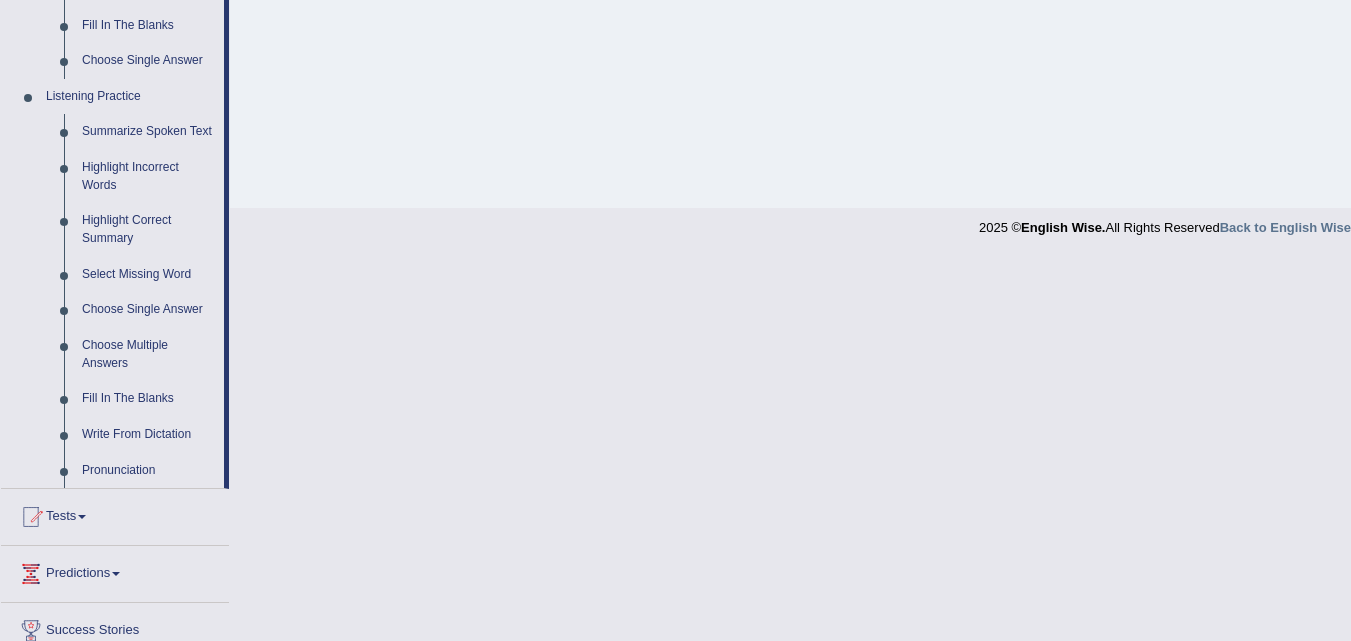 scroll, scrollTop: 809, scrollLeft: 0, axis: vertical 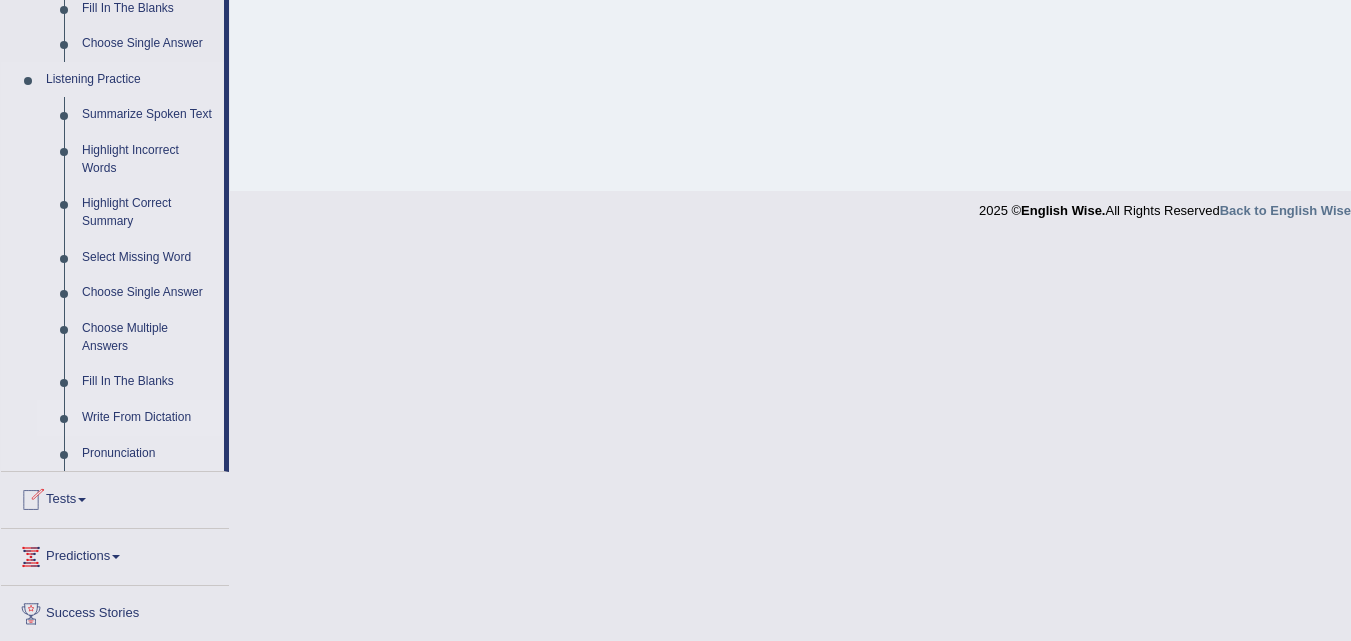 click on "Write From Dictation" at bounding box center [148, 418] 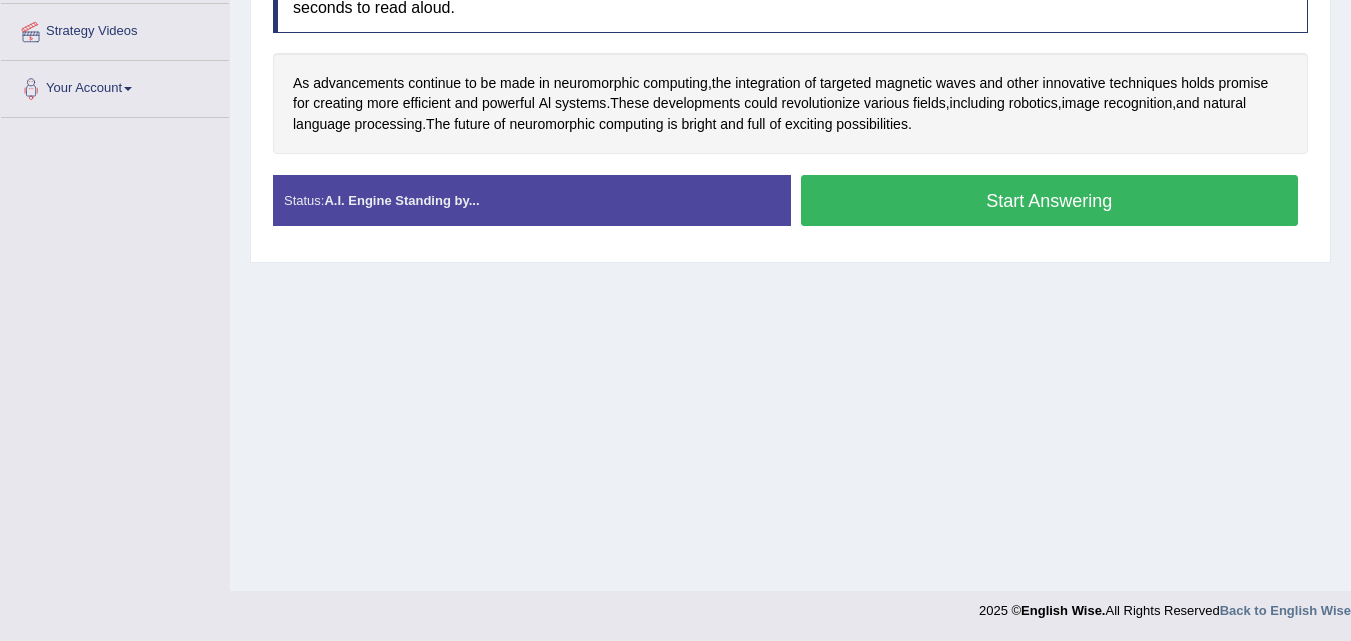 scroll, scrollTop: 380, scrollLeft: 0, axis: vertical 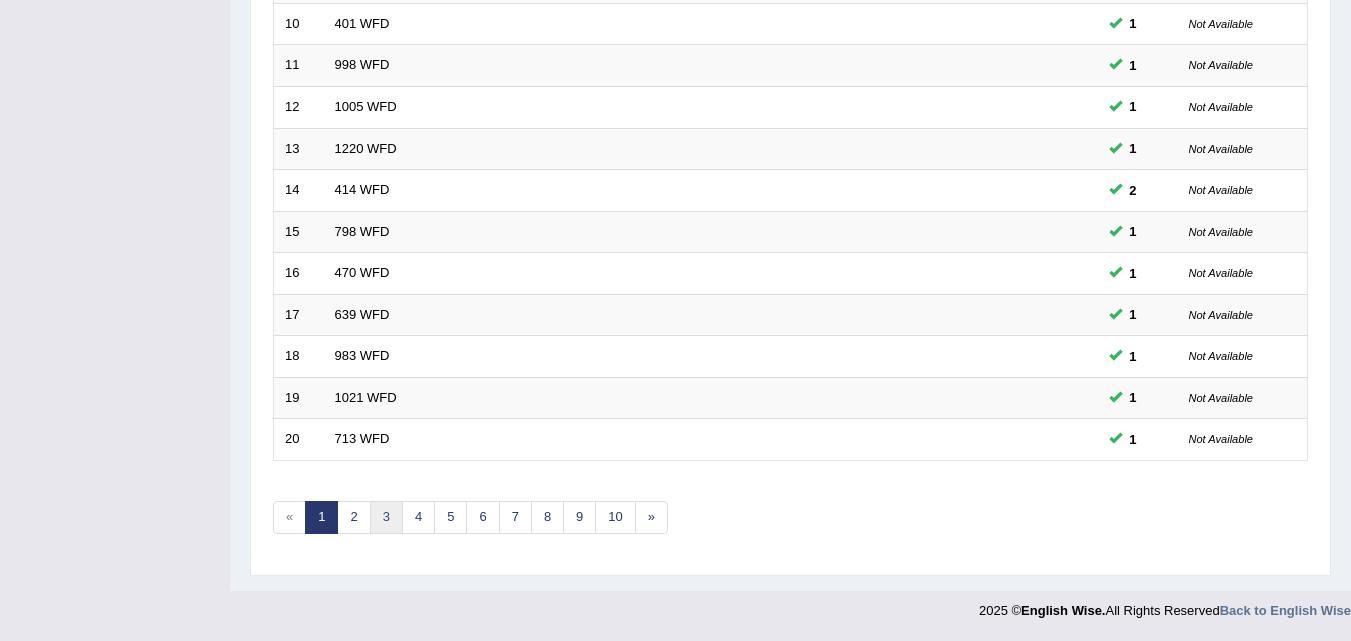 click on "3" at bounding box center [386, 517] 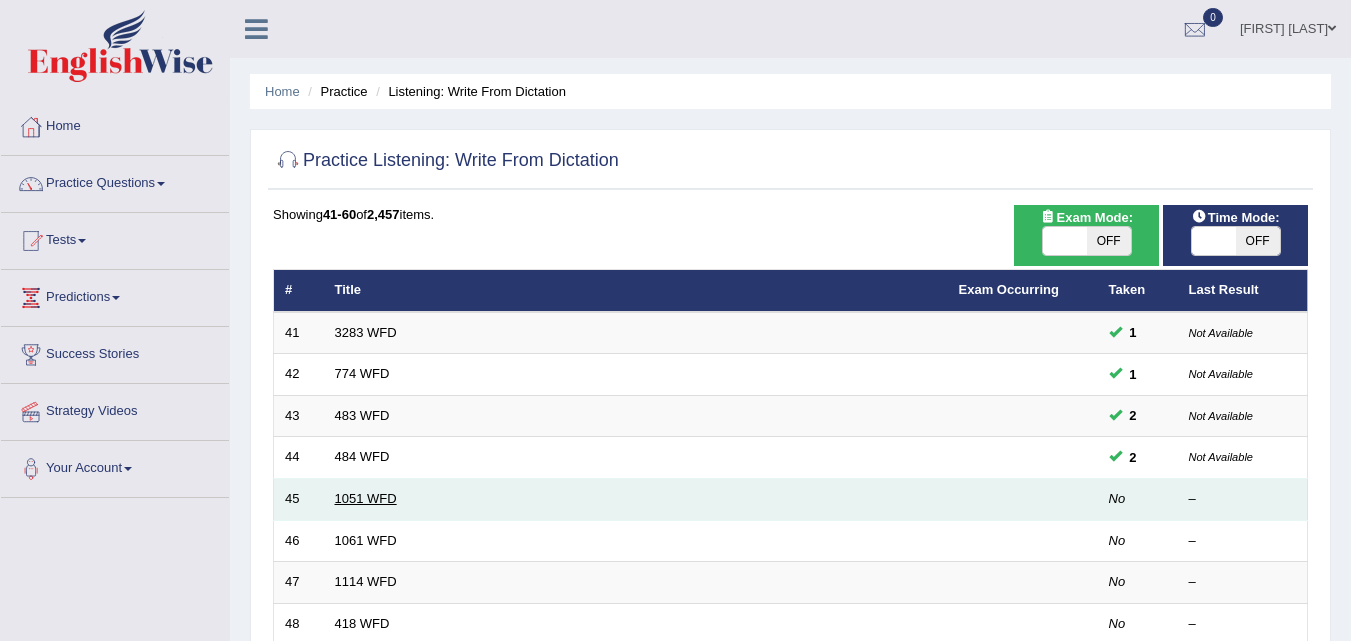 scroll, scrollTop: 0, scrollLeft: 0, axis: both 